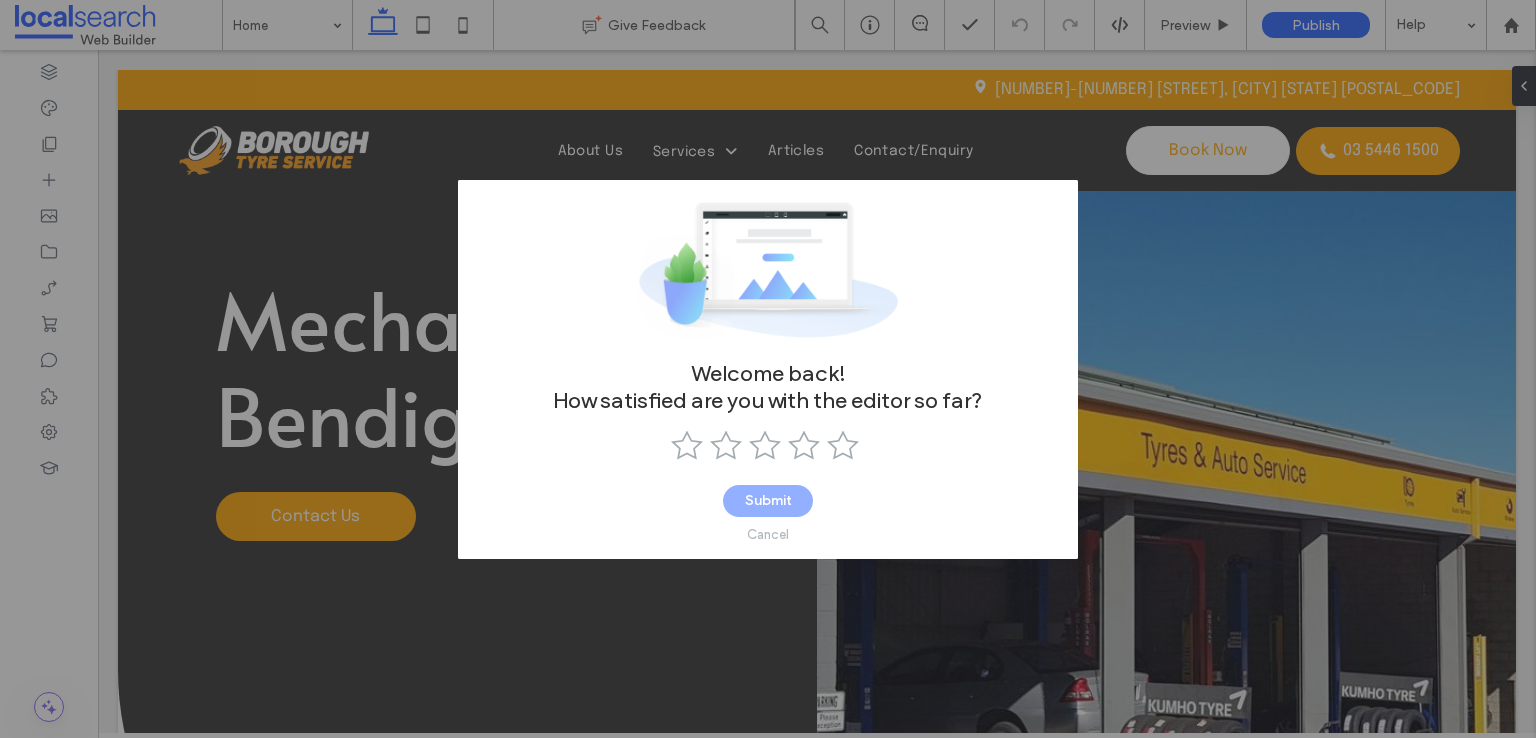 scroll, scrollTop: 0, scrollLeft: 0, axis: both 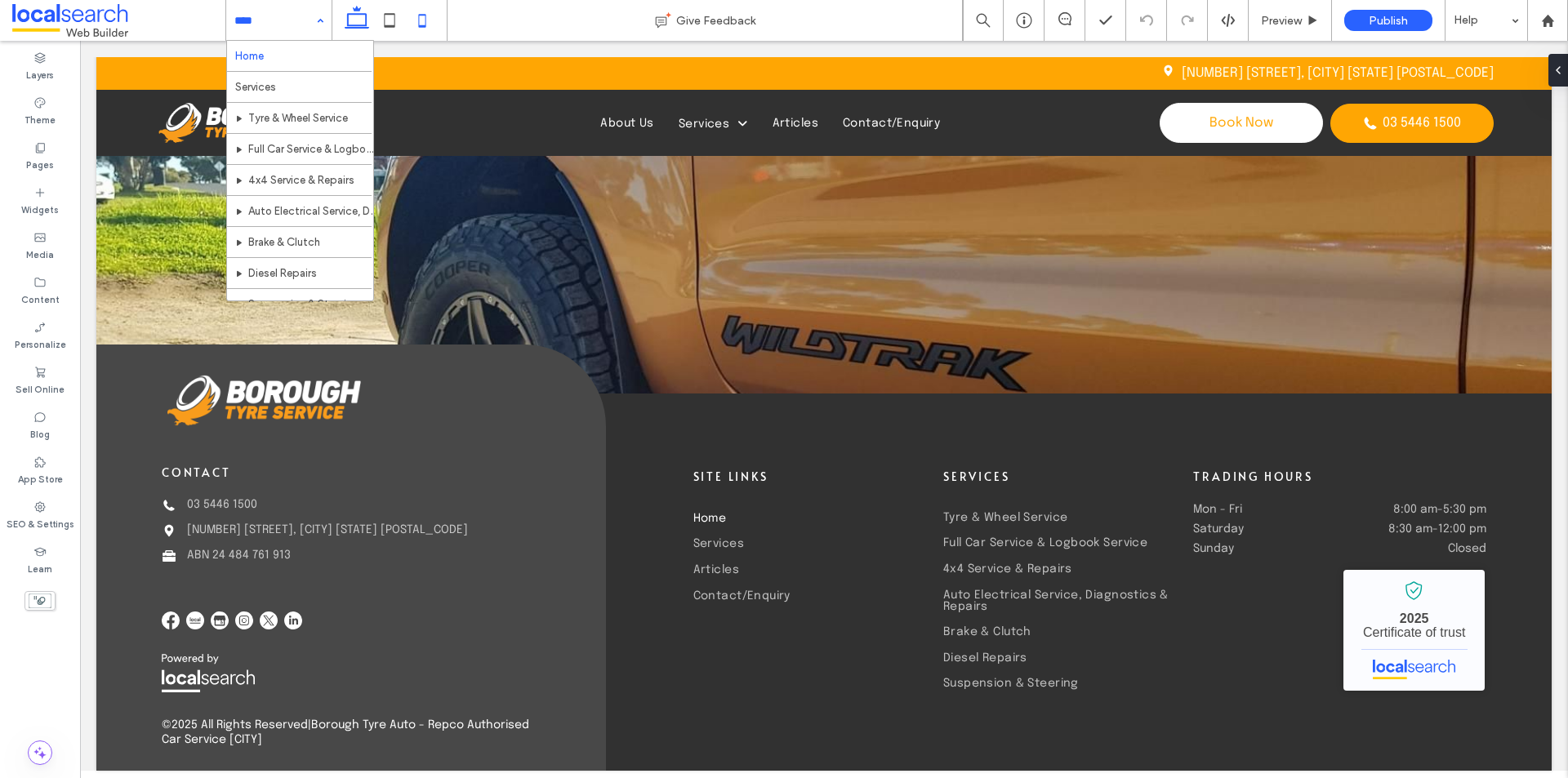 click 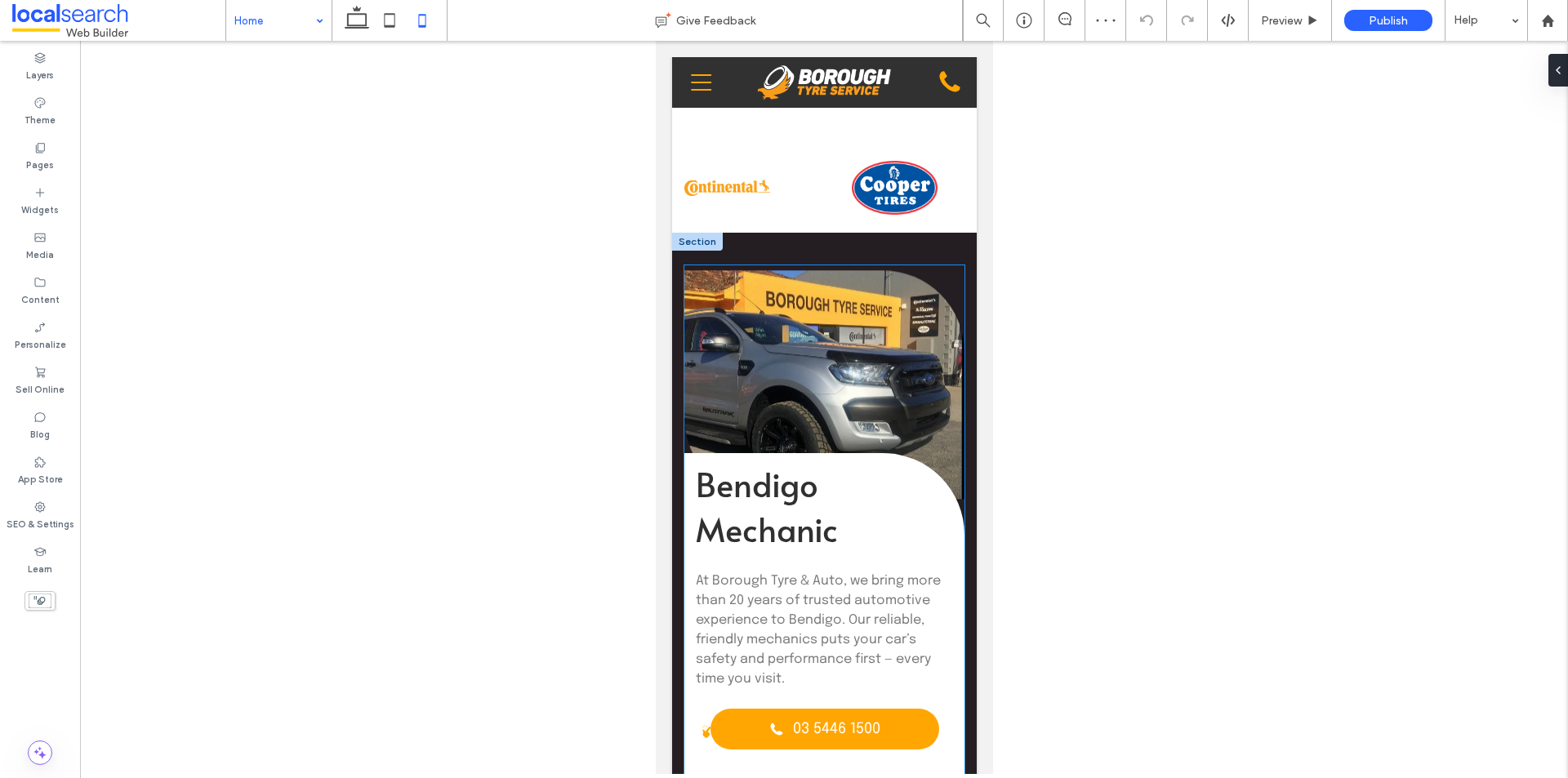 scroll, scrollTop: 949, scrollLeft: 0, axis: vertical 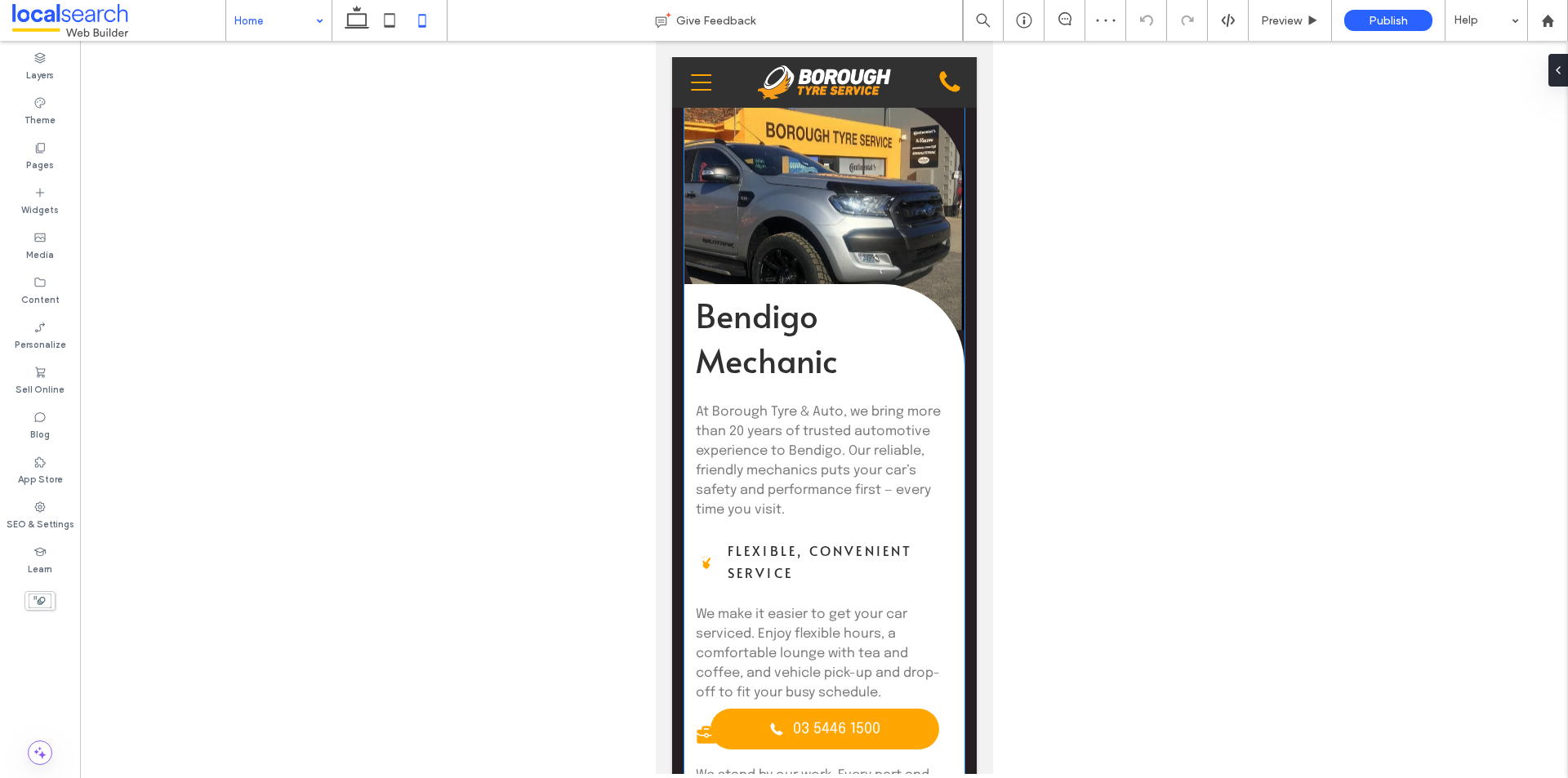 click on "Bendigo Mechanic" at bounding box center (766, 337) 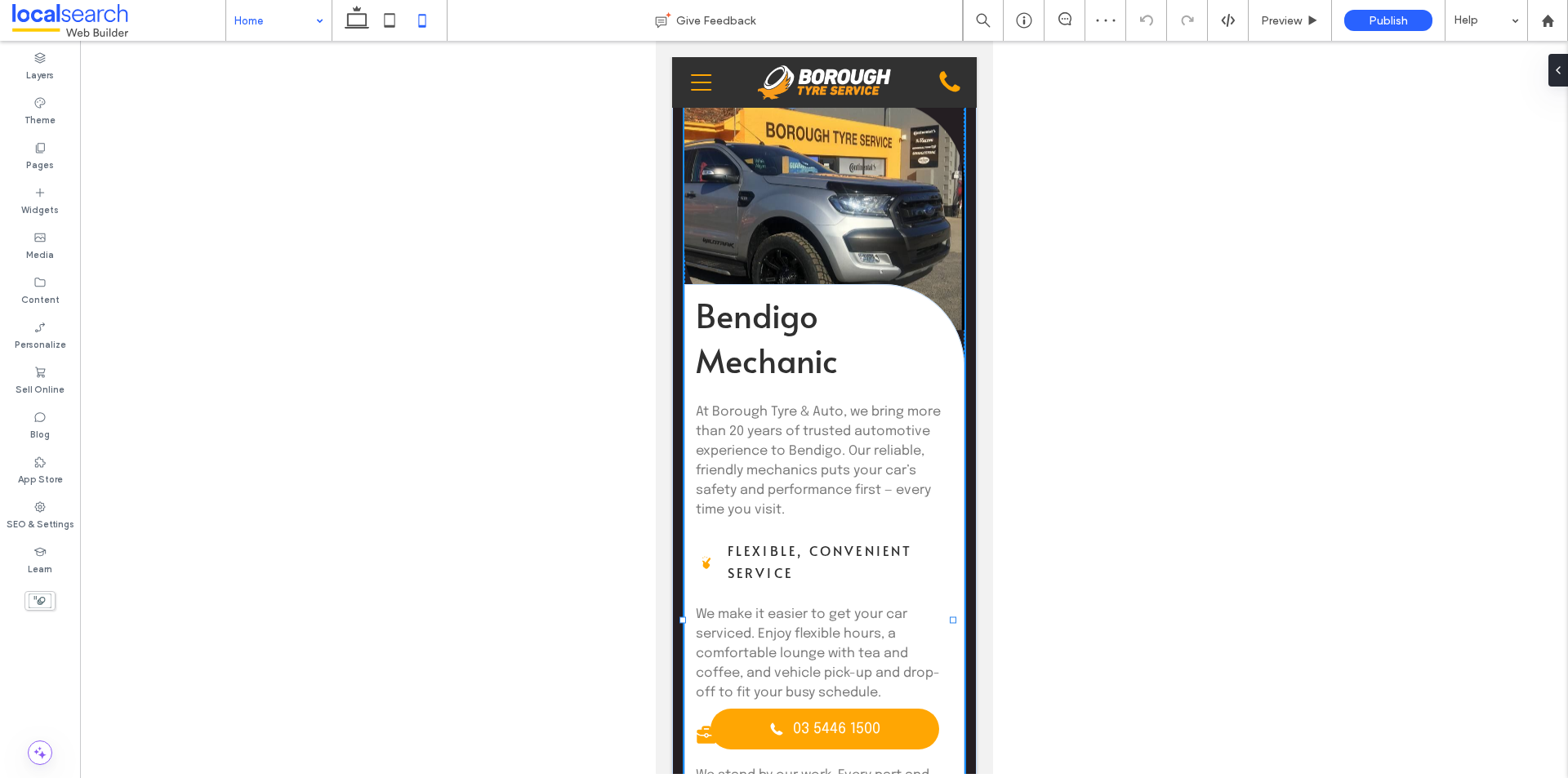 click on "Bendigo Mechanic" at bounding box center [766, 337] 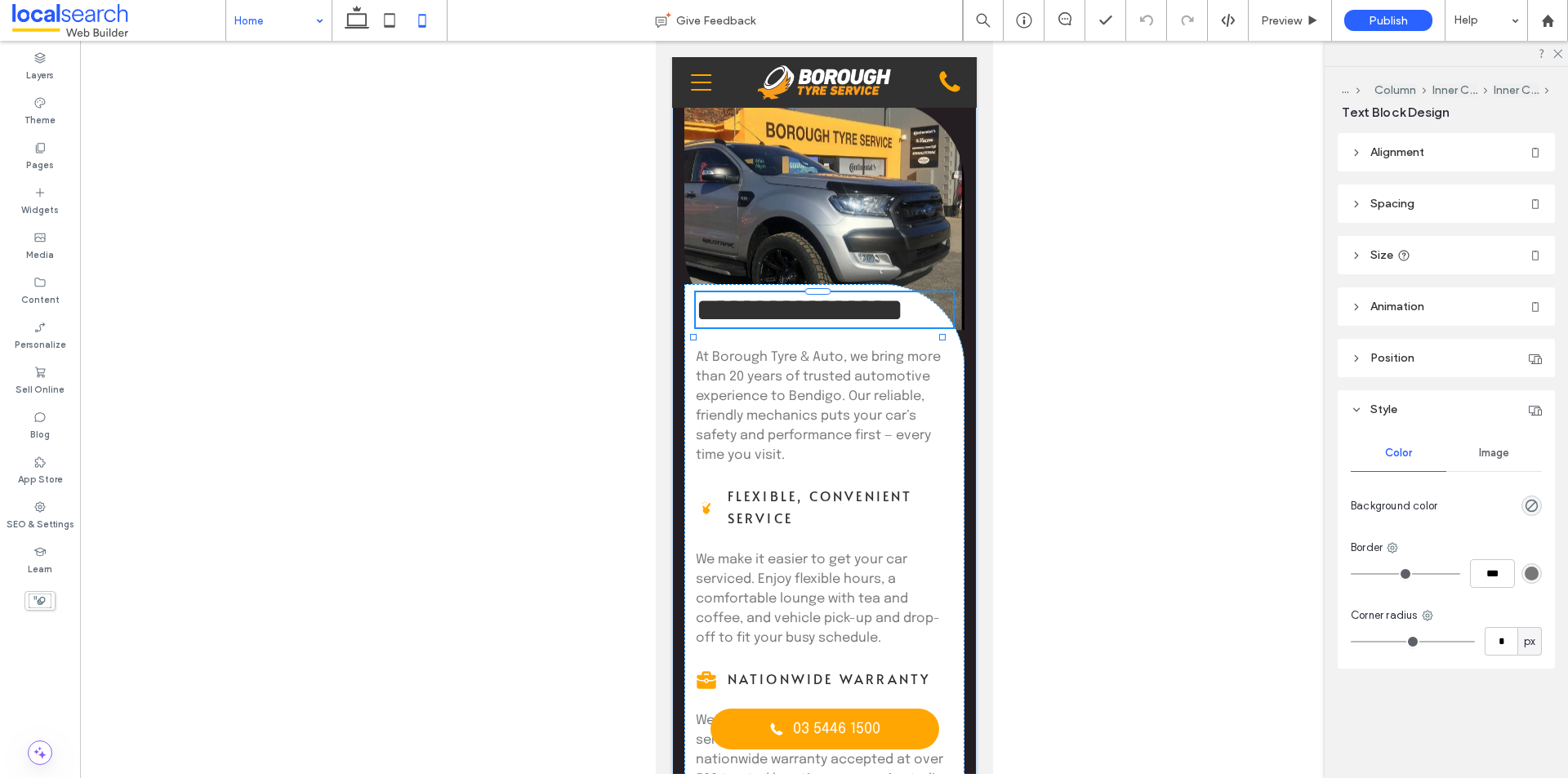 type on "*****" 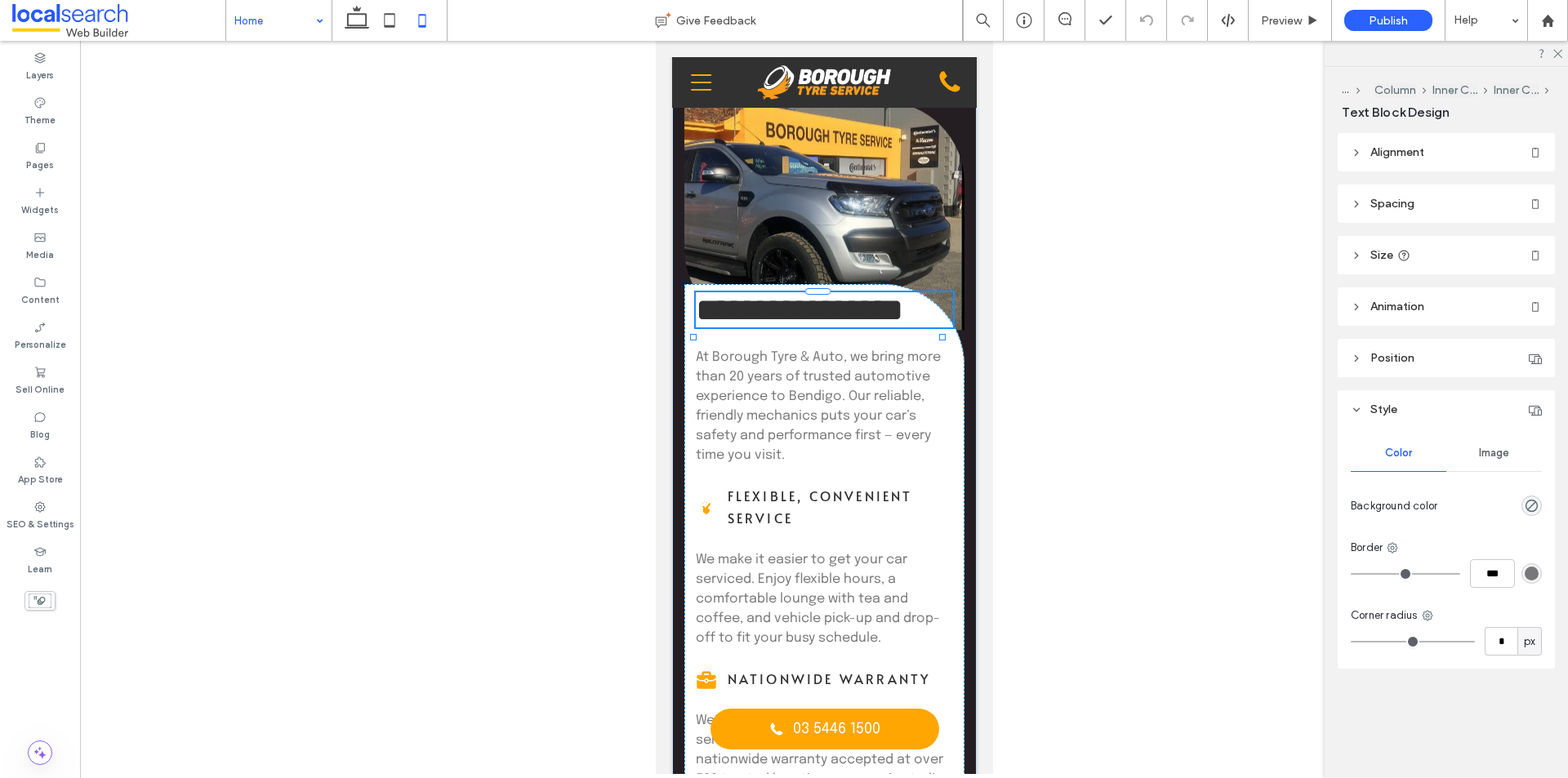type on "**" 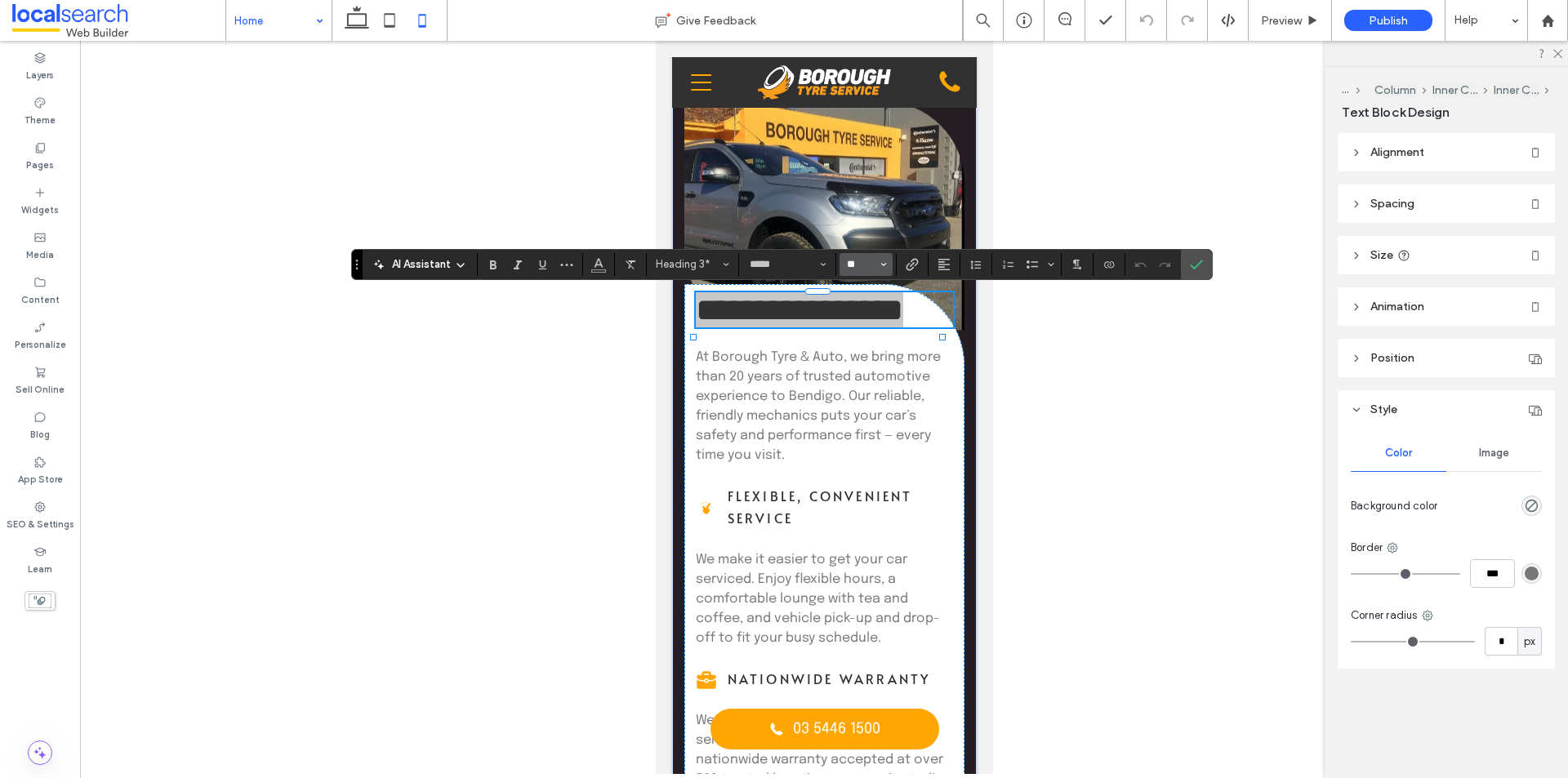 click on "**" at bounding box center [861, 265] 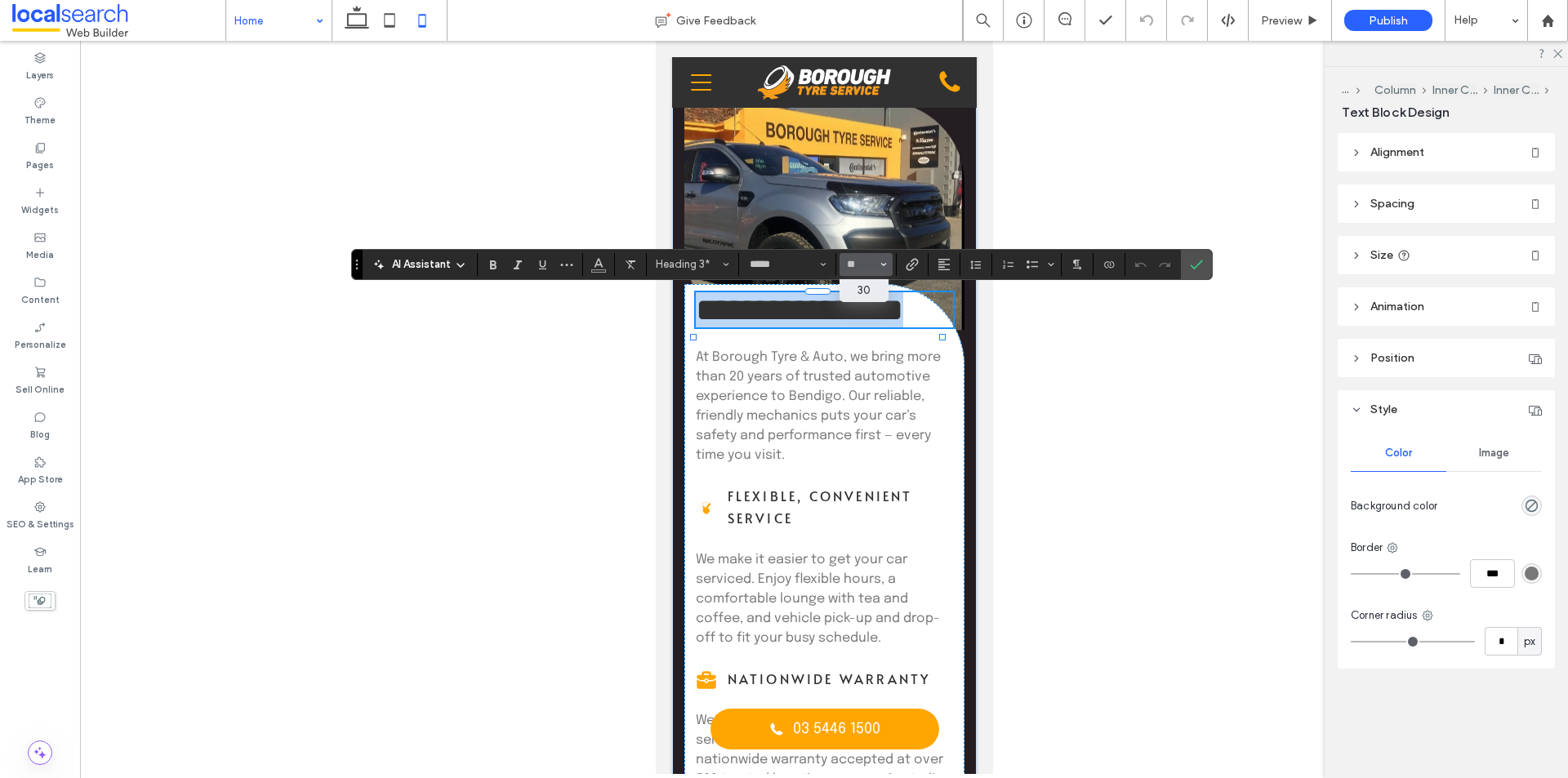 type on "**" 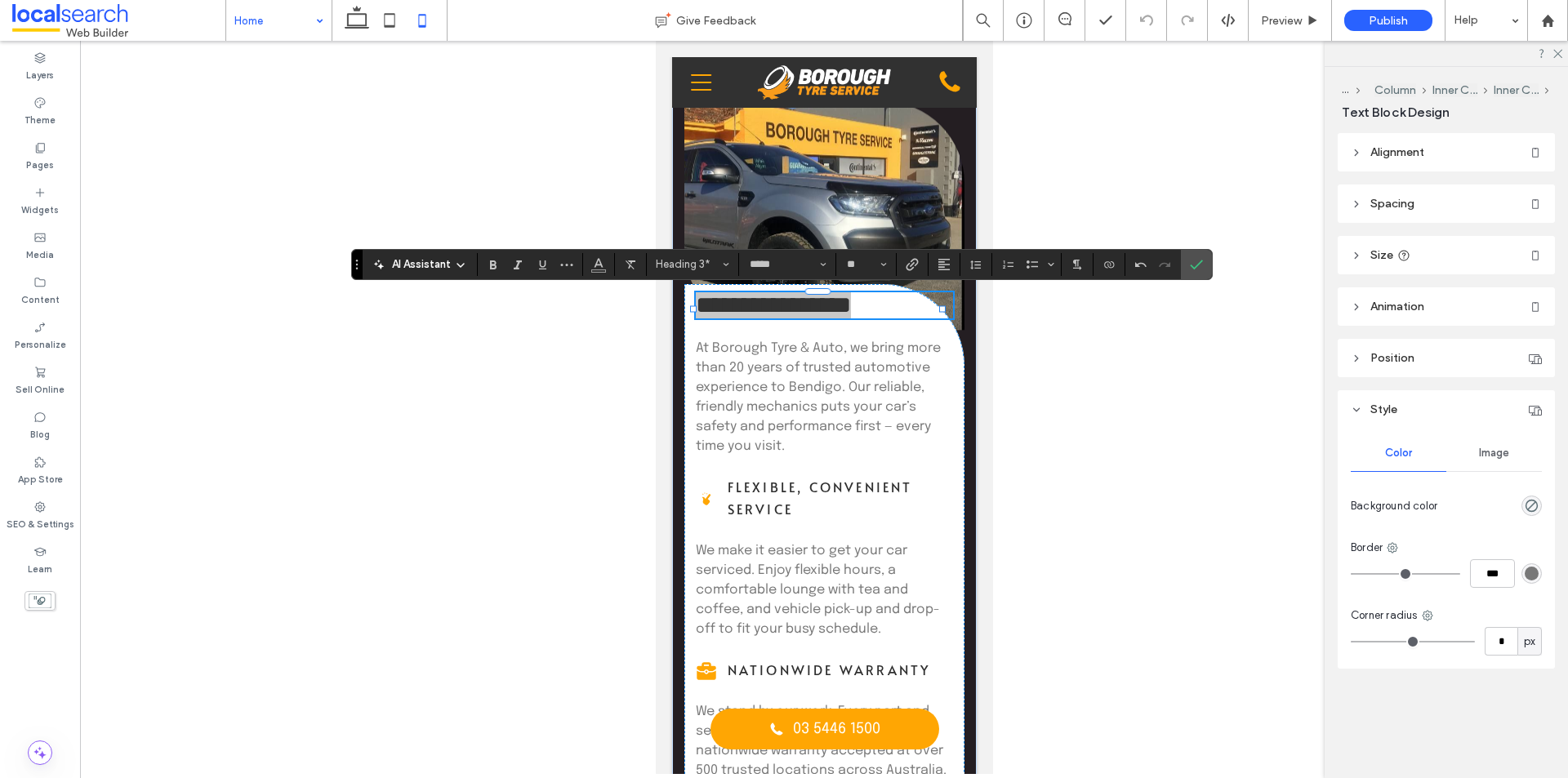 click at bounding box center [824, 407] 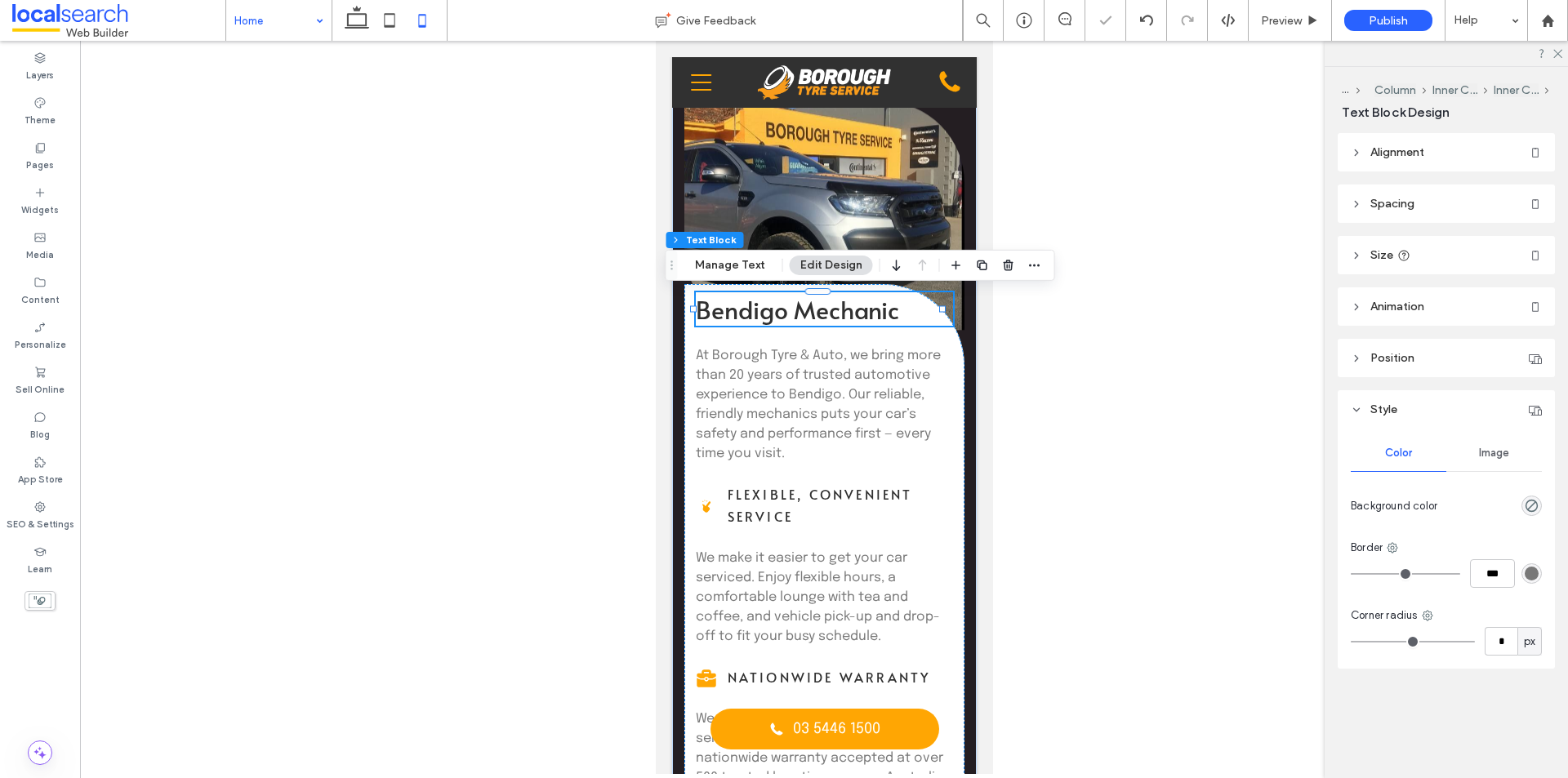 click at bounding box center (824, 407) 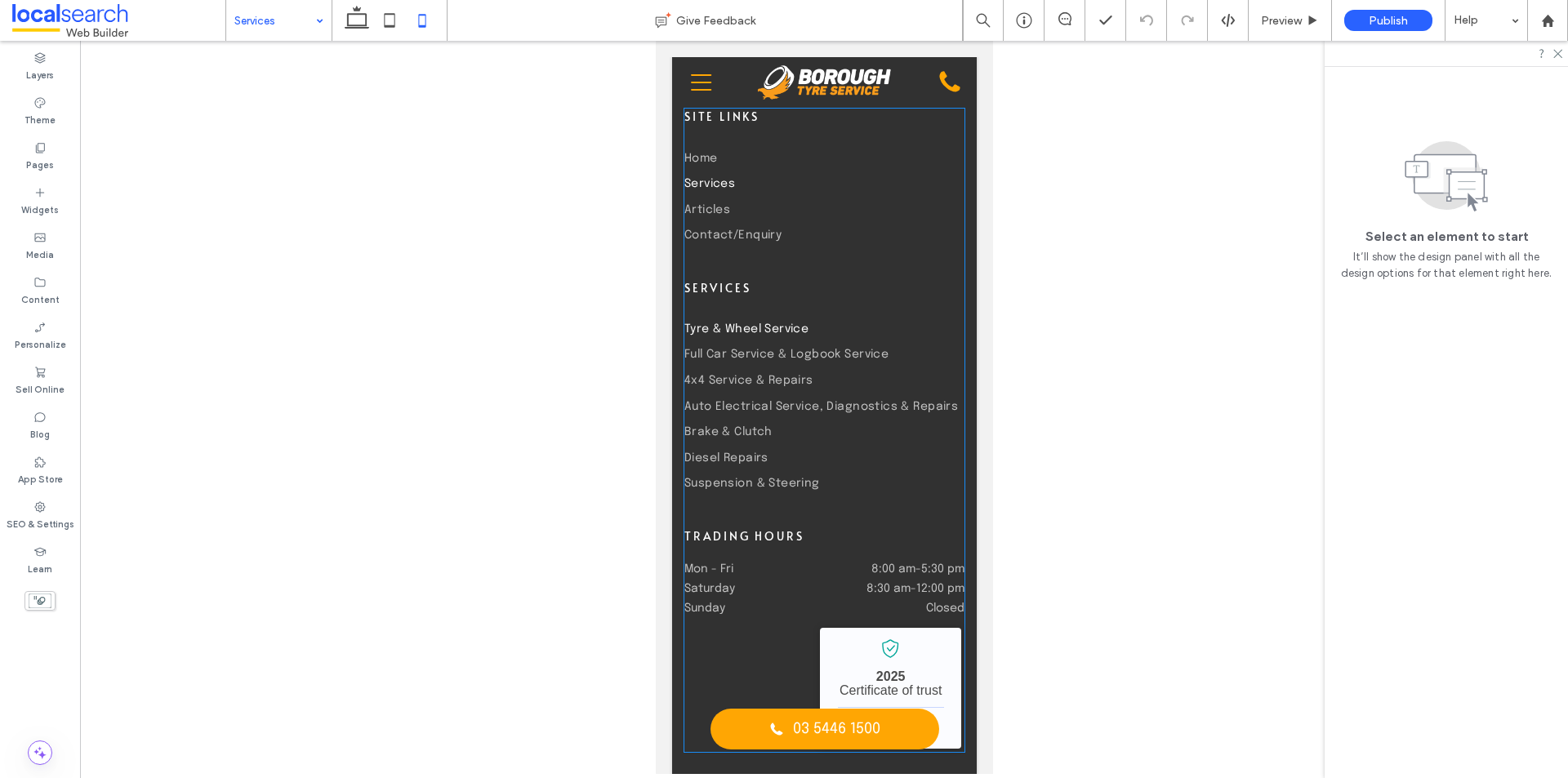 scroll, scrollTop: 2502, scrollLeft: 0, axis: vertical 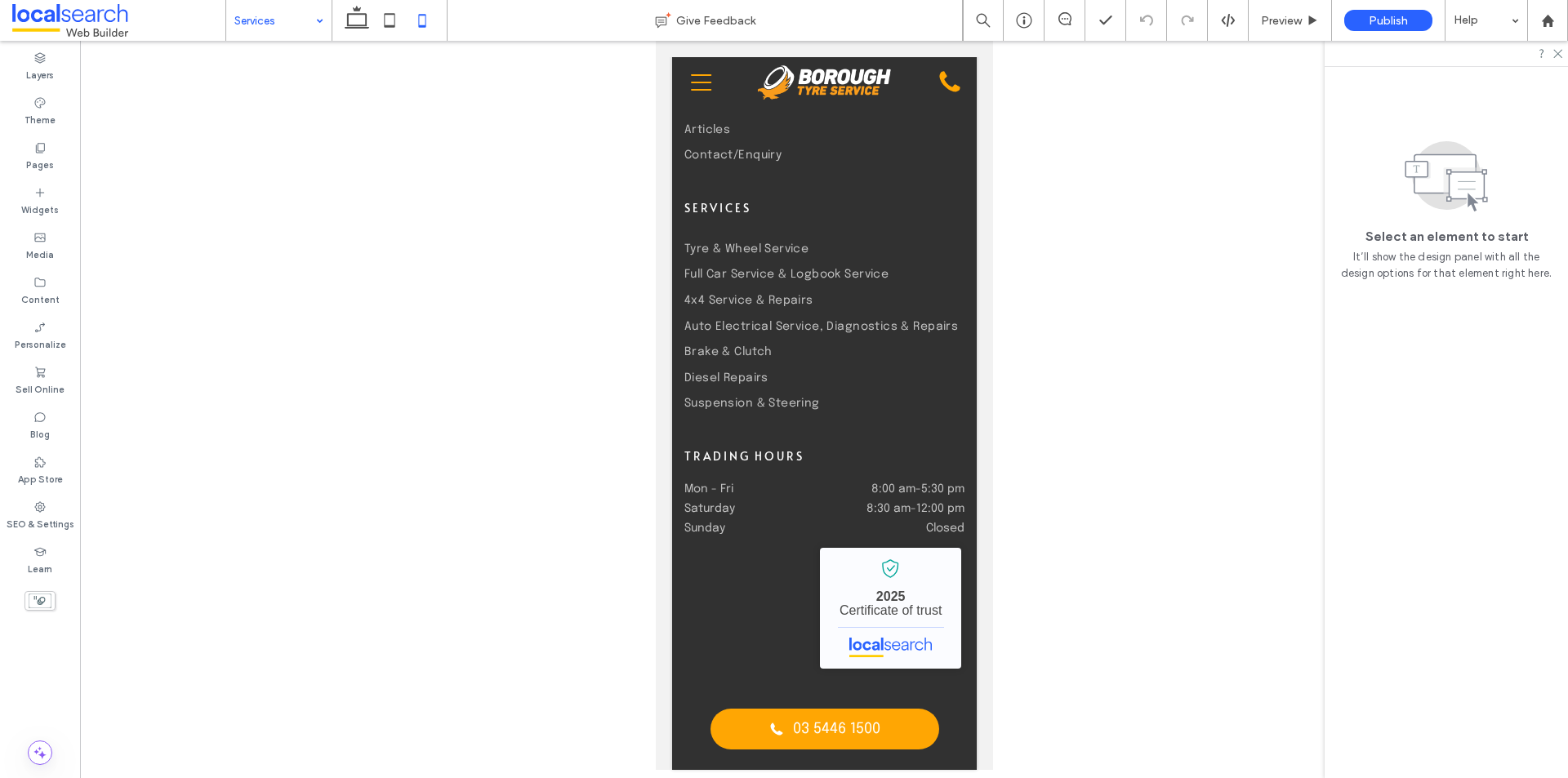 click at bounding box center [274, 20] 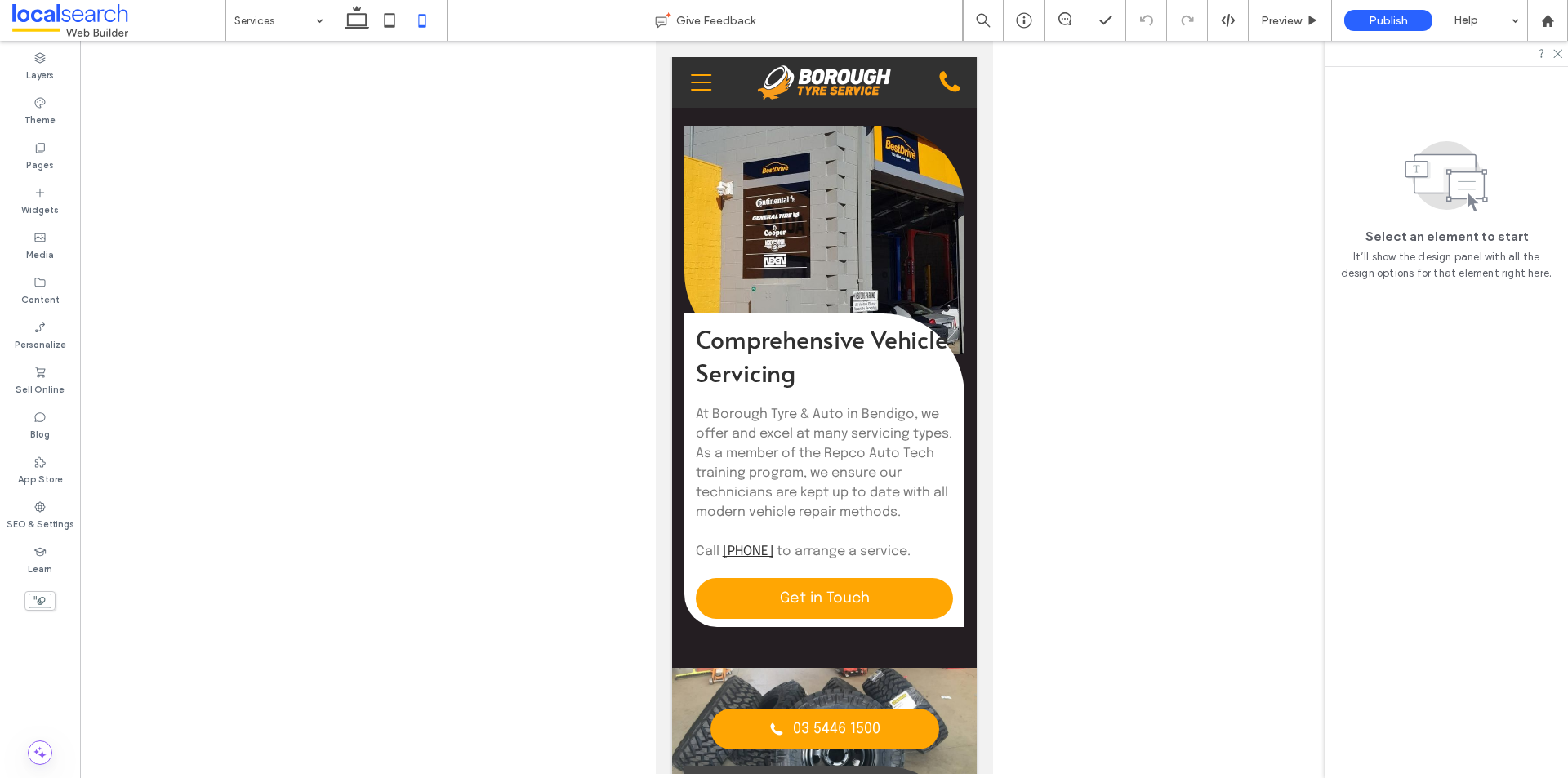 scroll, scrollTop: 1225, scrollLeft: 0, axis: vertical 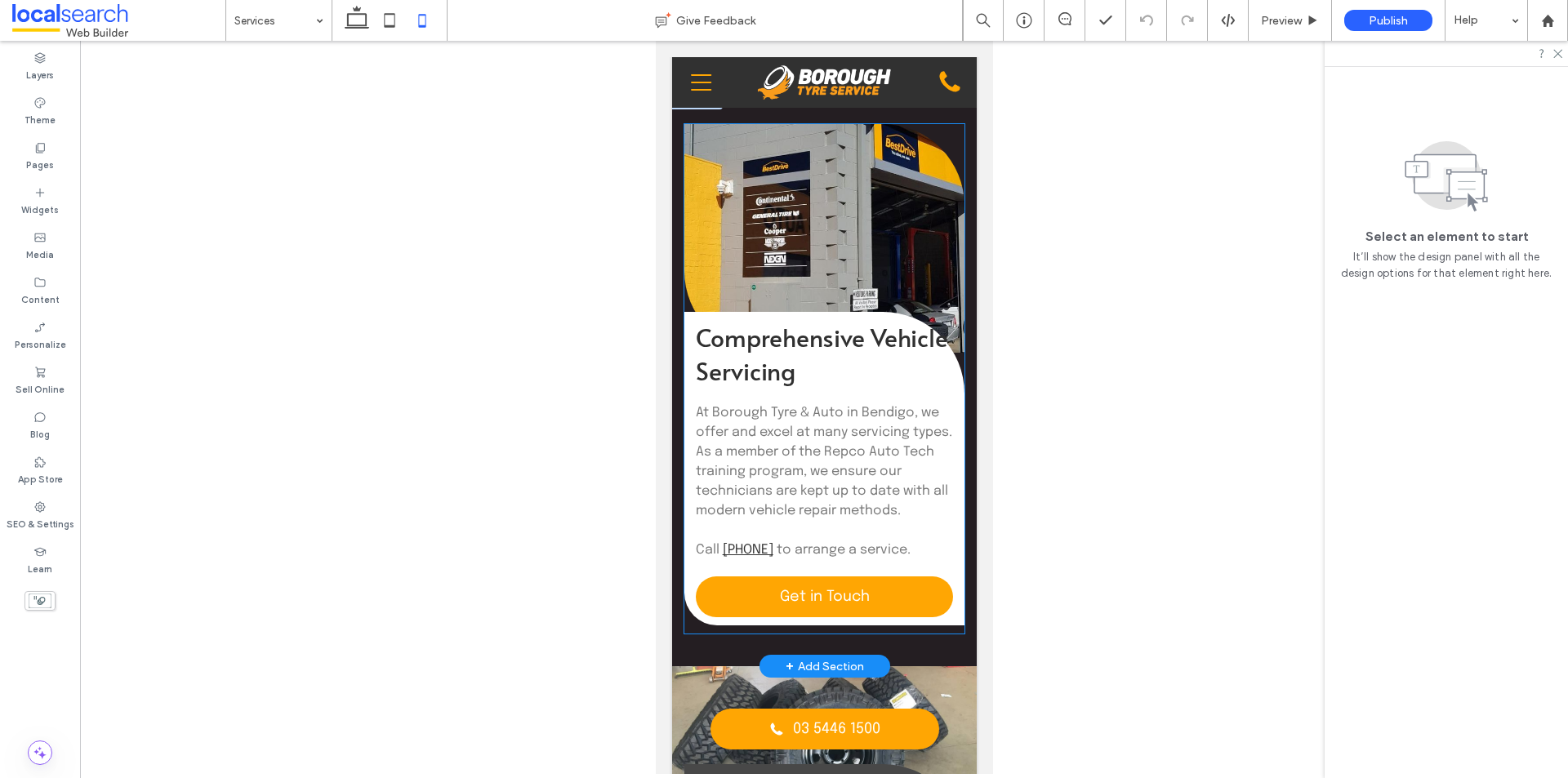 click on "Comprehensive Vehicle Servicing" at bounding box center (821, 353) 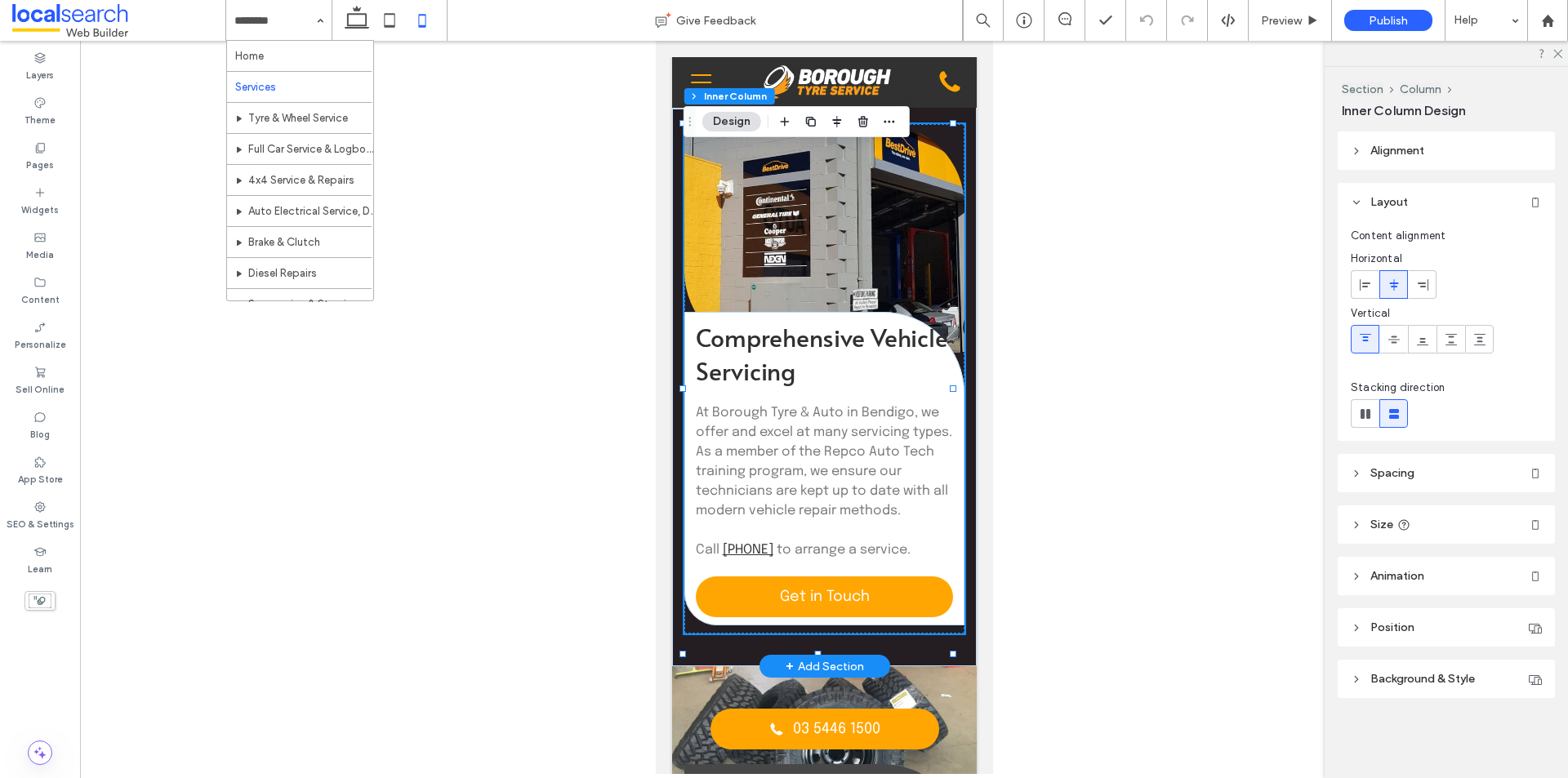 click on "Comprehensive Vehicle Servicing" at bounding box center [821, 353] 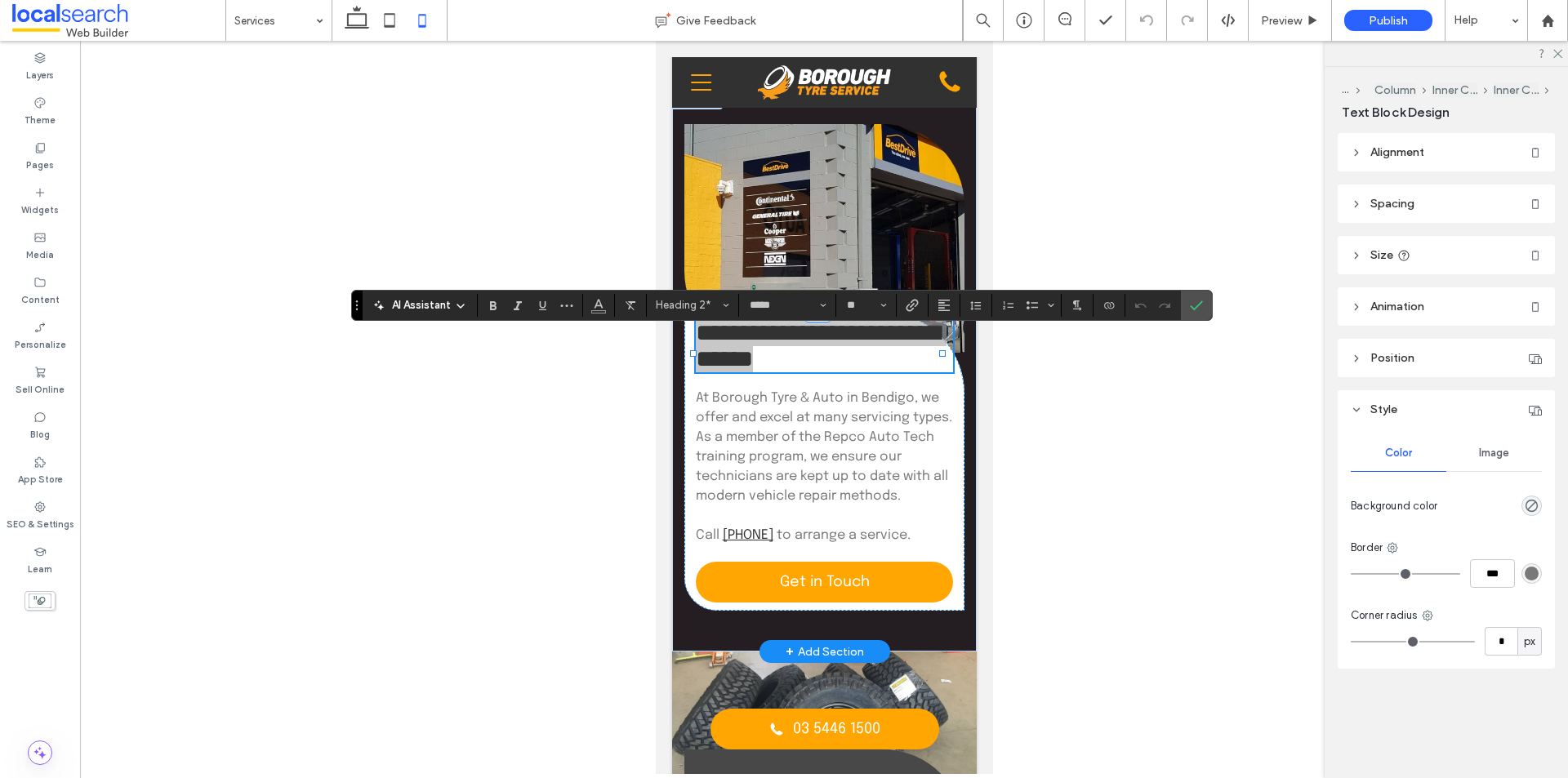 click at bounding box center (824, 407) 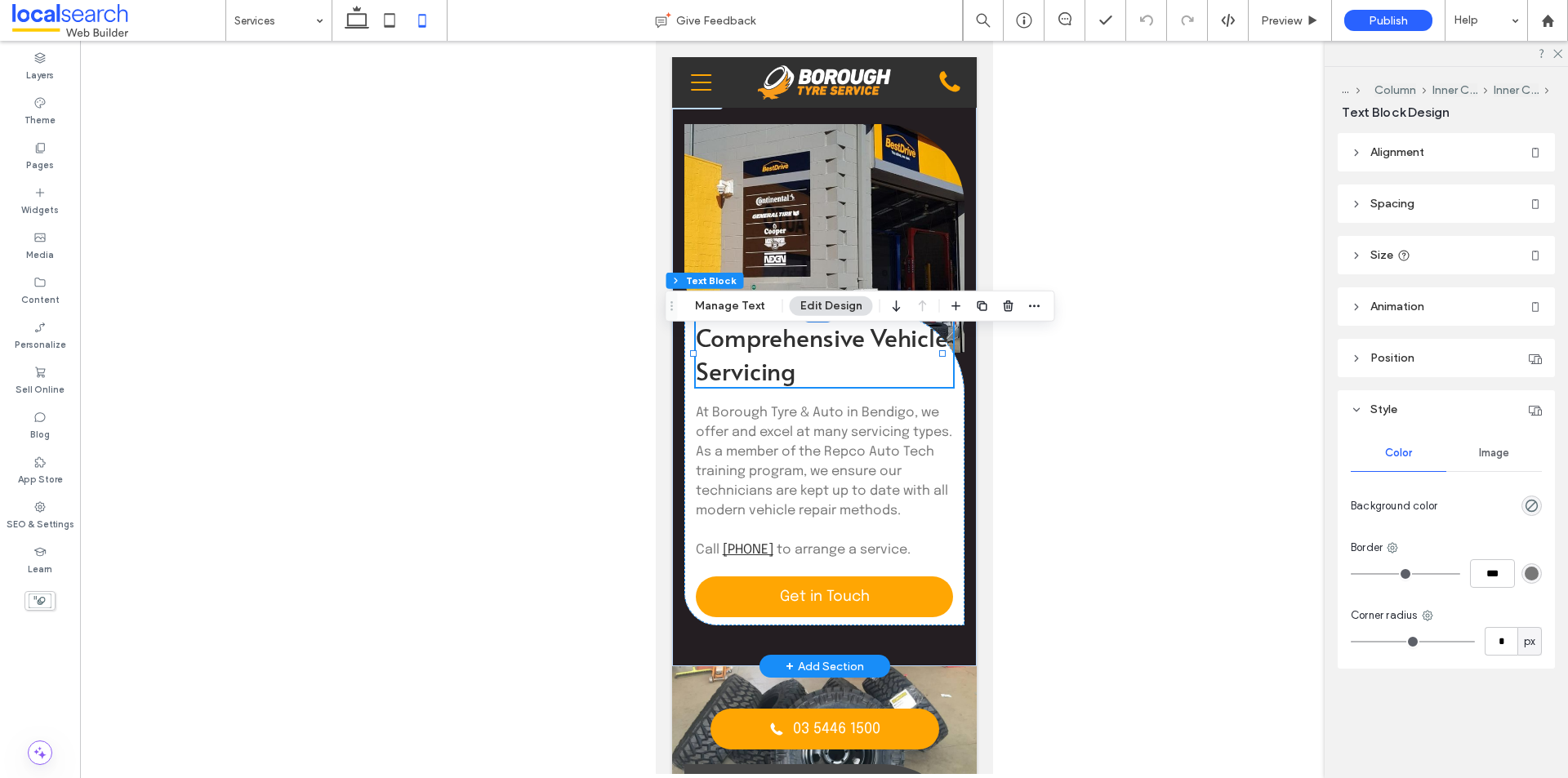 click on "Comprehensive Vehicle Servicing" at bounding box center [821, 353] 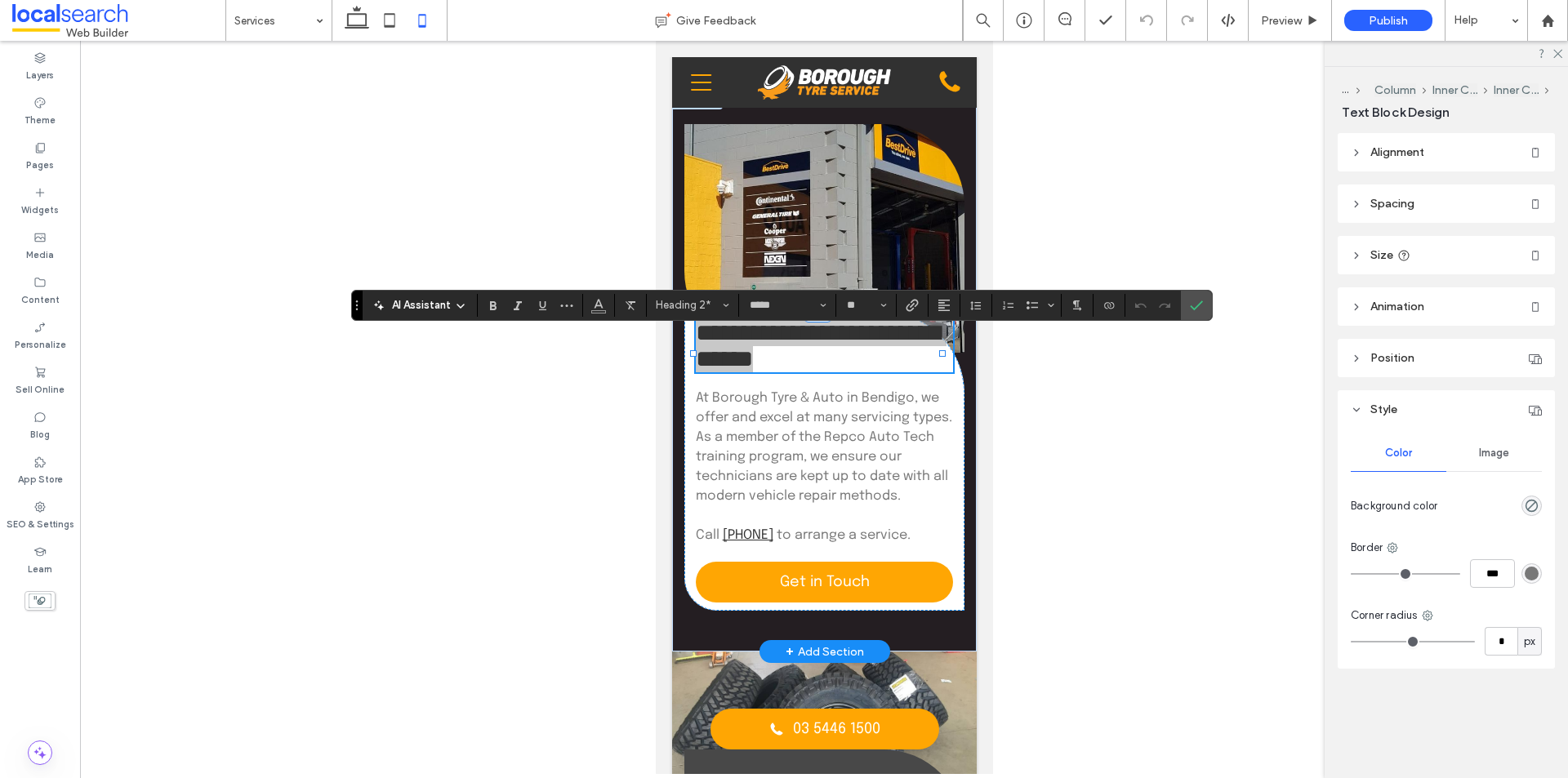 click at bounding box center (824, 407) 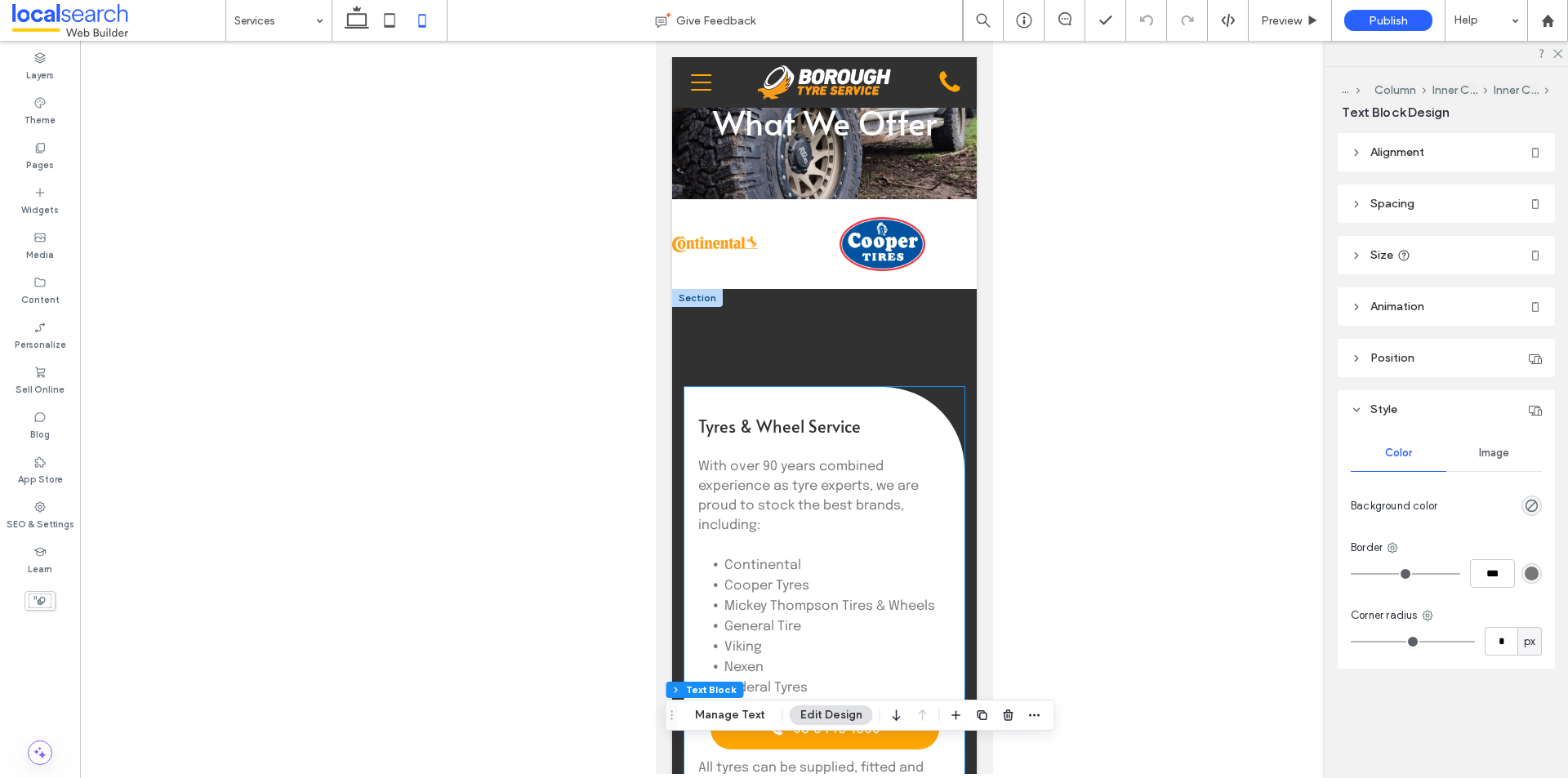 scroll, scrollTop: 0, scrollLeft: 0, axis: both 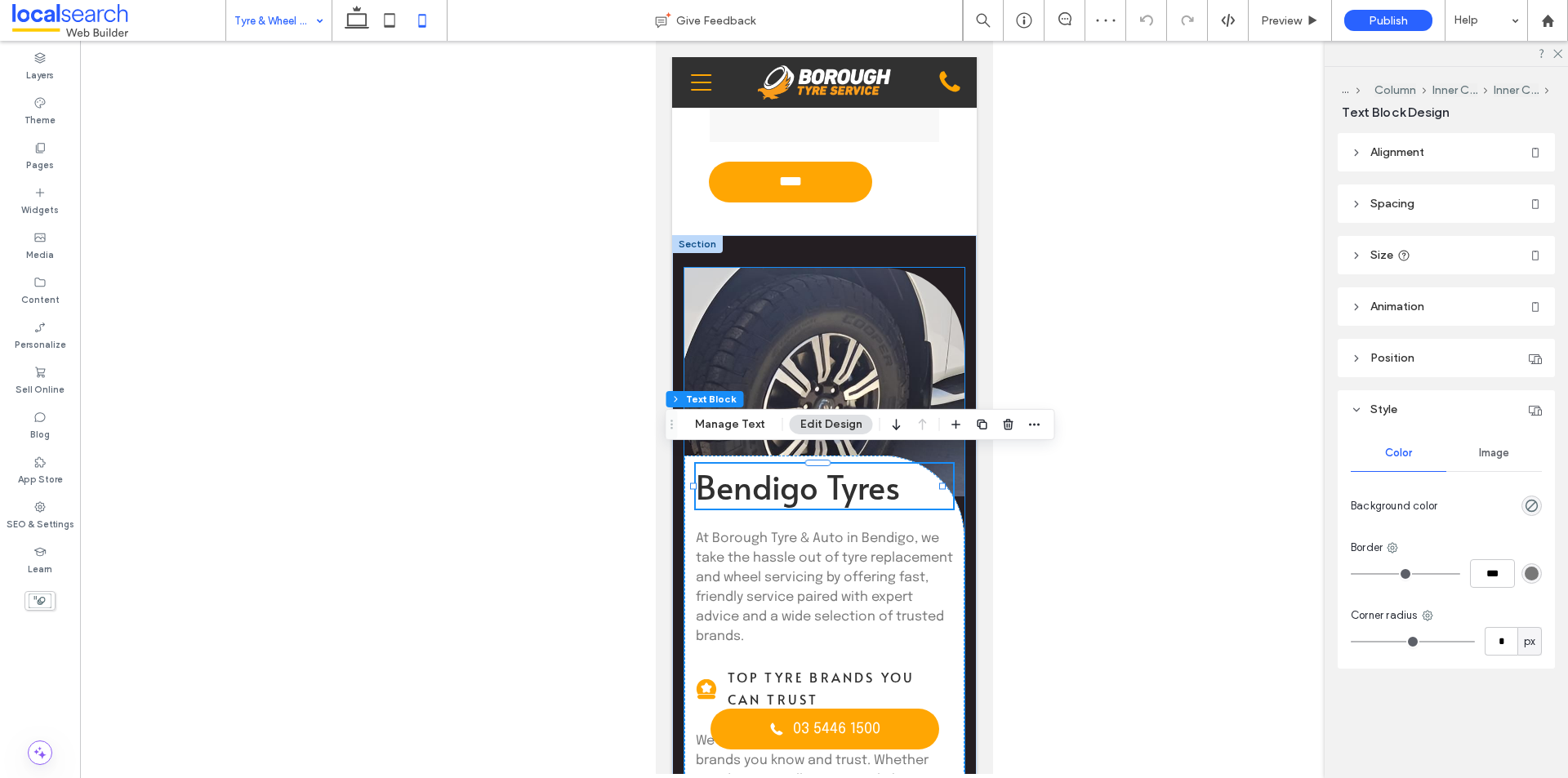 click on "Bendigo Tyres" at bounding box center [797, 486] 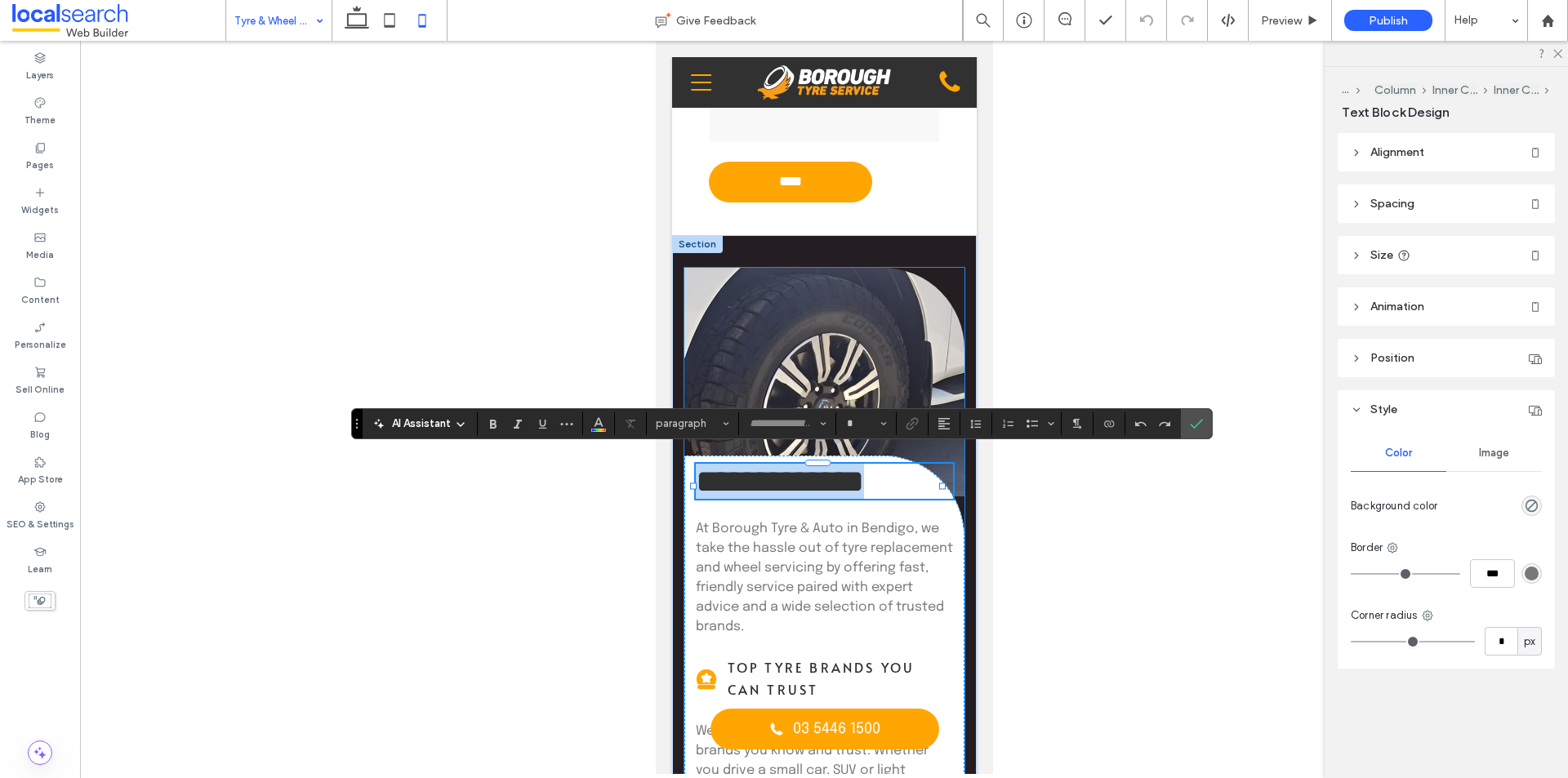 type on "*****" 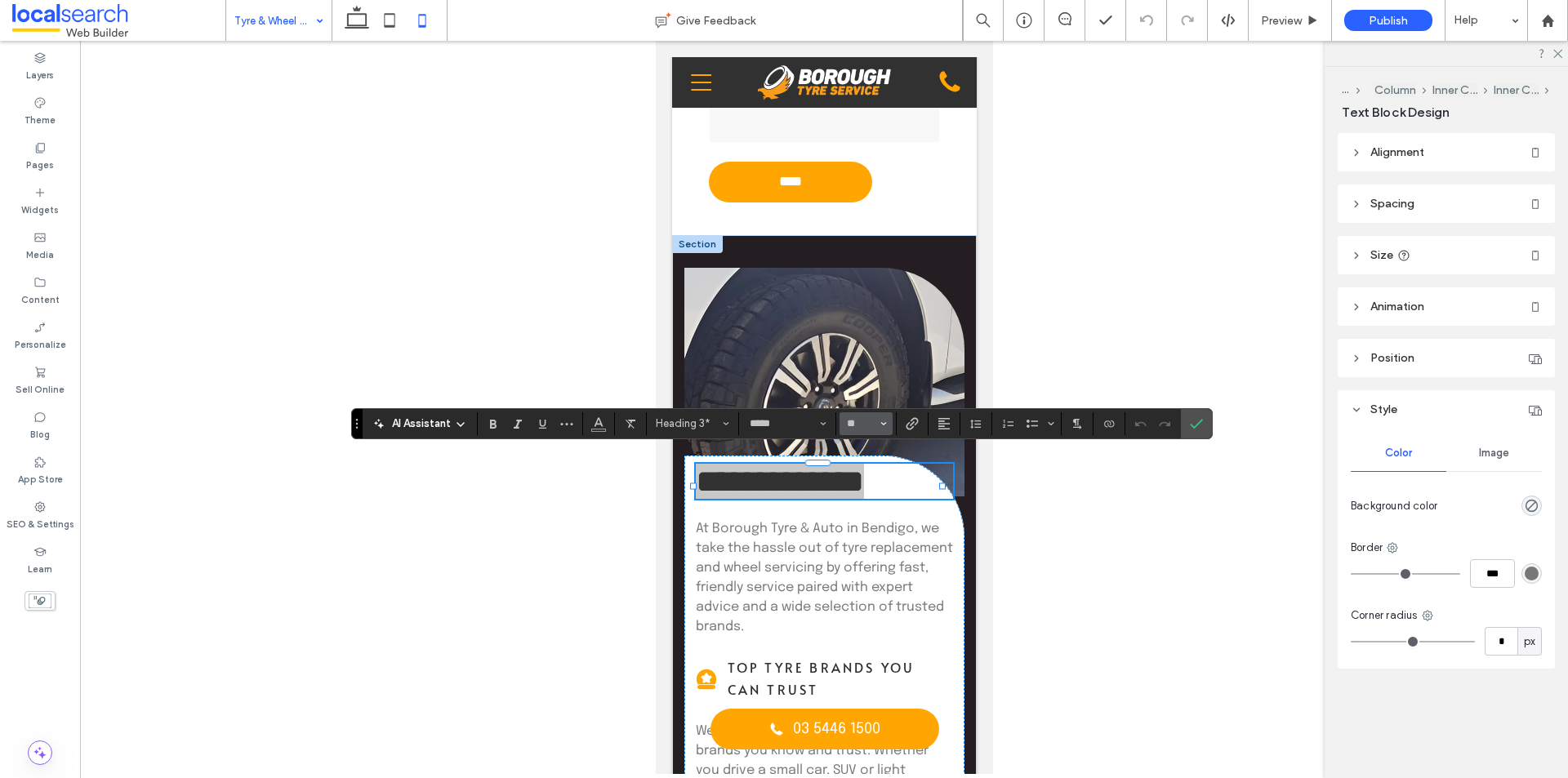 click on "**" at bounding box center [861, 424] 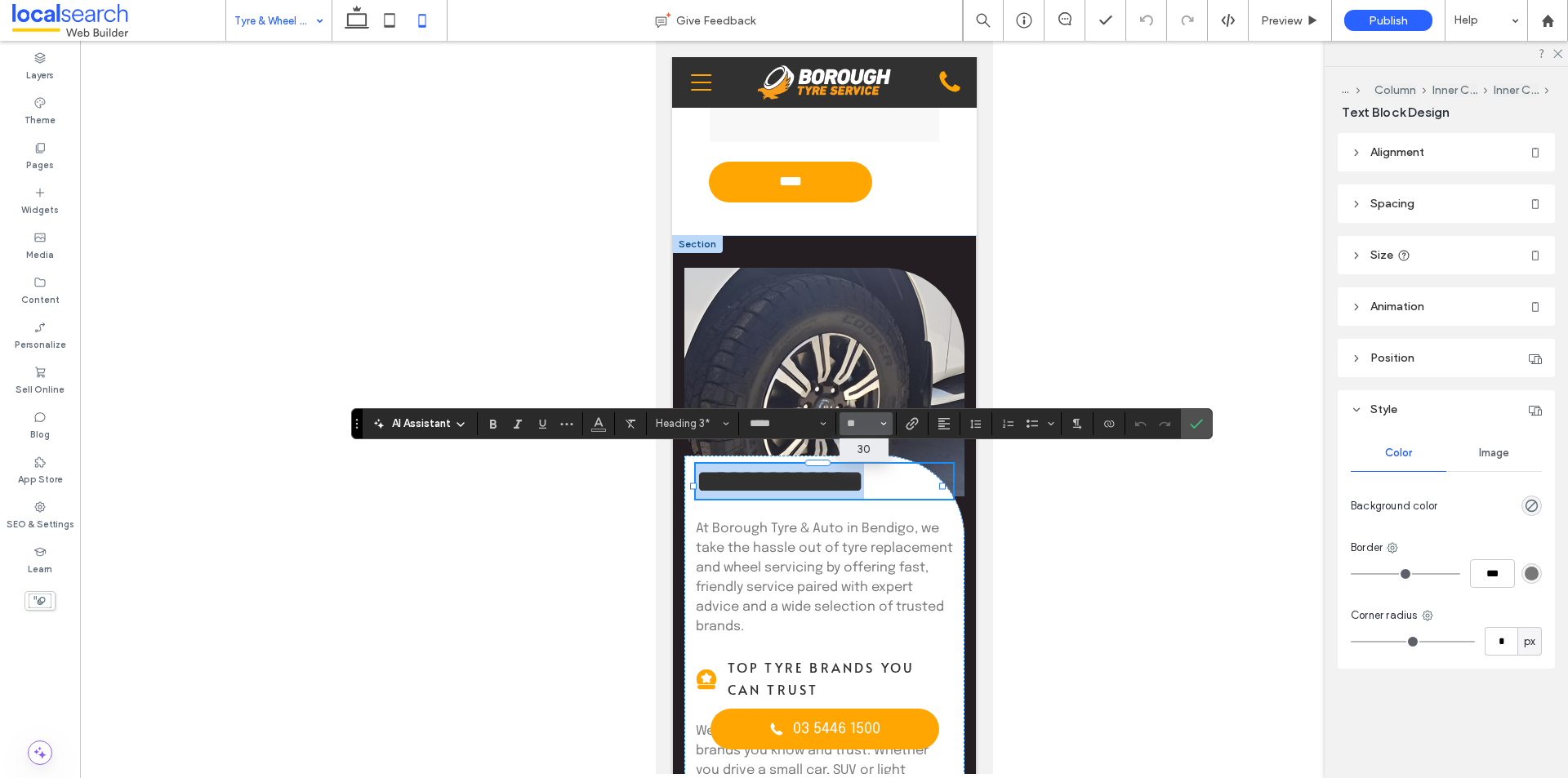 type on "**" 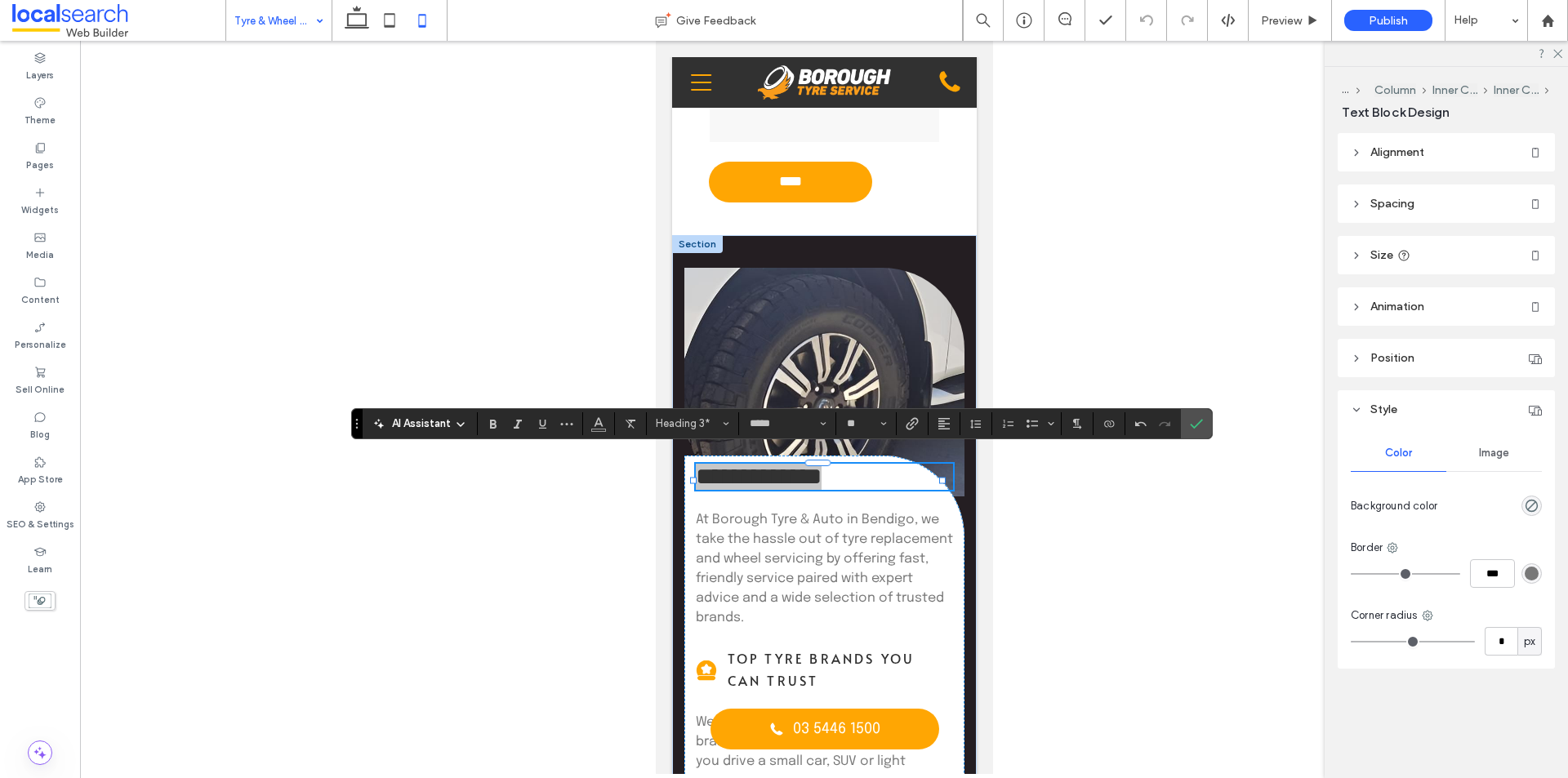 click at bounding box center [824, 407] 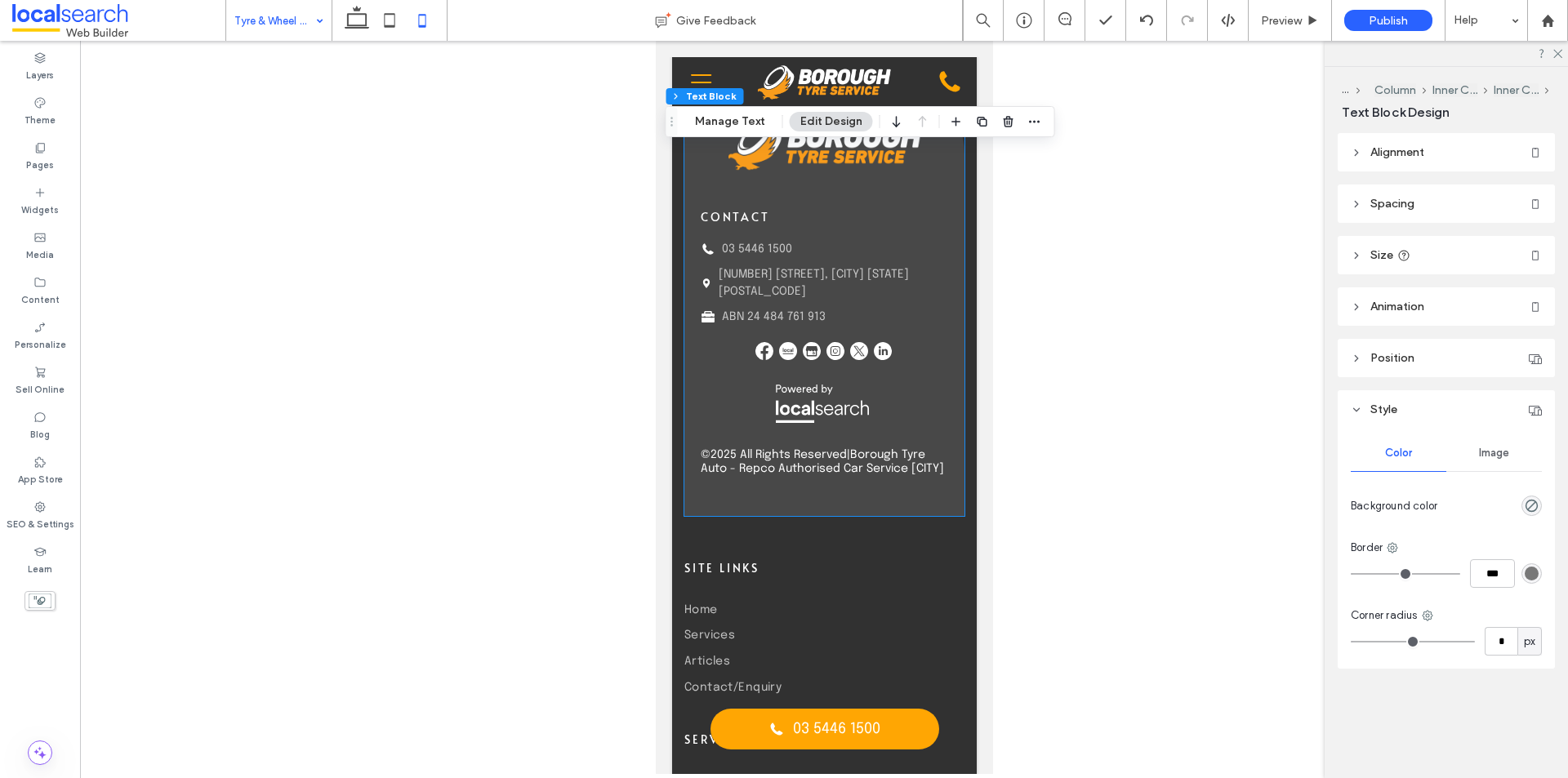 scroll, scrollTop: 9143, scrollLeft: 0, axis: vertical 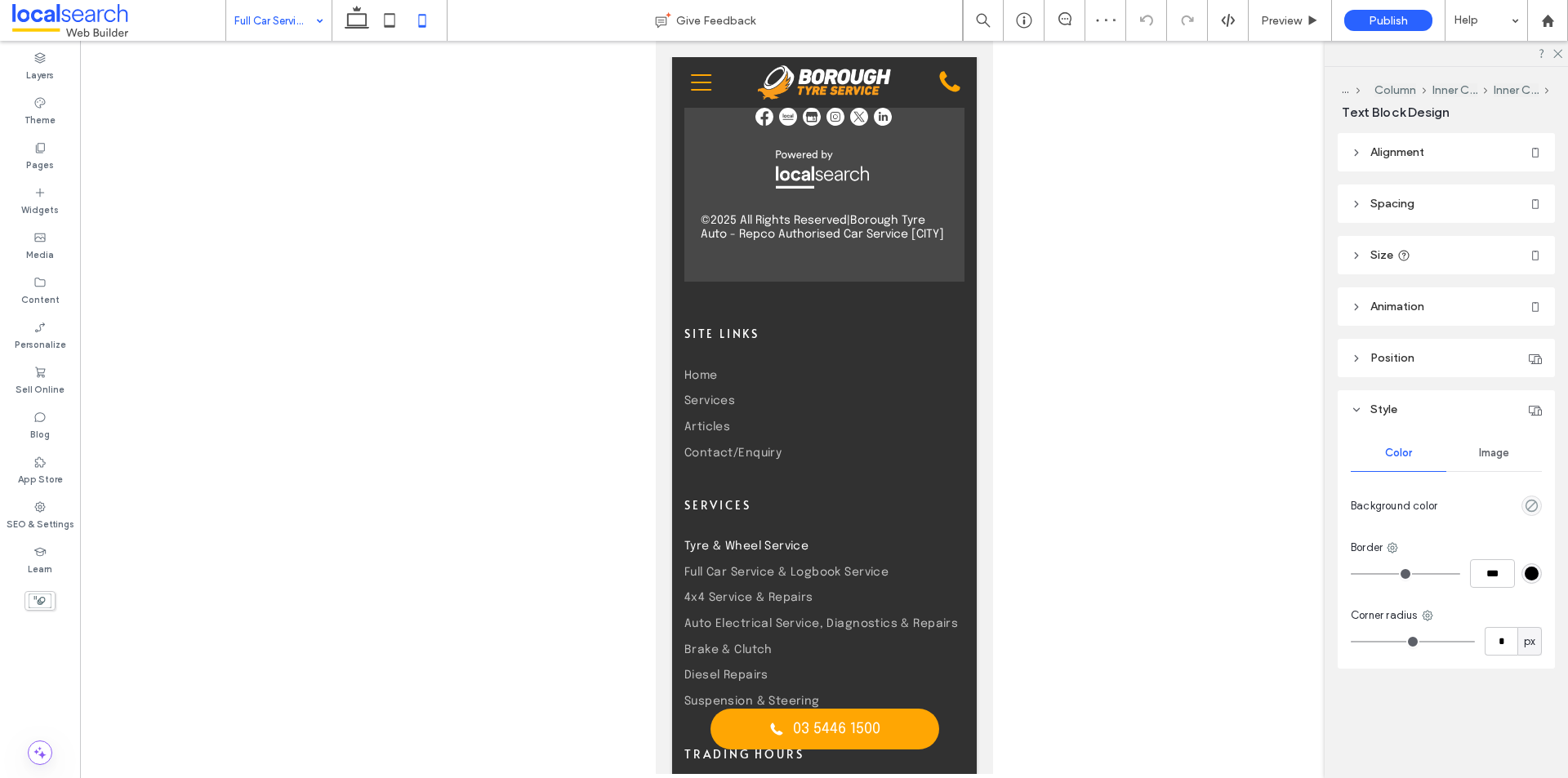 type on "*****" 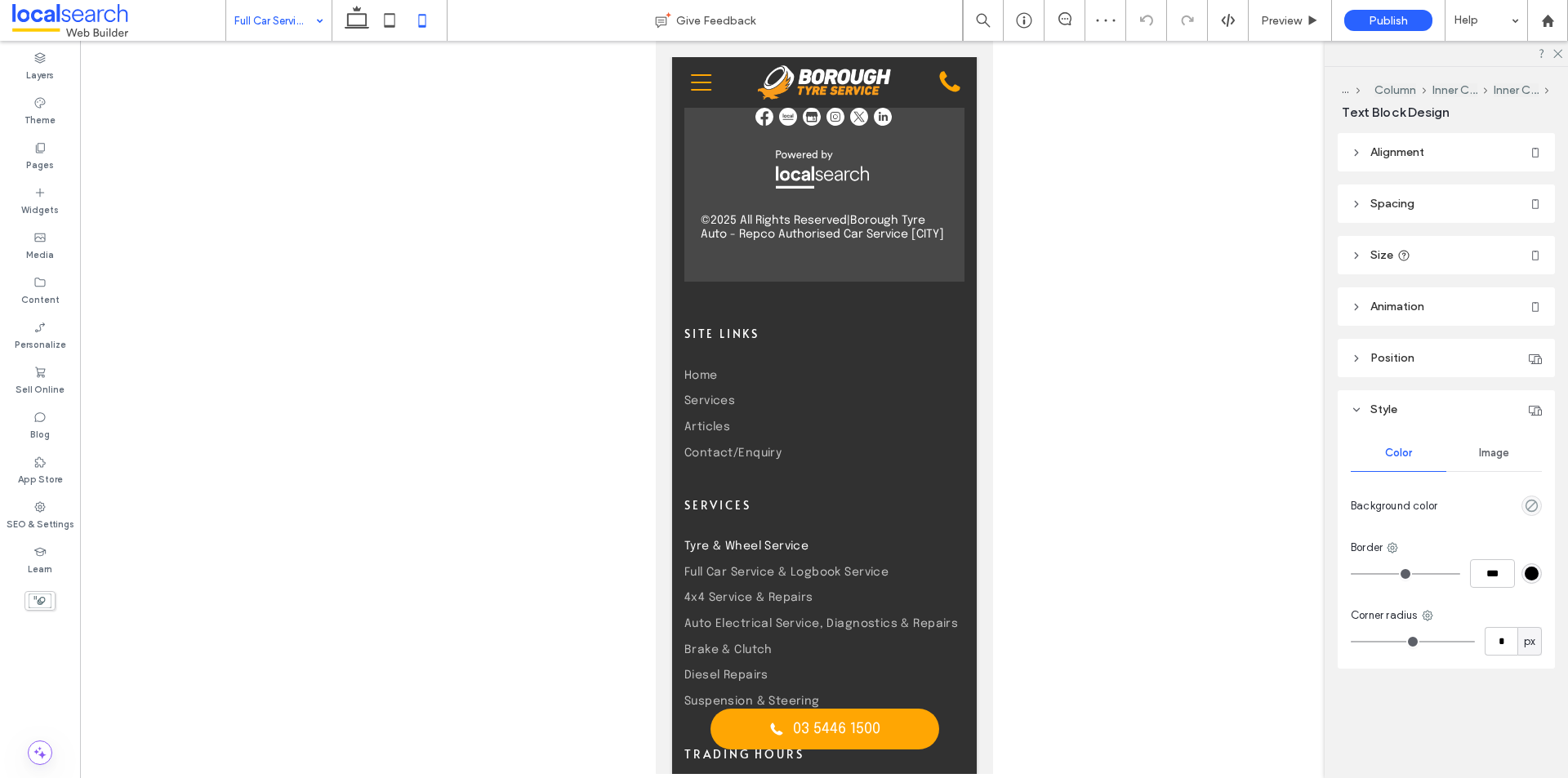 type on "**" 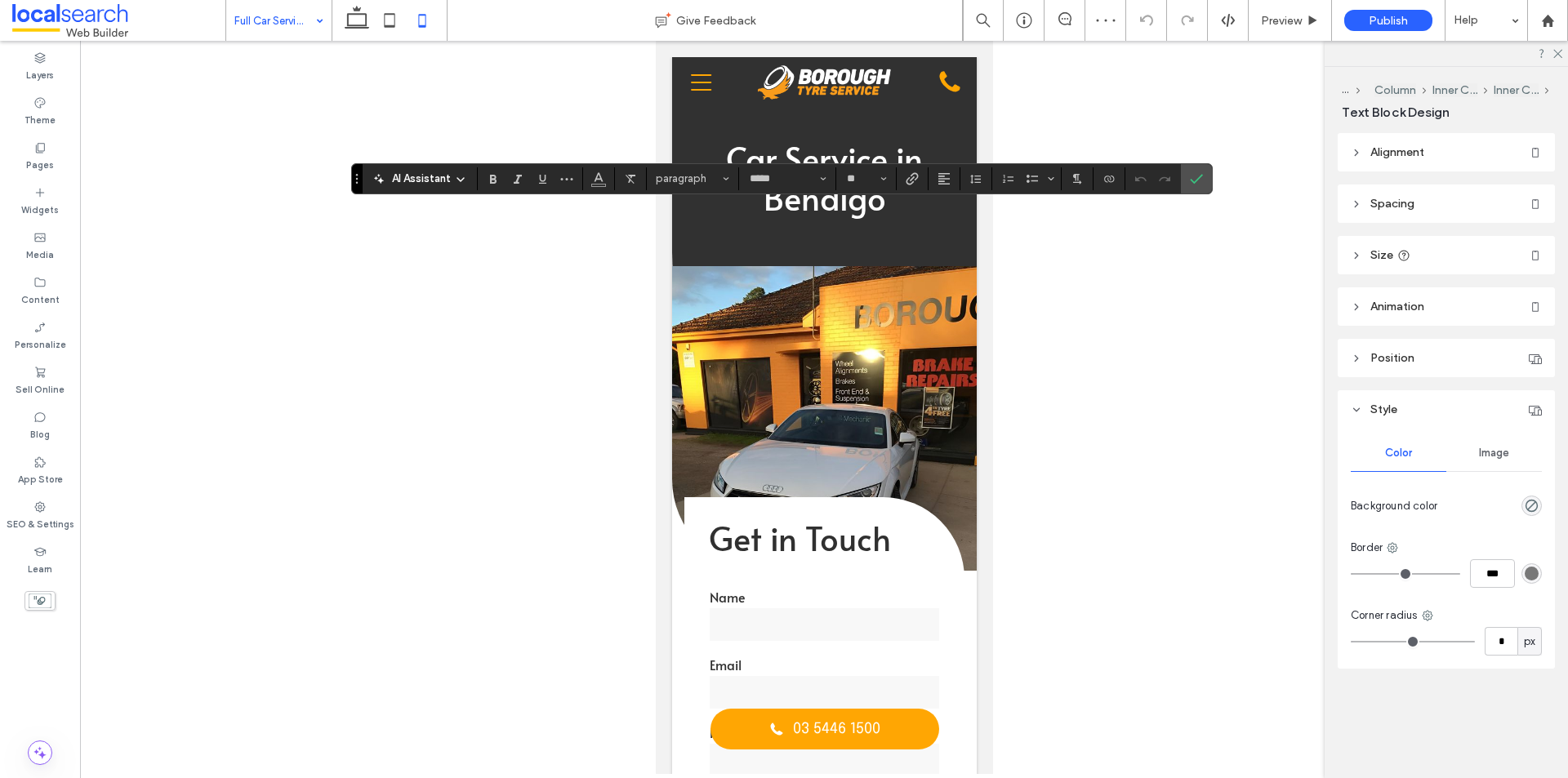 scroll, scrollTop: 980, scrollLeft: 0, axis: vertical 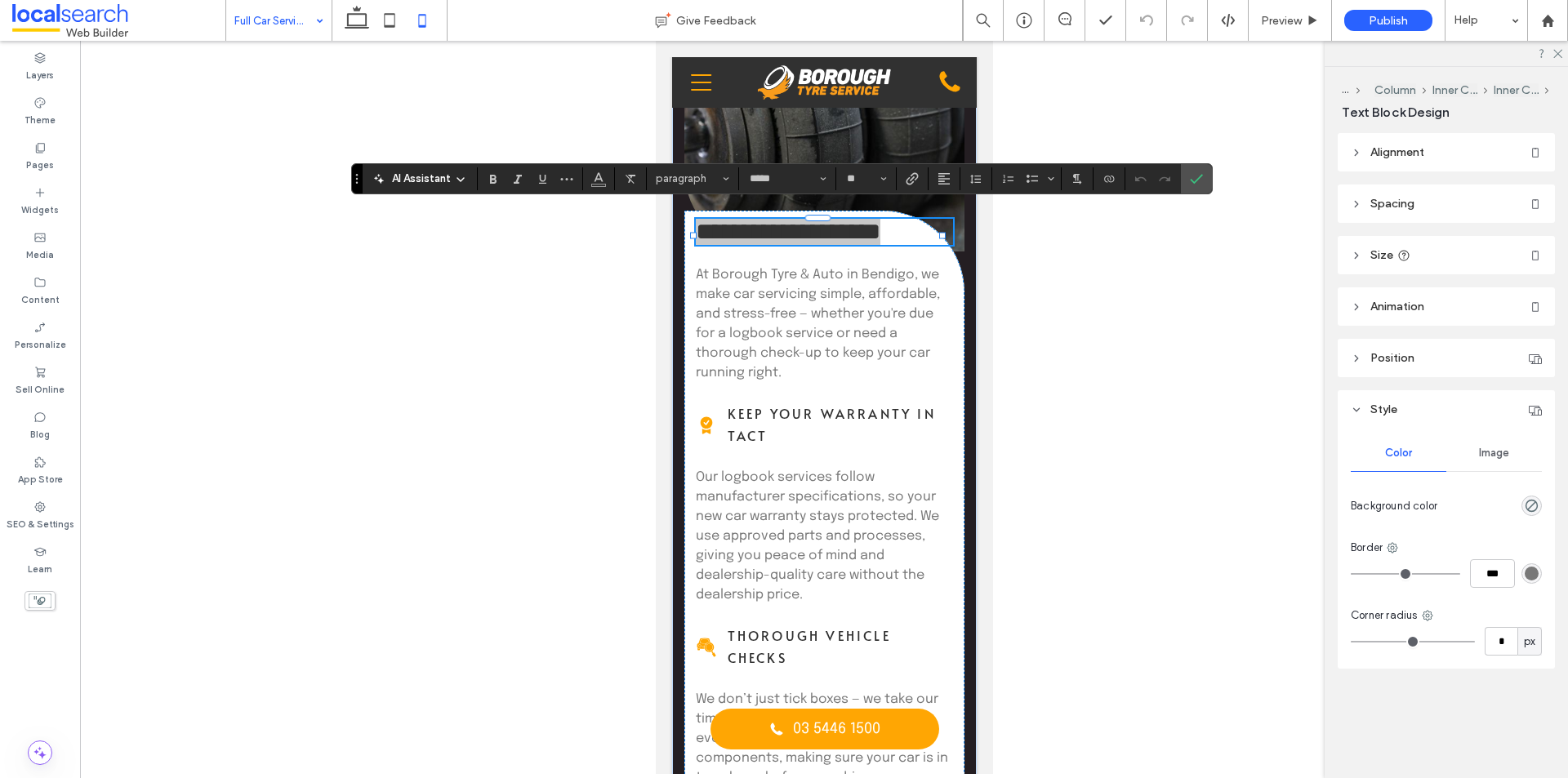 click at bounding box center (824, 407) 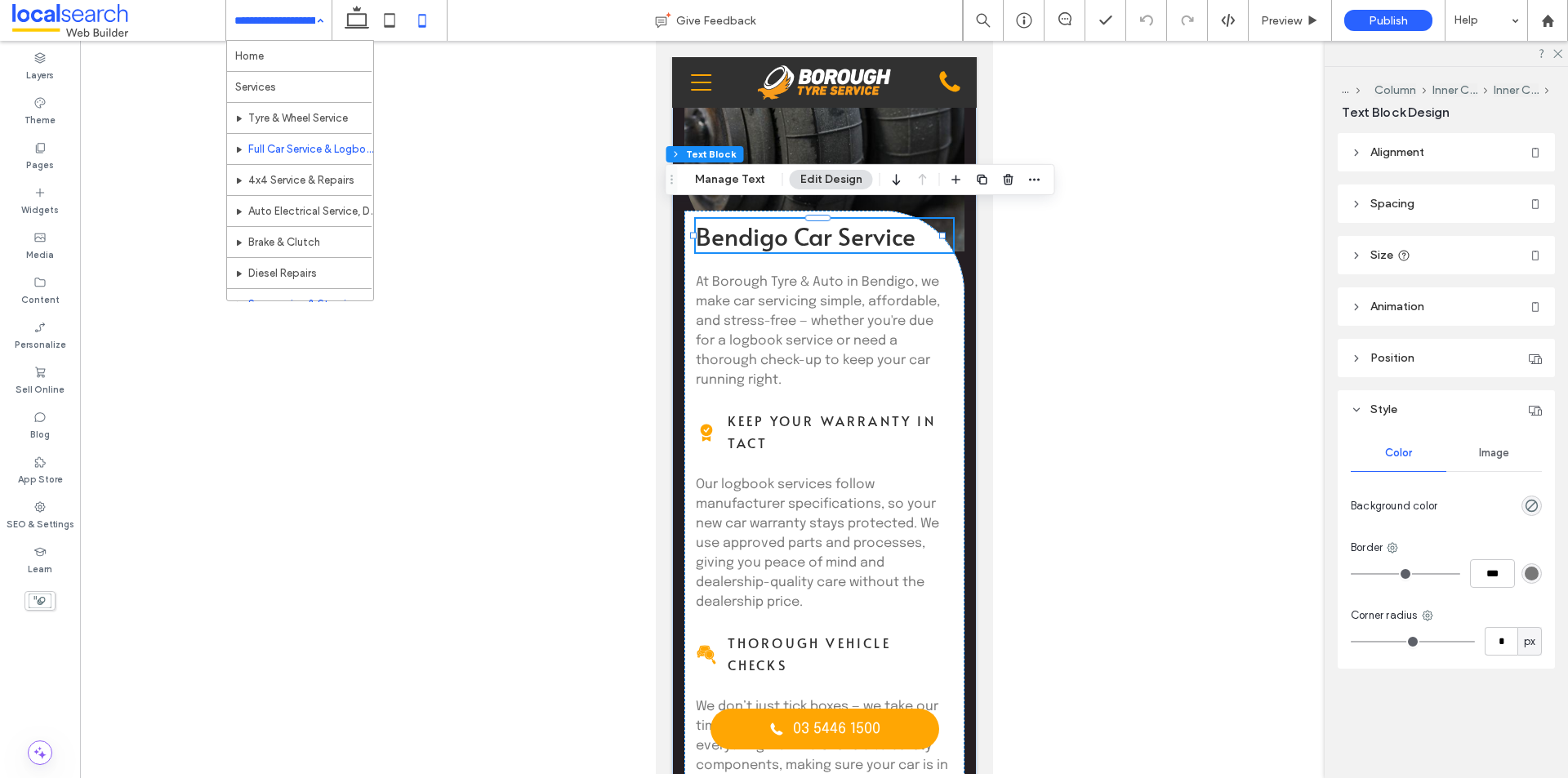 scroll, scrollTop: 79, scrollLeft: 0, axis: vertical 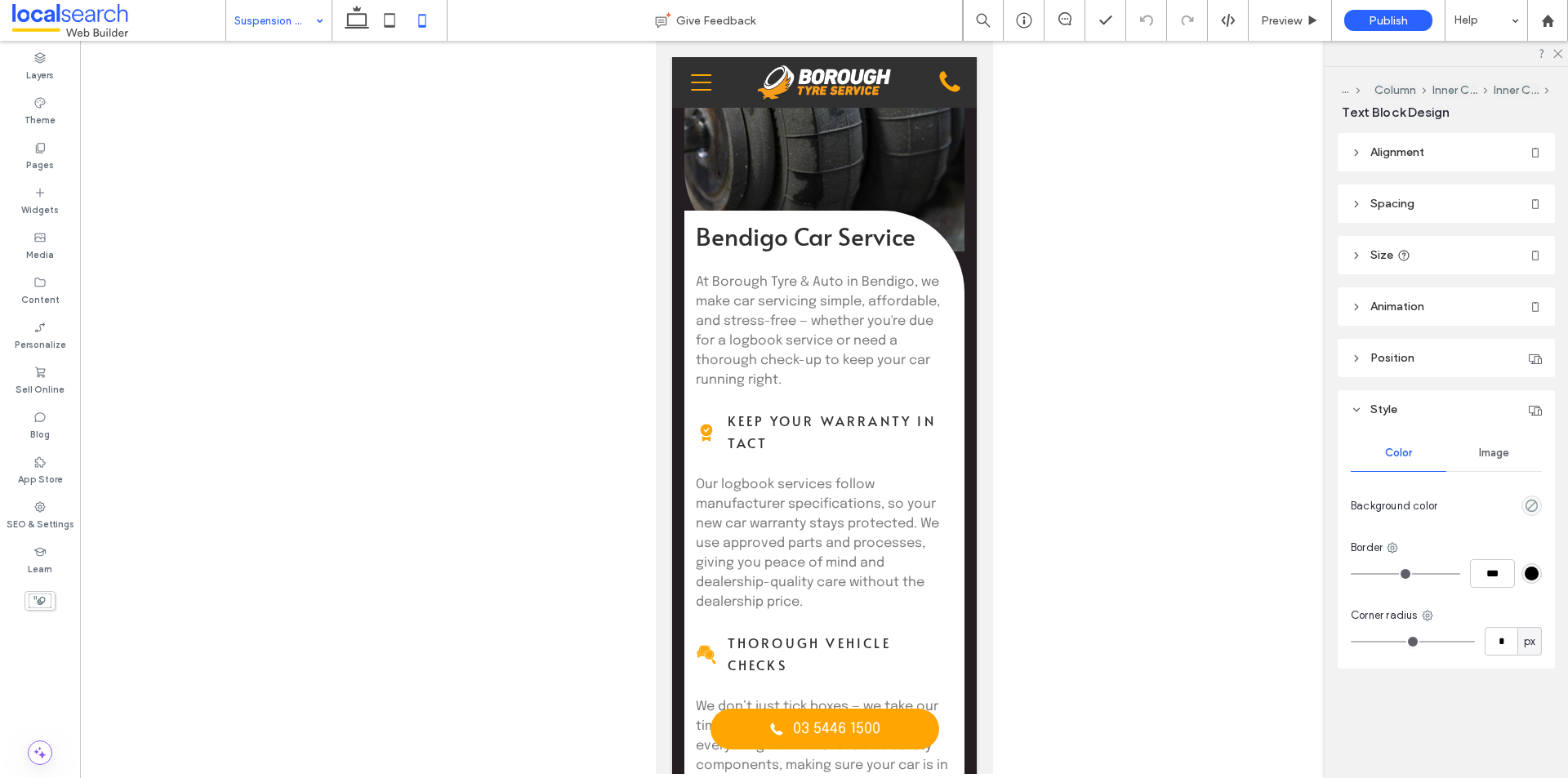 type on "*****" 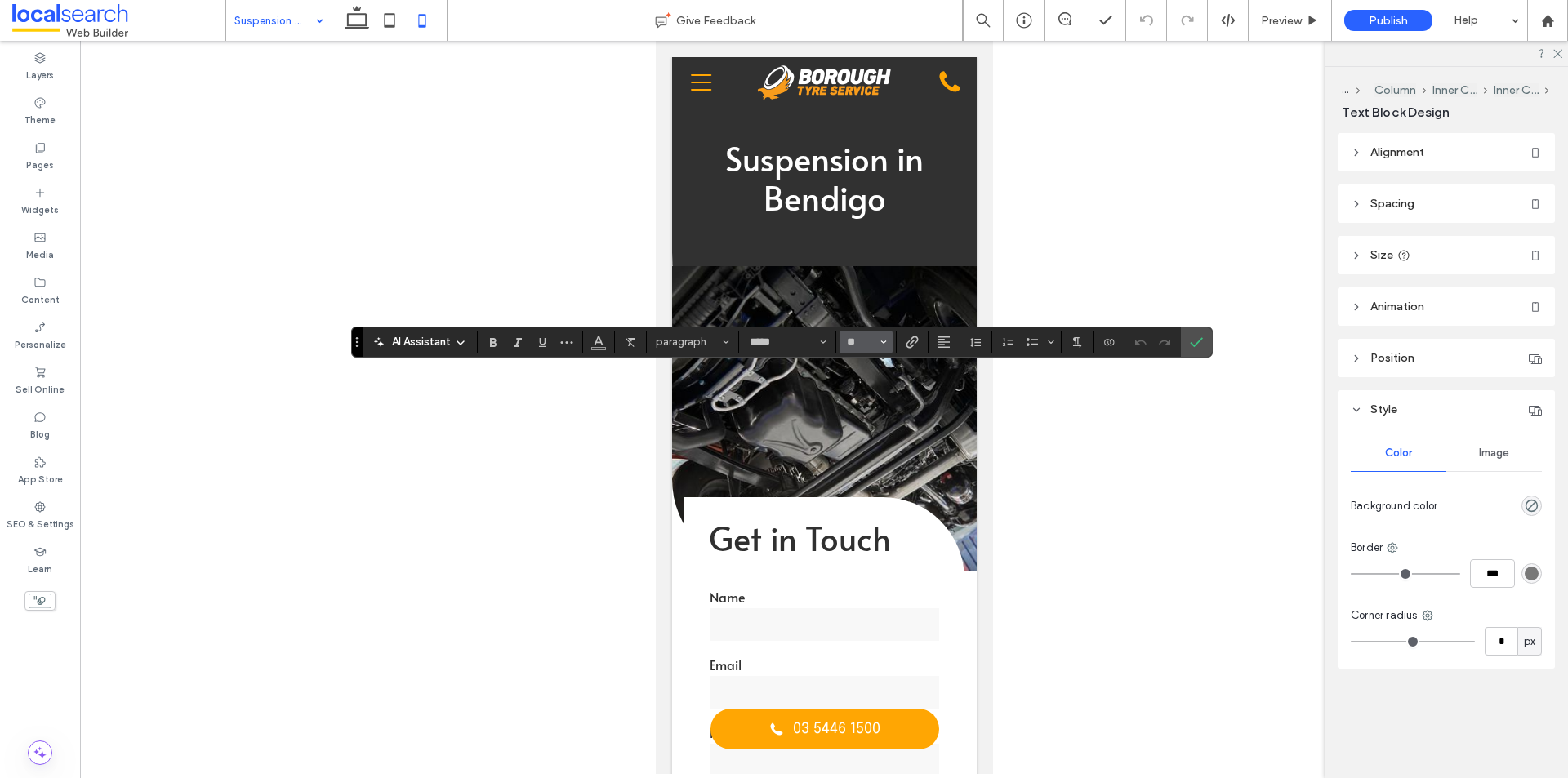 scroll, scrollTop: 816, scrollLeft: 0, axis: vertical 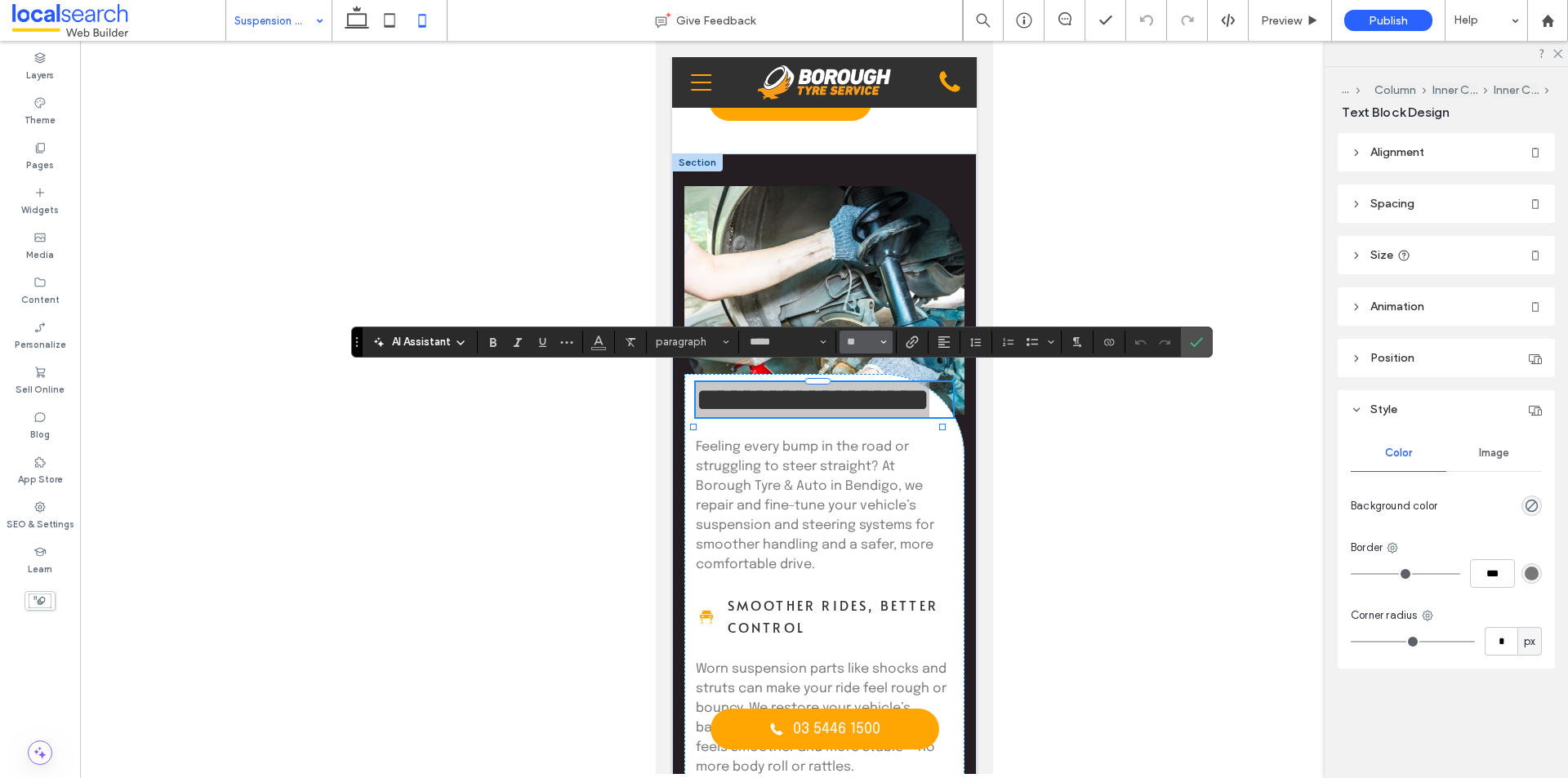 click on "**" at bounding box center [861, 342] 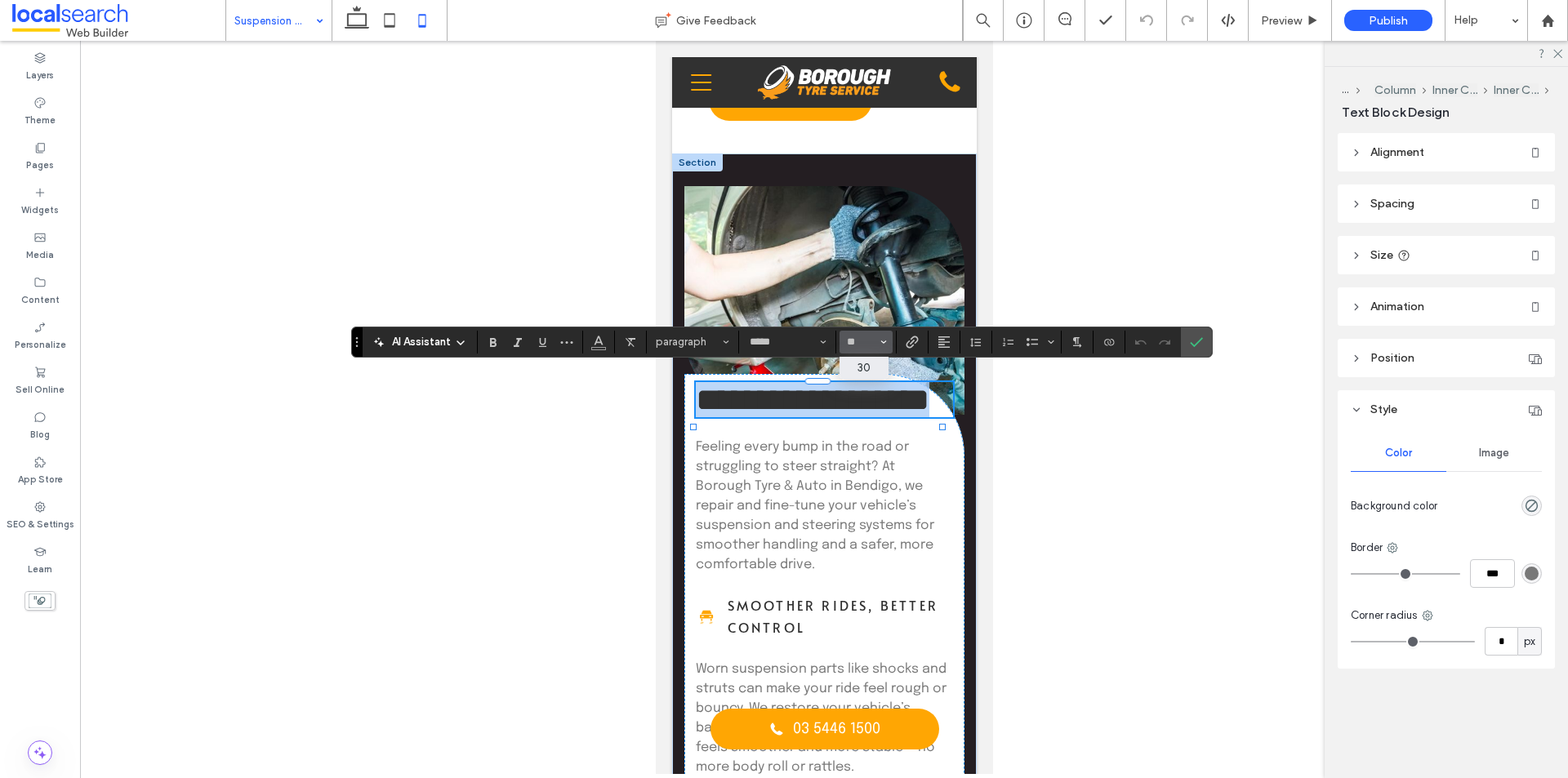 type on "**" 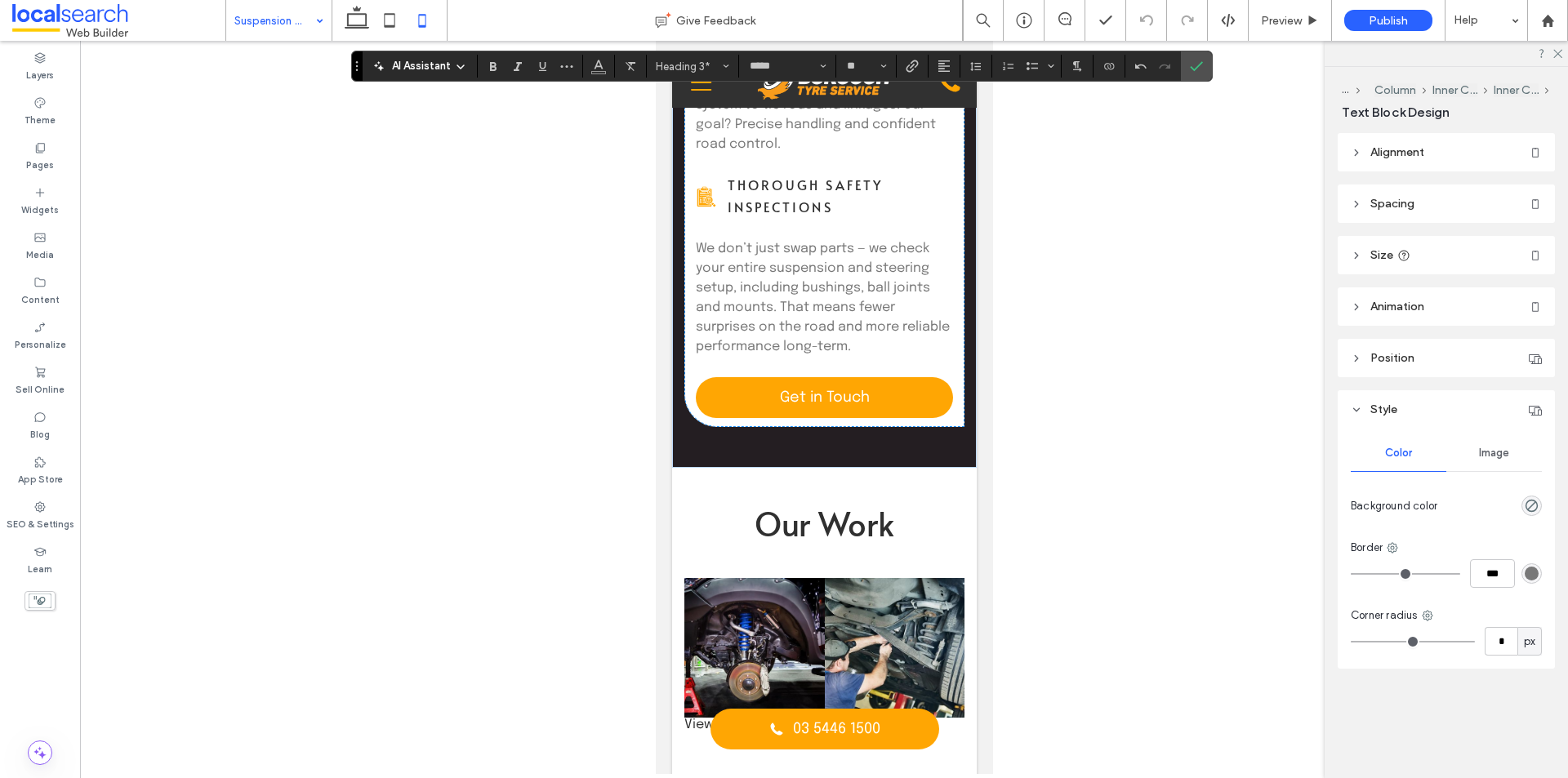 click at bounding box center [824, 407] 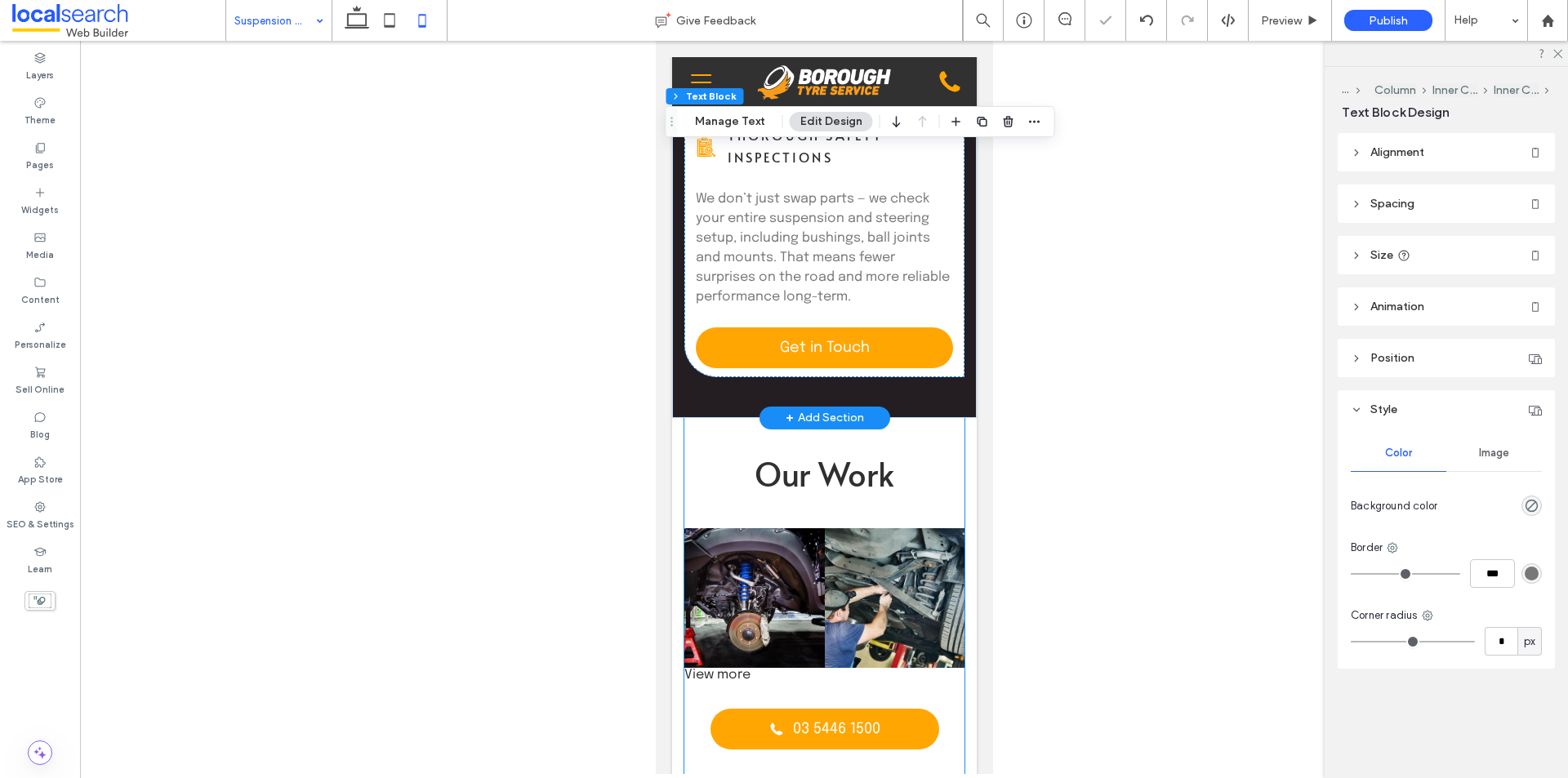scroll, scrollTop: 1633, scrollLeft: 0, axis: vertical 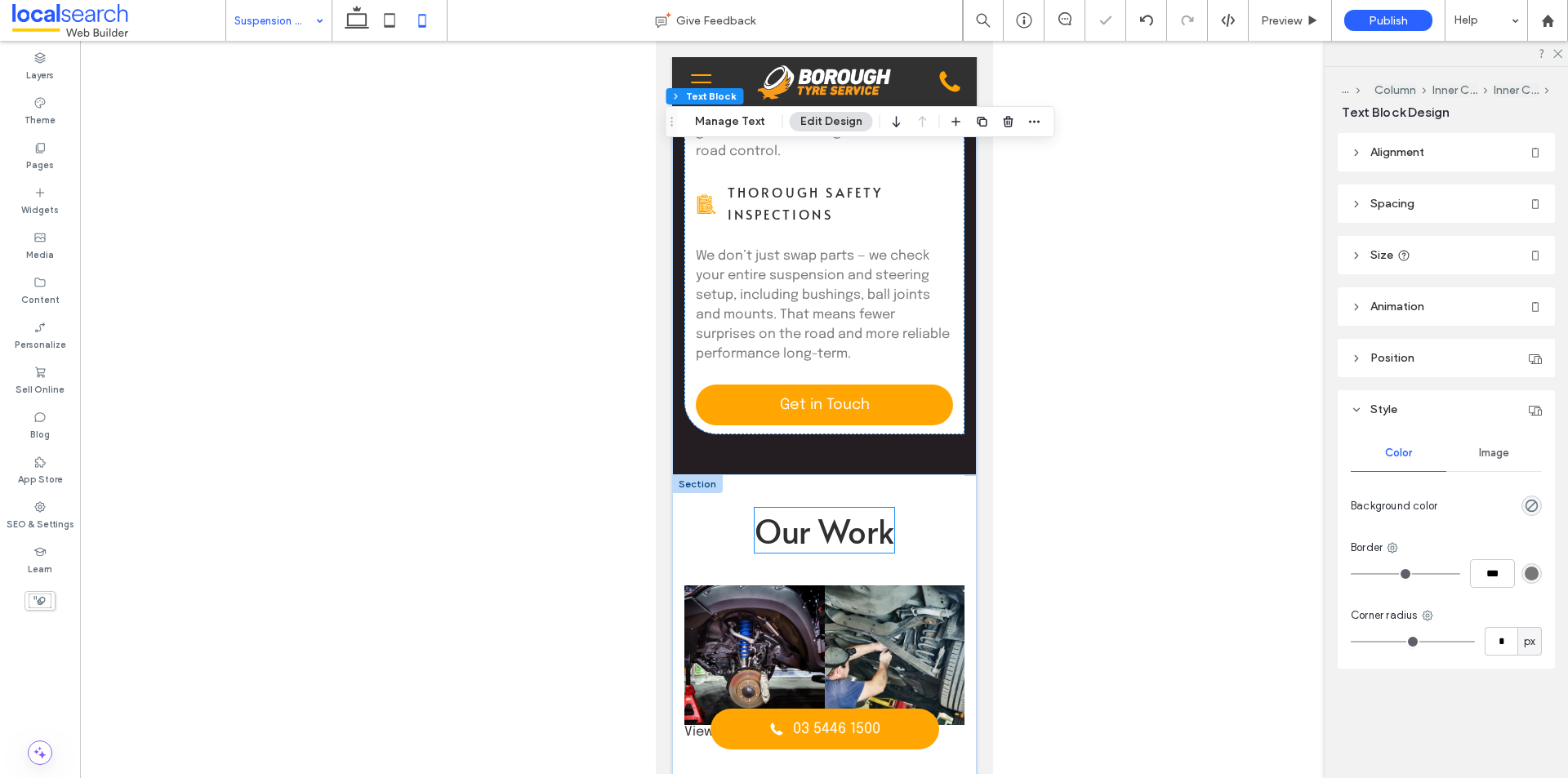 click on "Our Work" at bounding box center [823, 530] 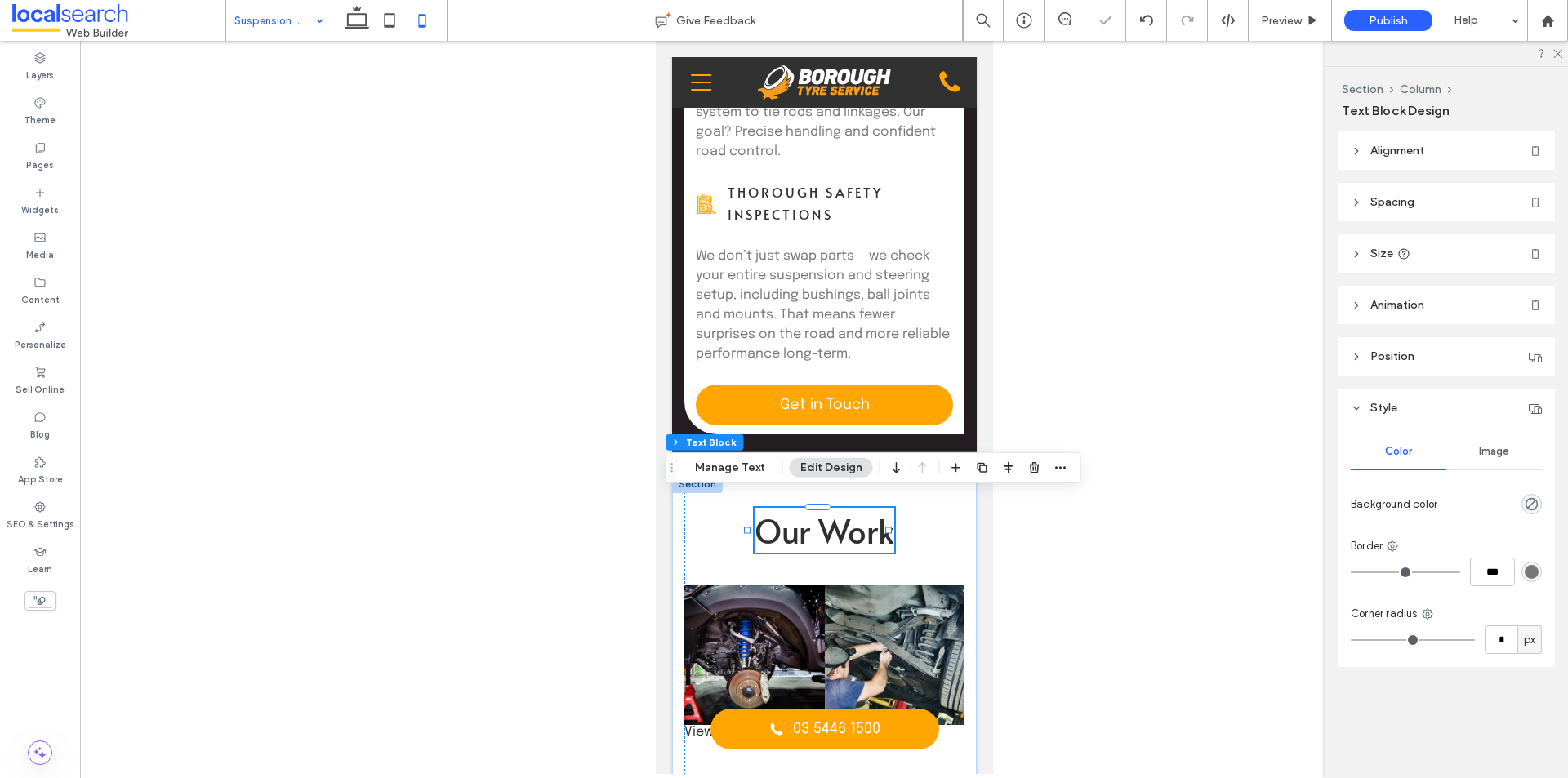 click on "Our Work" at bounding box center (823, 530) 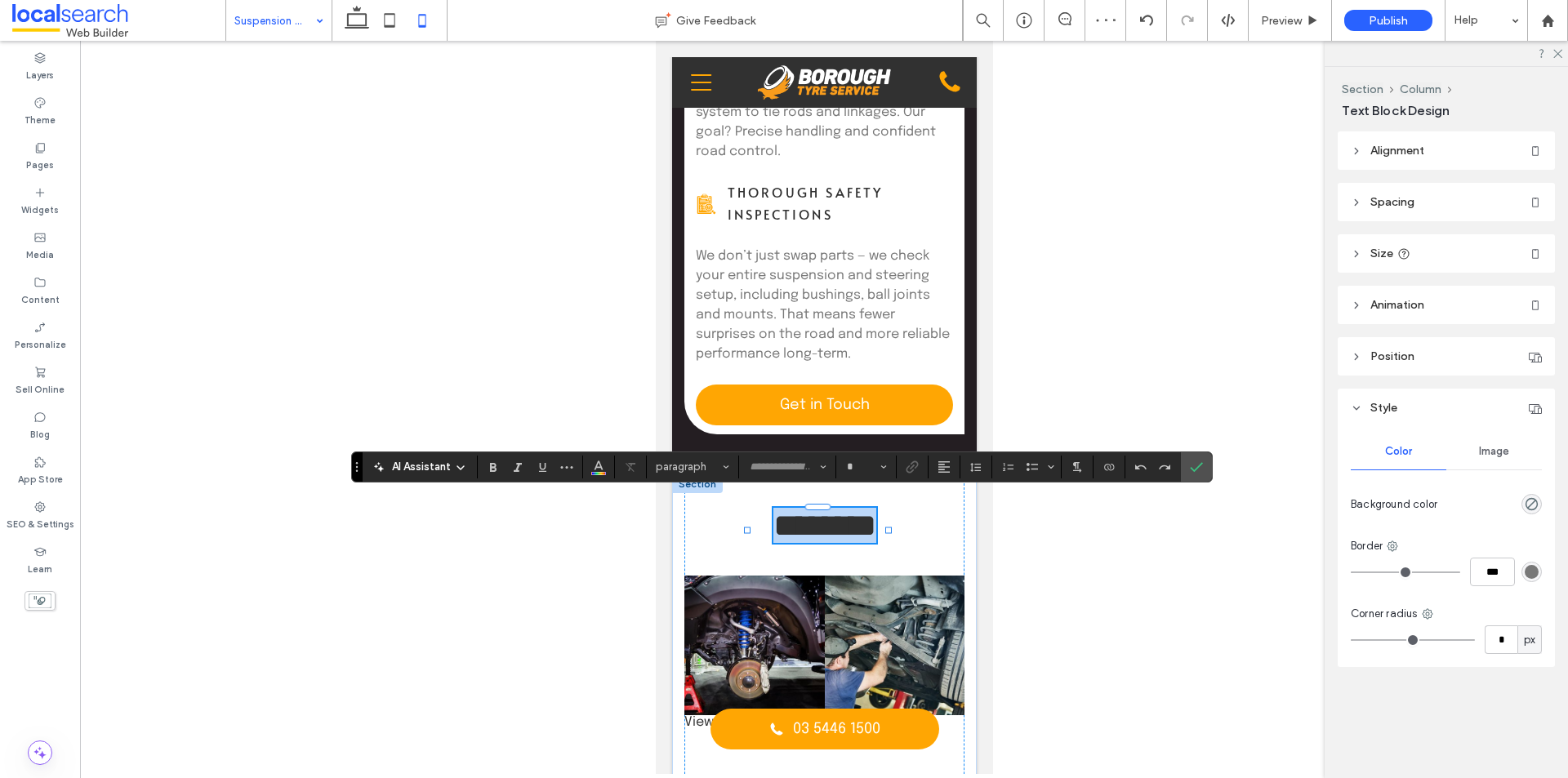 type on "*****" 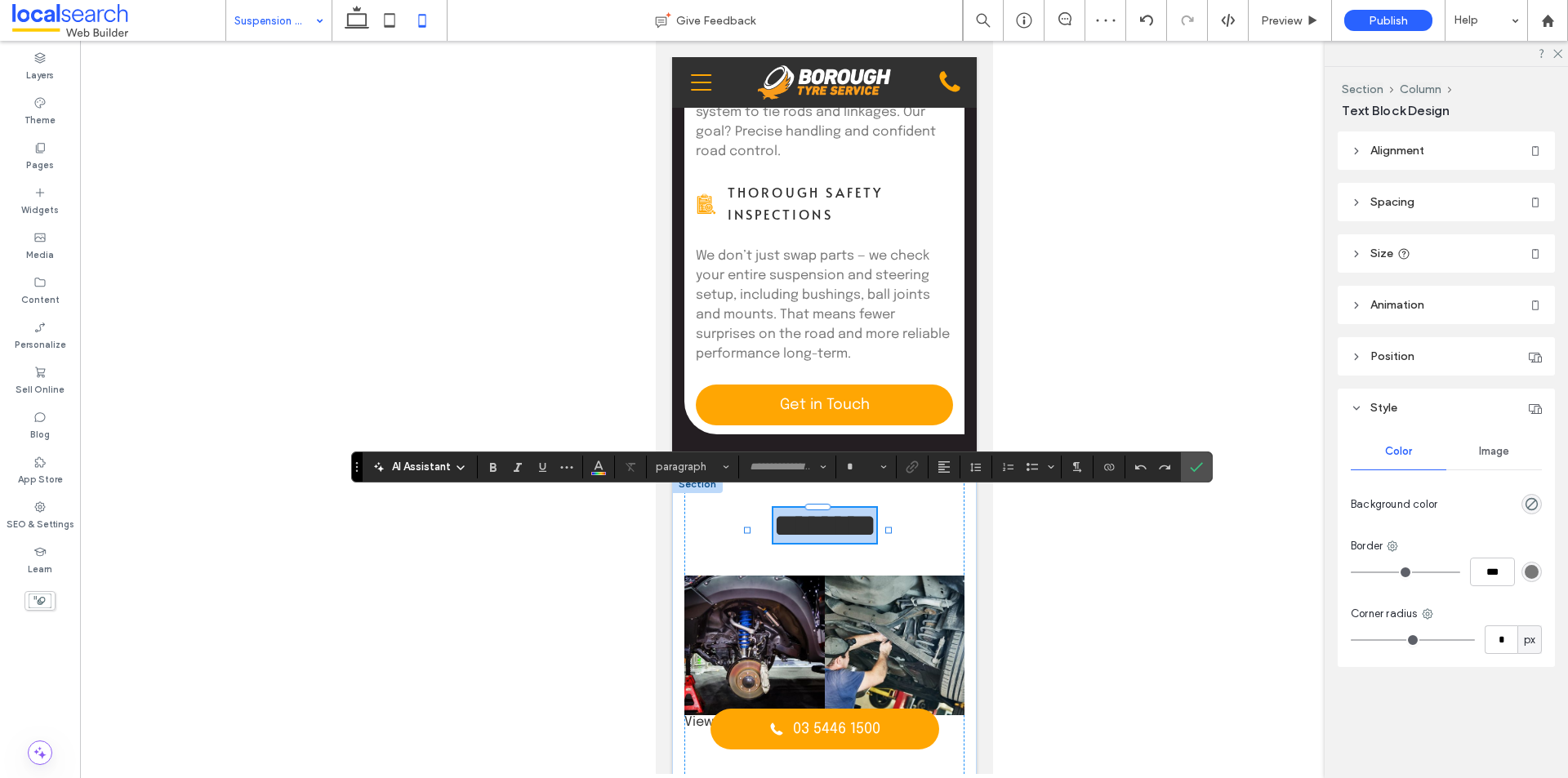 type on "**" 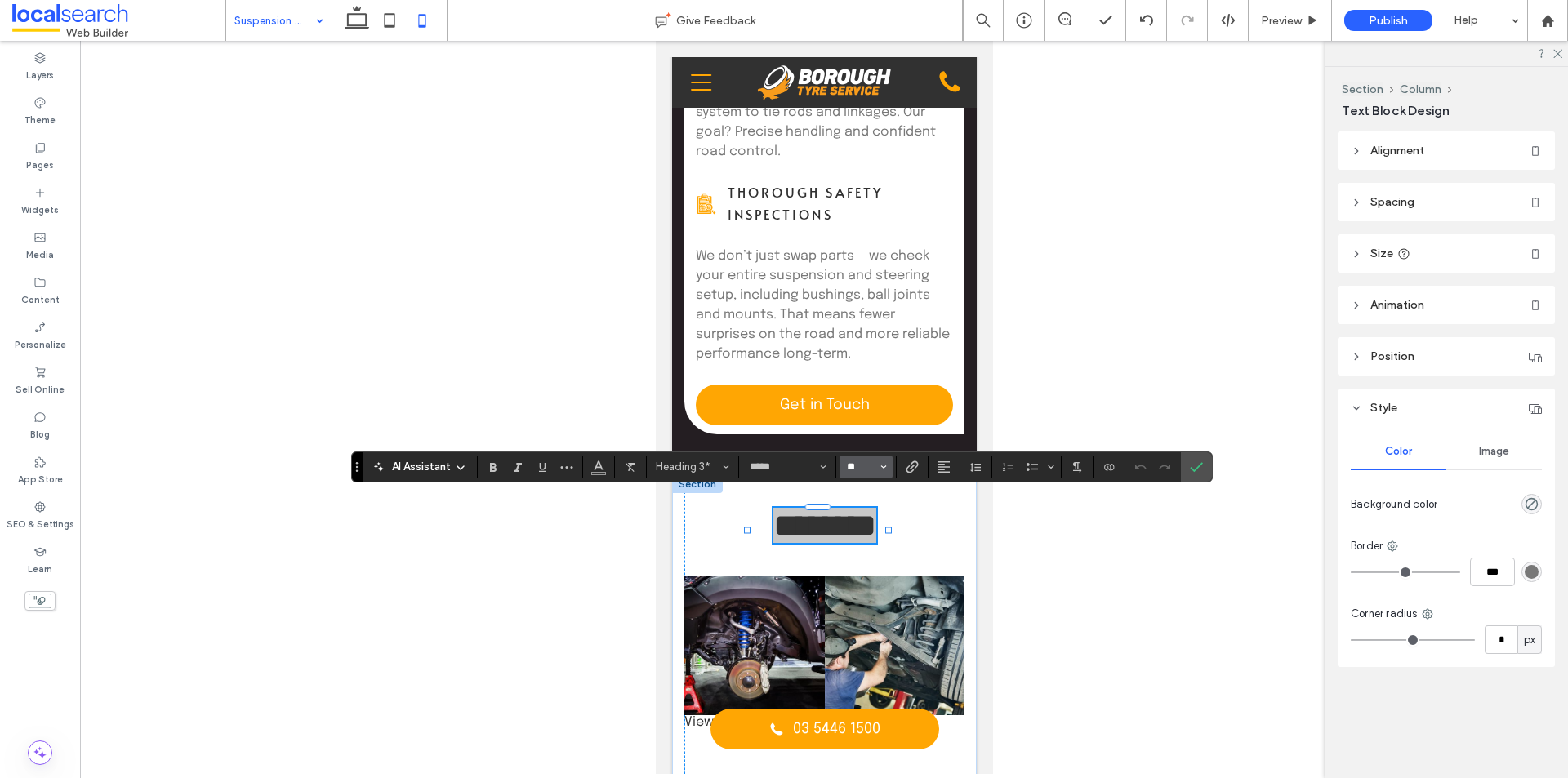 click on "**" at bounding box center (861, 467) 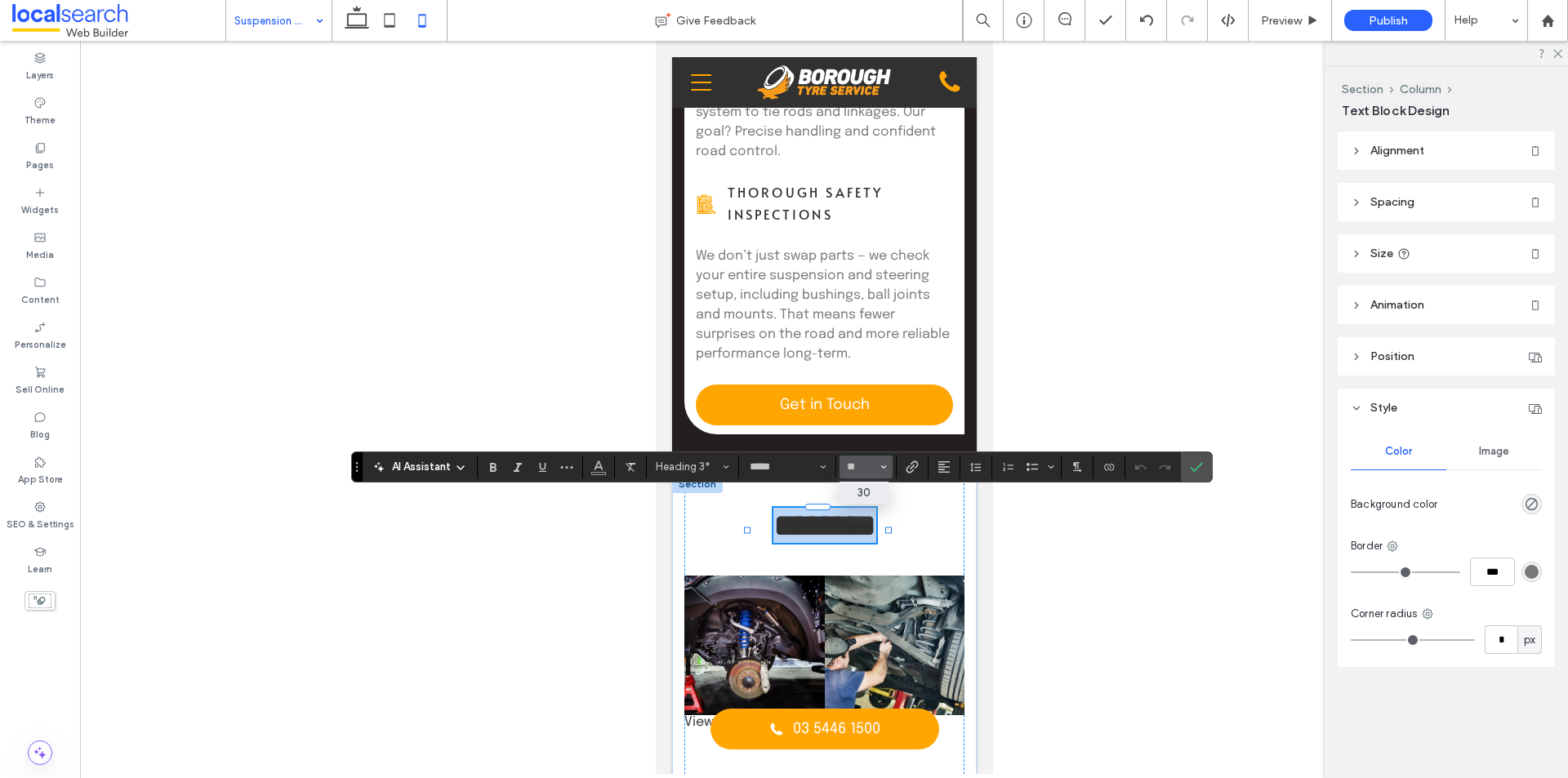 type on "**" 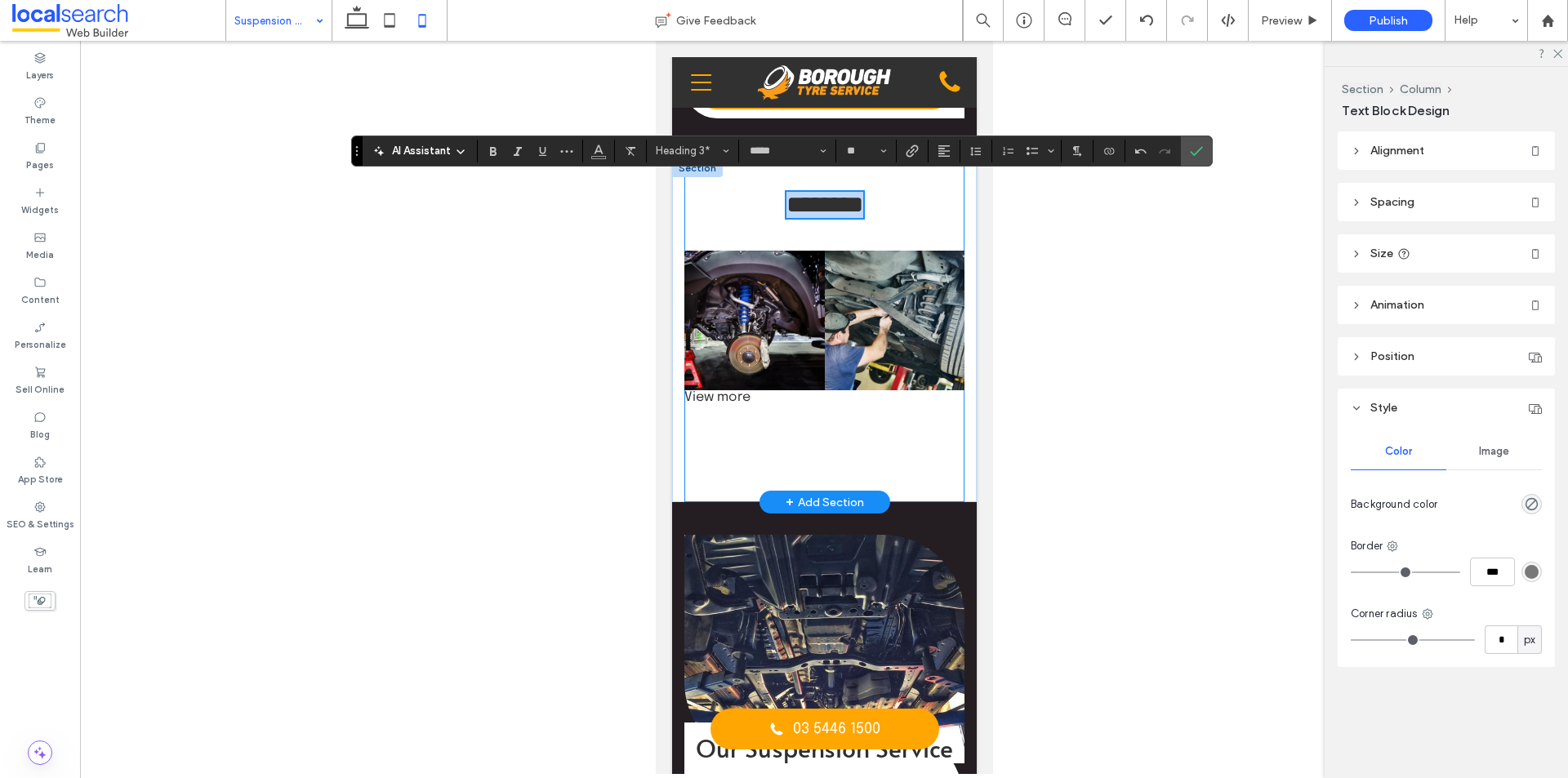 scroll, scrollTop: 1959, scrollLeft: 0, axis: vertical 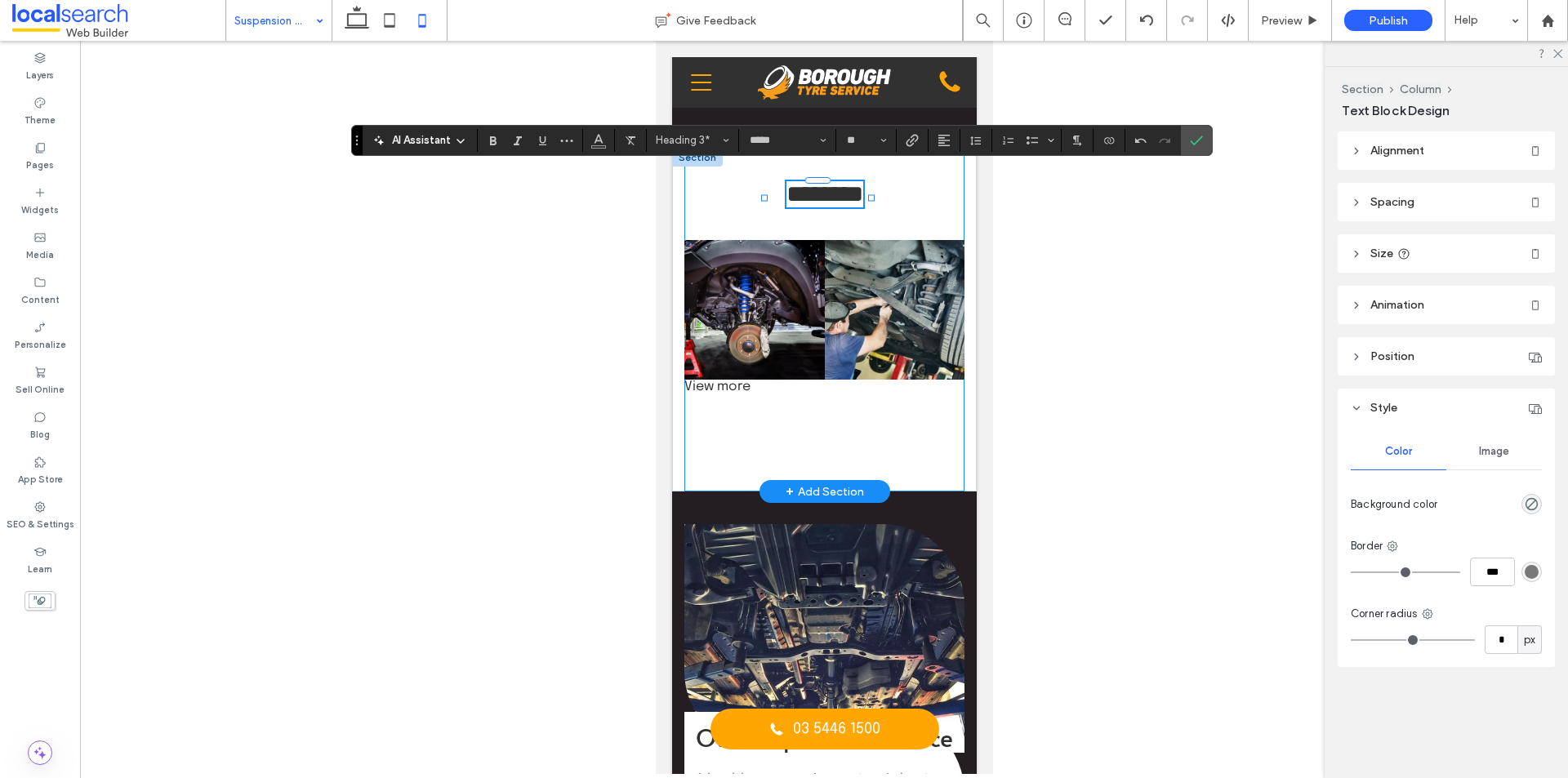 click on "********
View more" at bounding box center [823, 320] 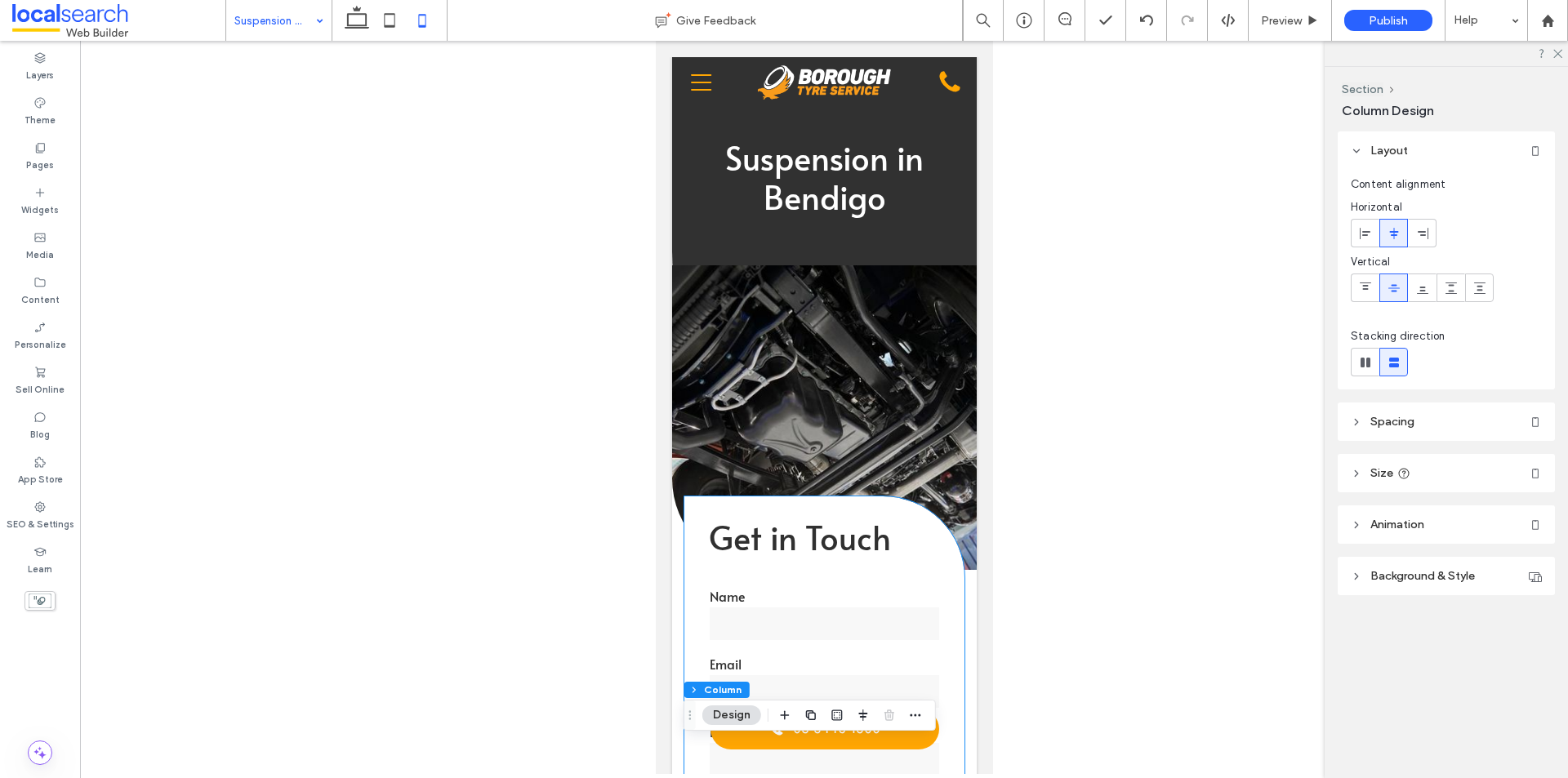 scroll, scrollTop: 0, scrollLeft: 0, axis: both 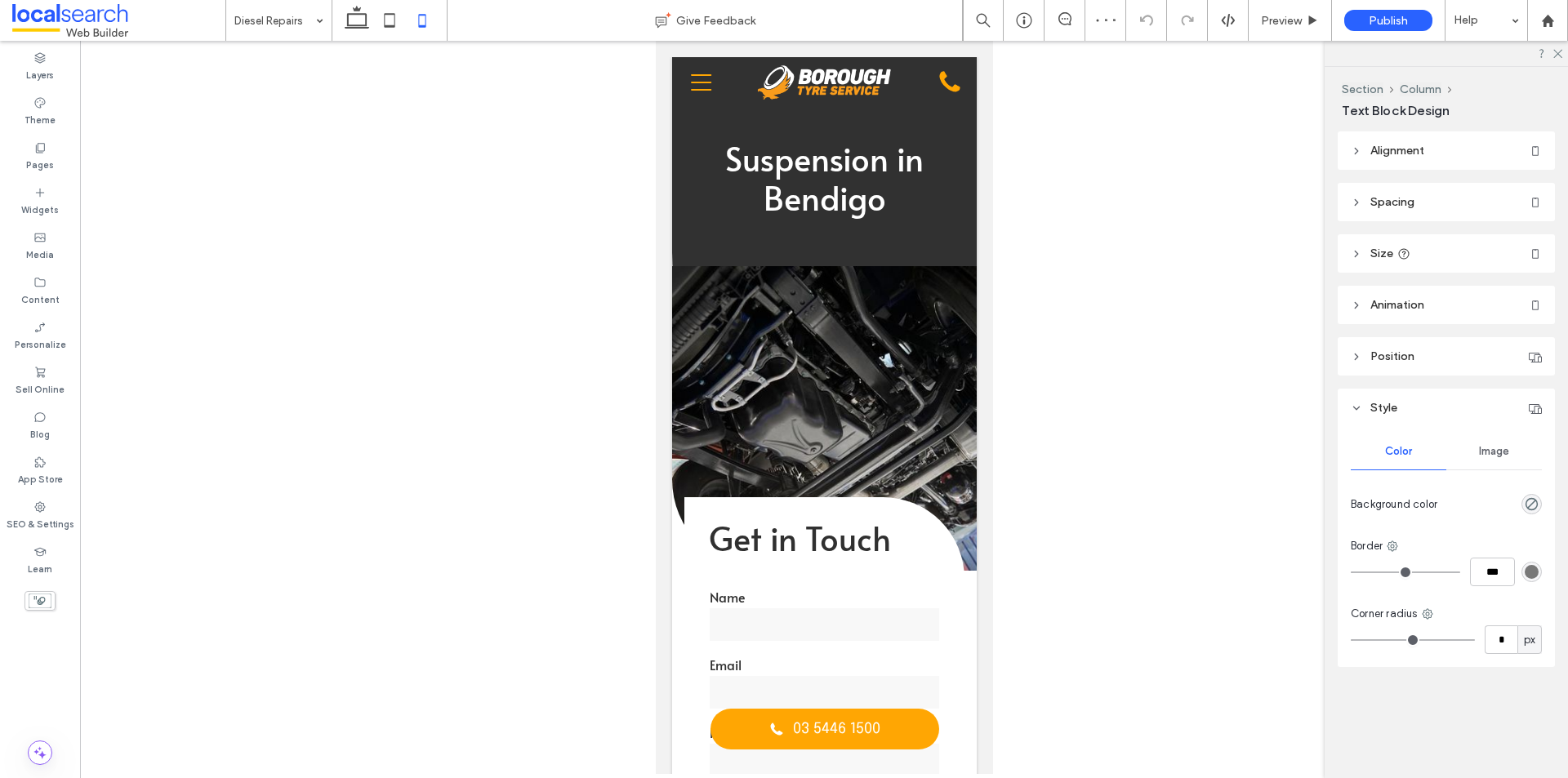 type on "*****" 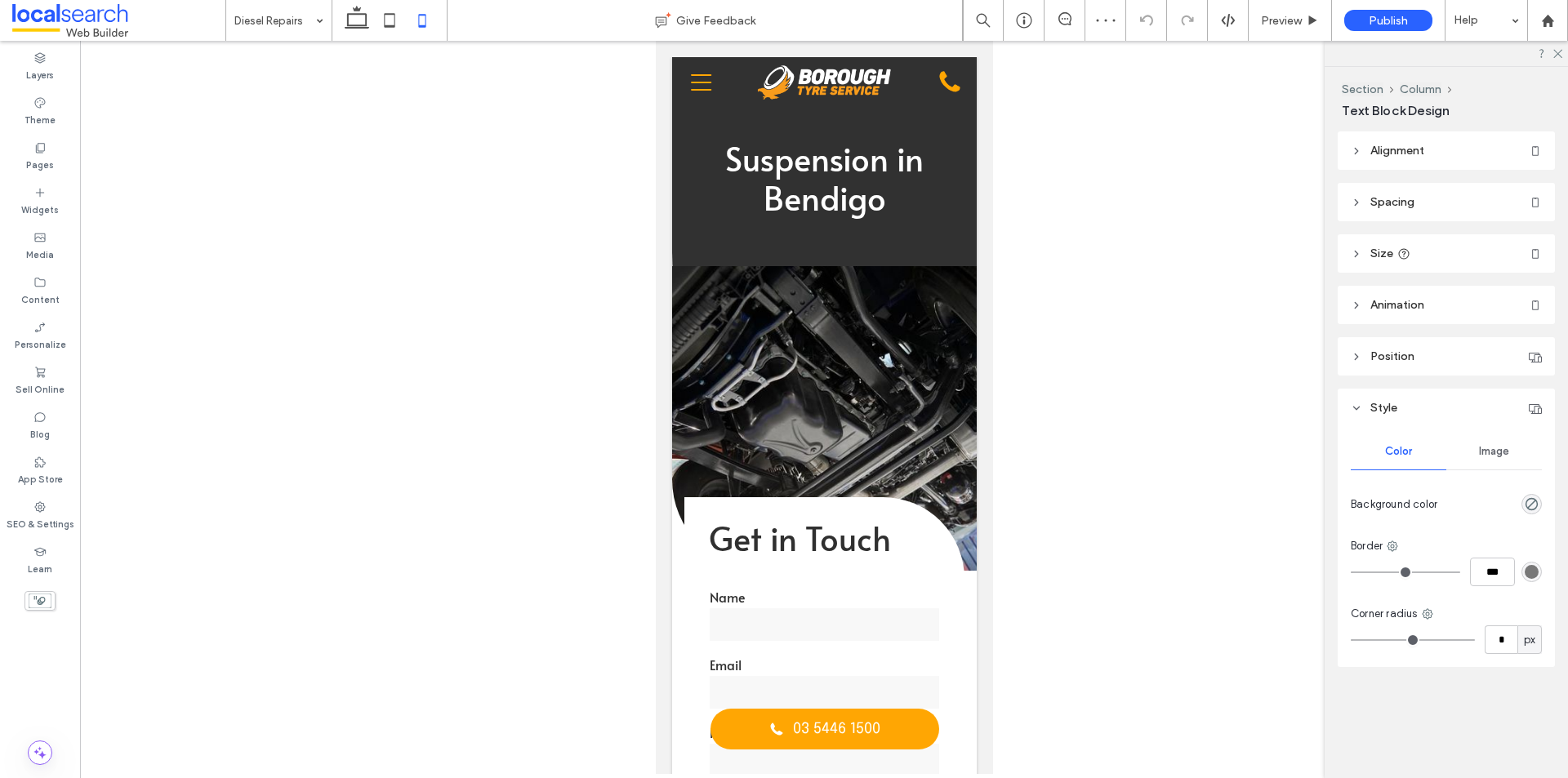 type on "**" 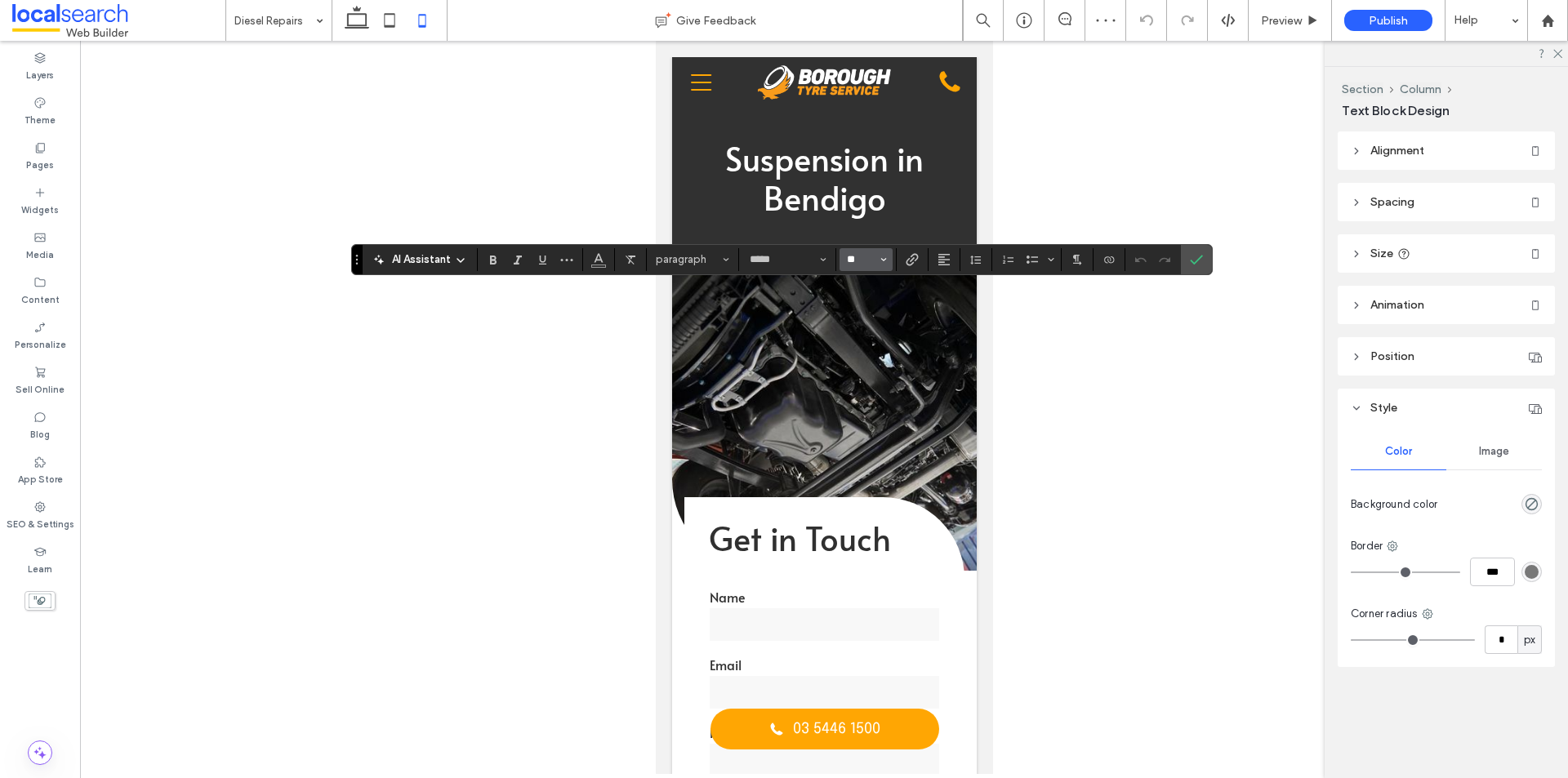 click on "**" at bounding box center [861, 260] 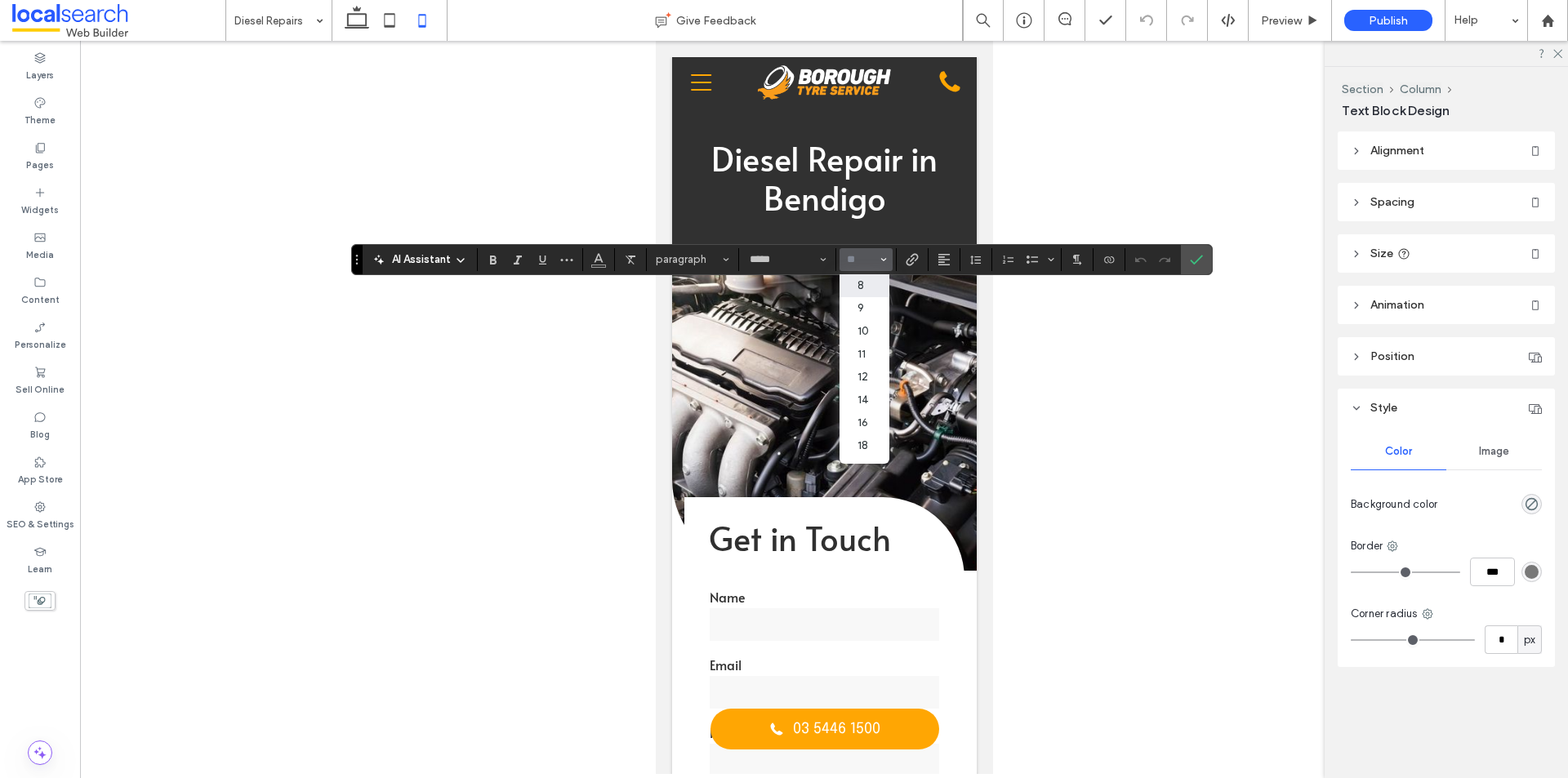 scroll, scrollTop: 1796, scrollLeft: 0, axis: vertical 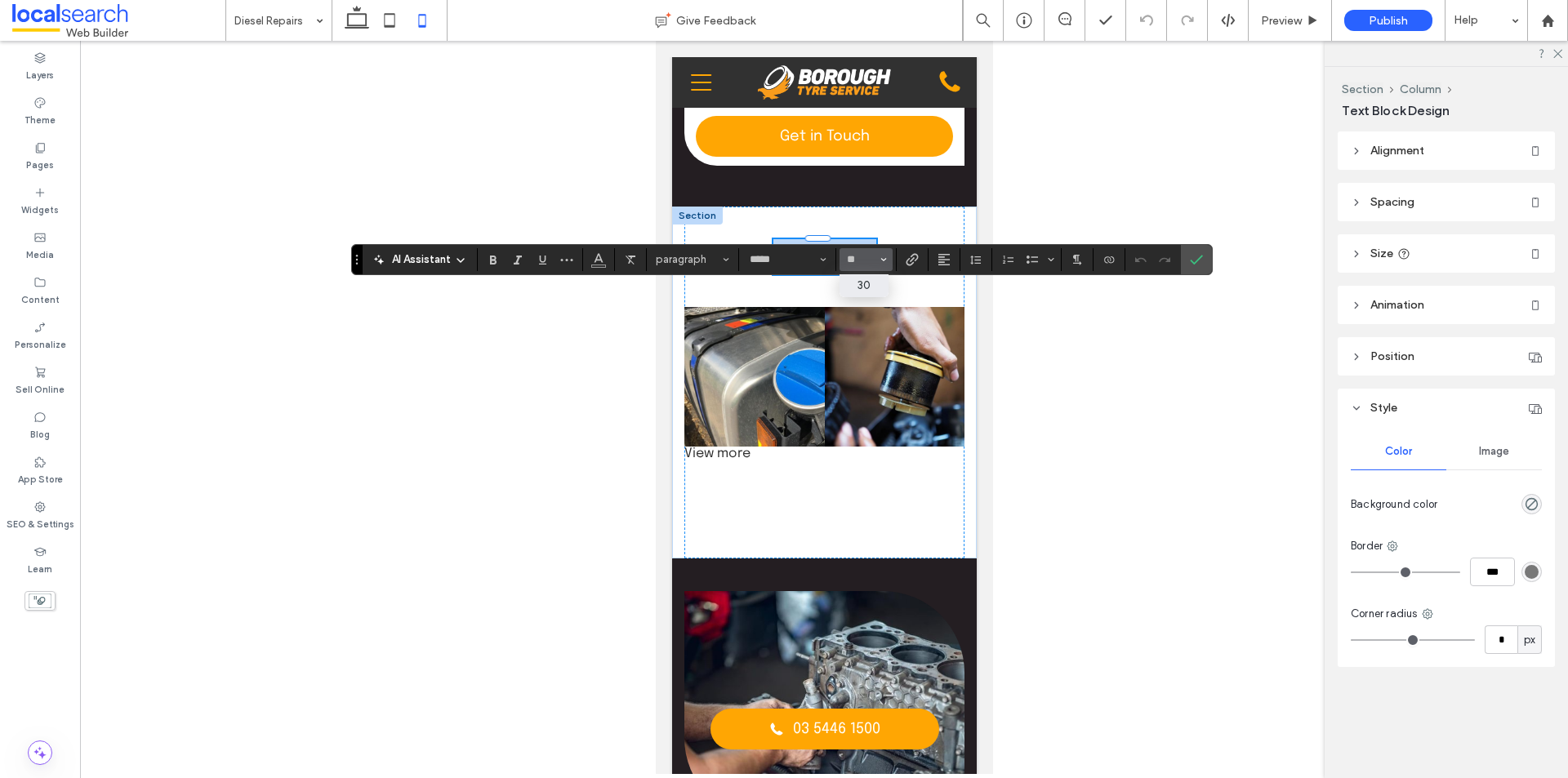 type on "**" 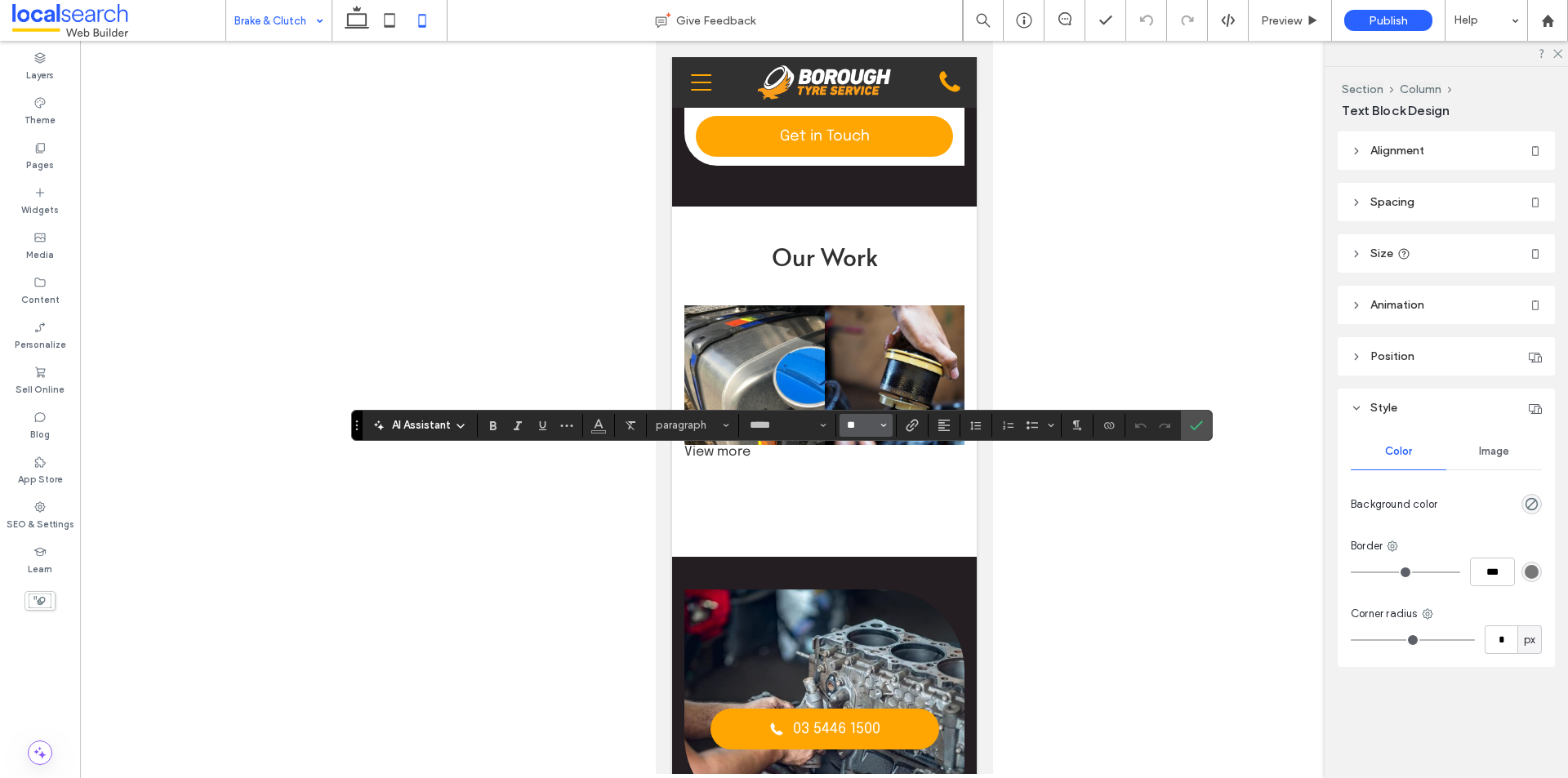 click on "**" at bounding box center (861, 425) 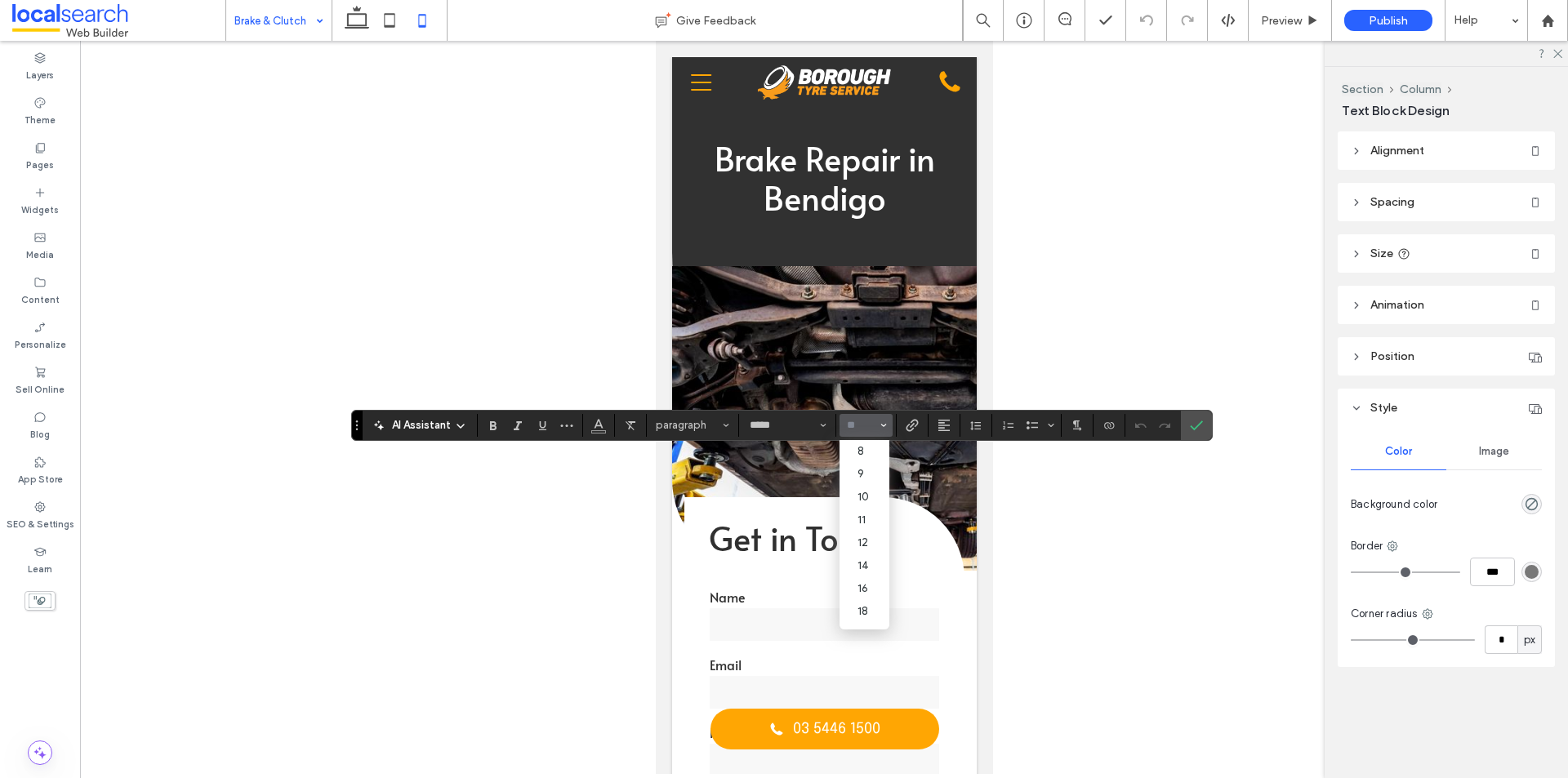 scroll, scrollTop: 1633, scrollLeft: 0, axis: vertical 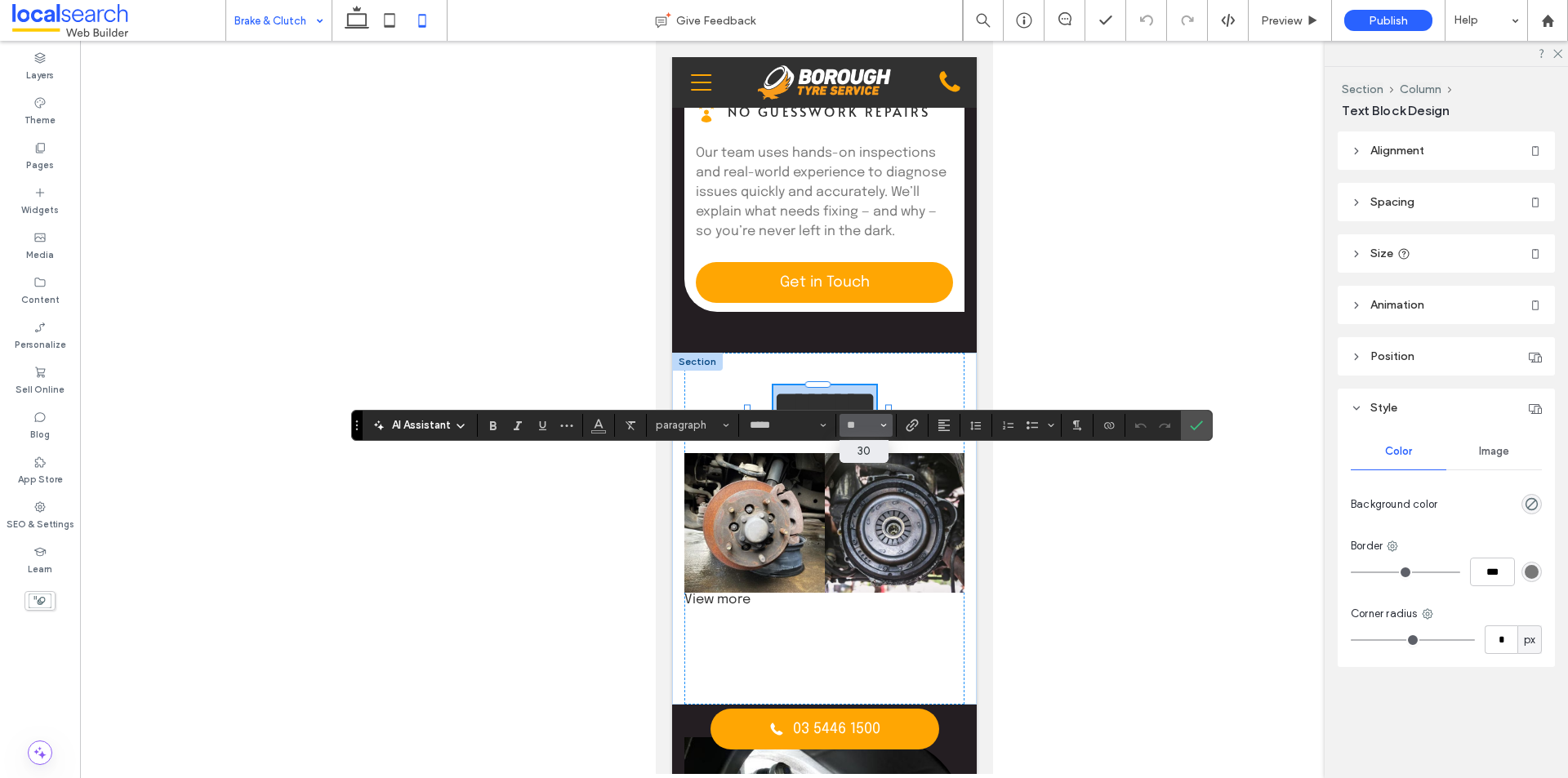 type on "**" 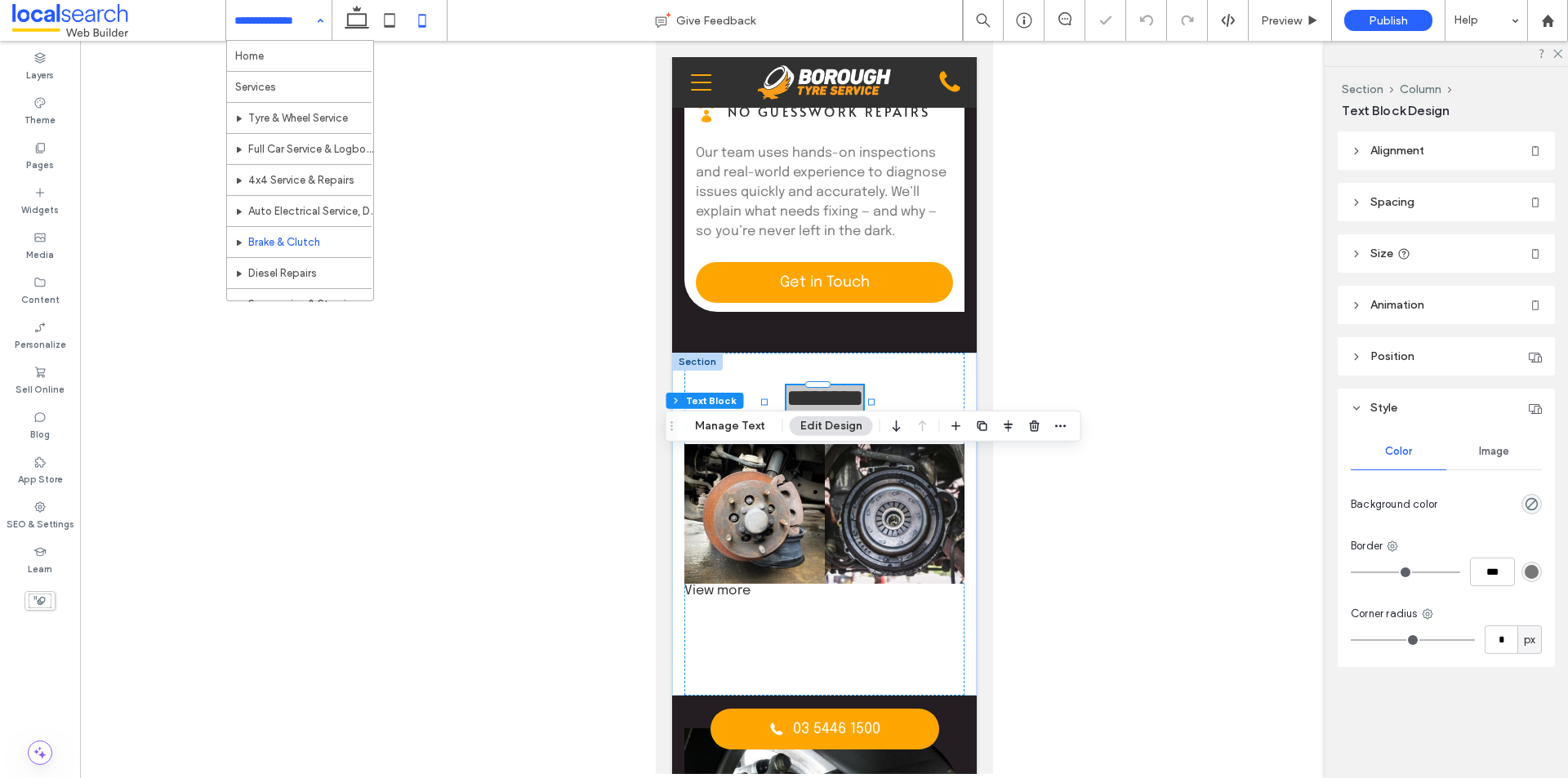 drag, startPoint x: 302, startPoint y: 20, endPoint x: 292, endPoint y: 40, distance: 22.36068 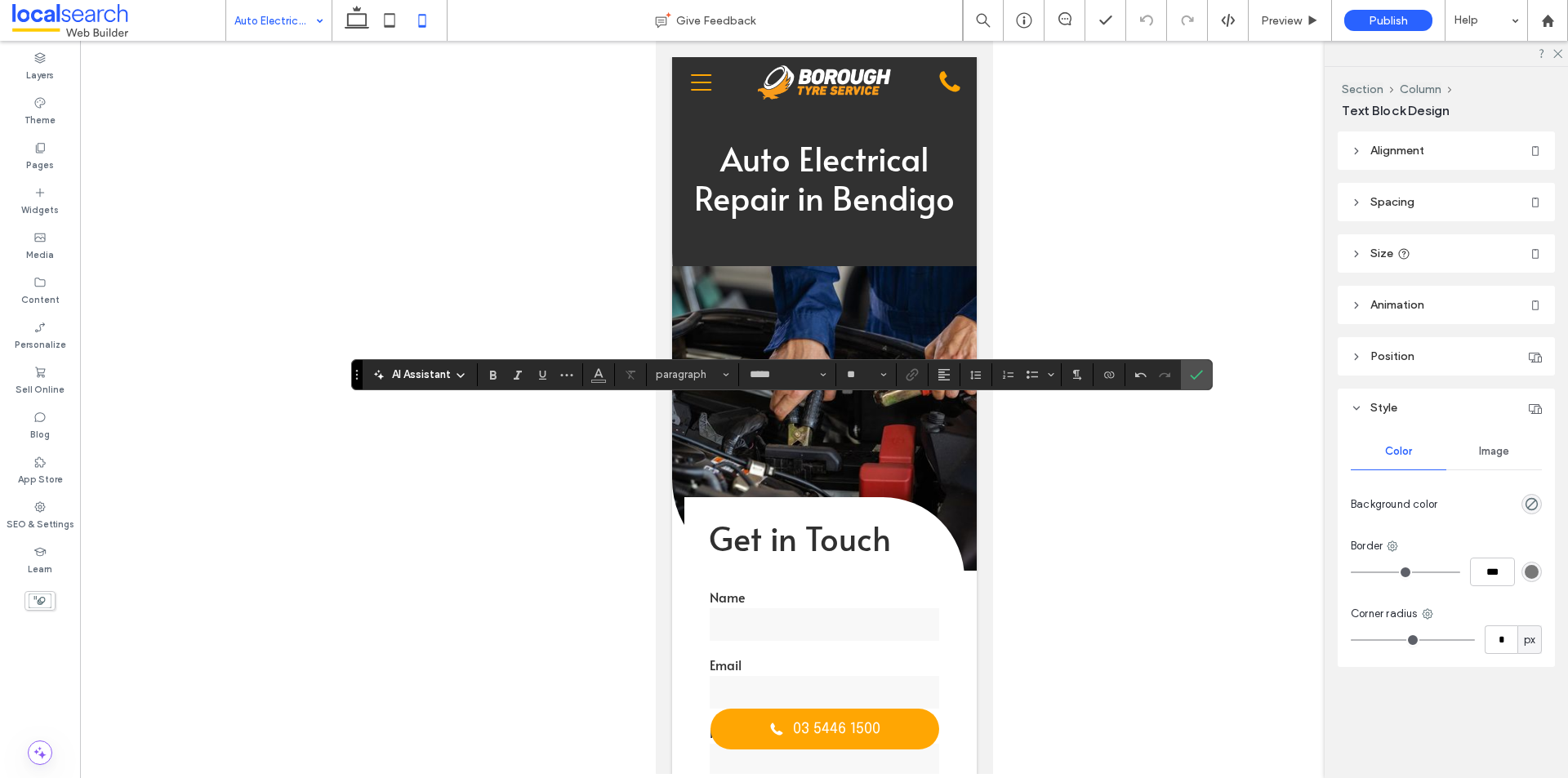 scroll, scrollTop: 1714, scrollLeft: 0, axis: vertical 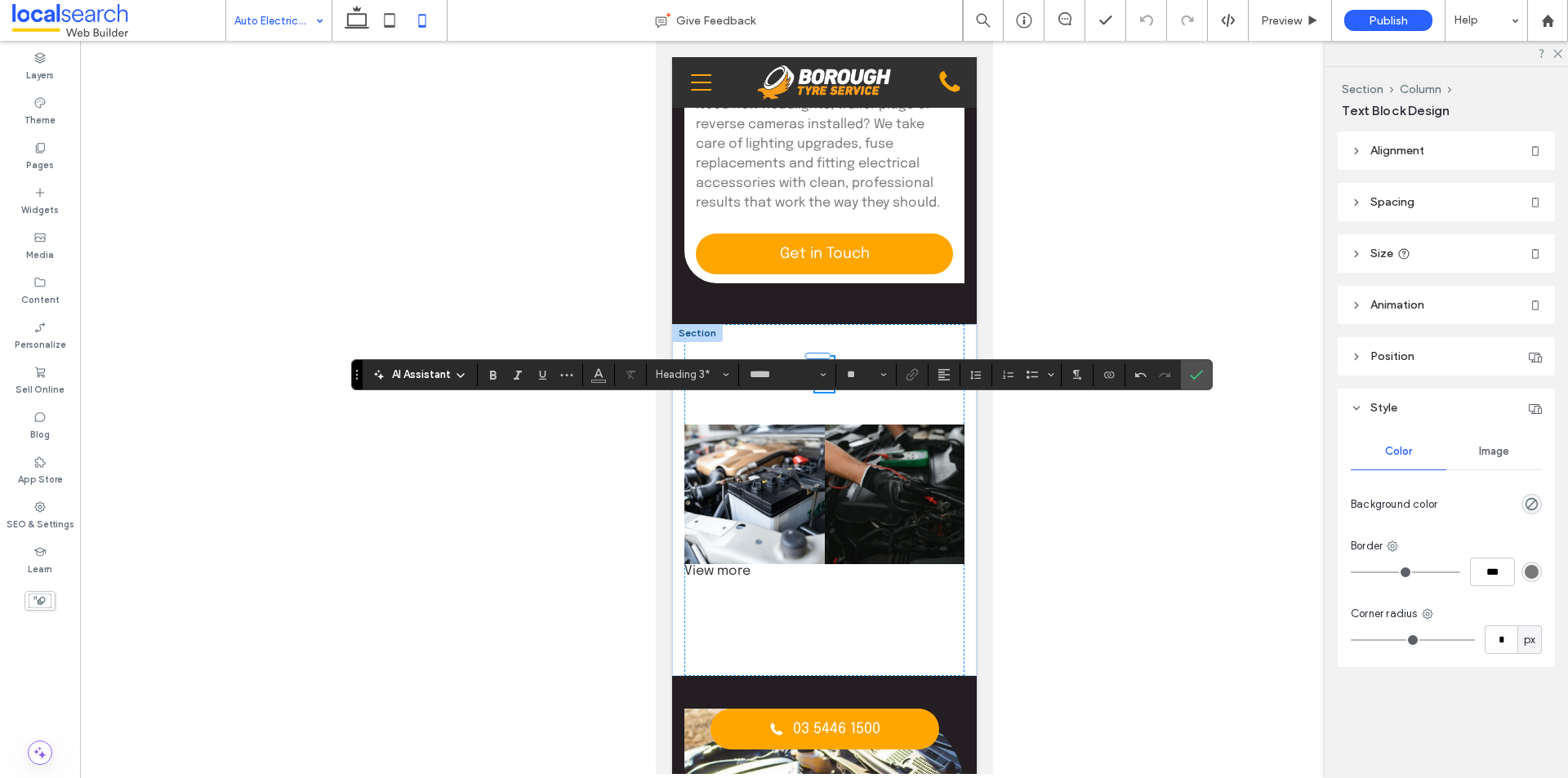type on "**" 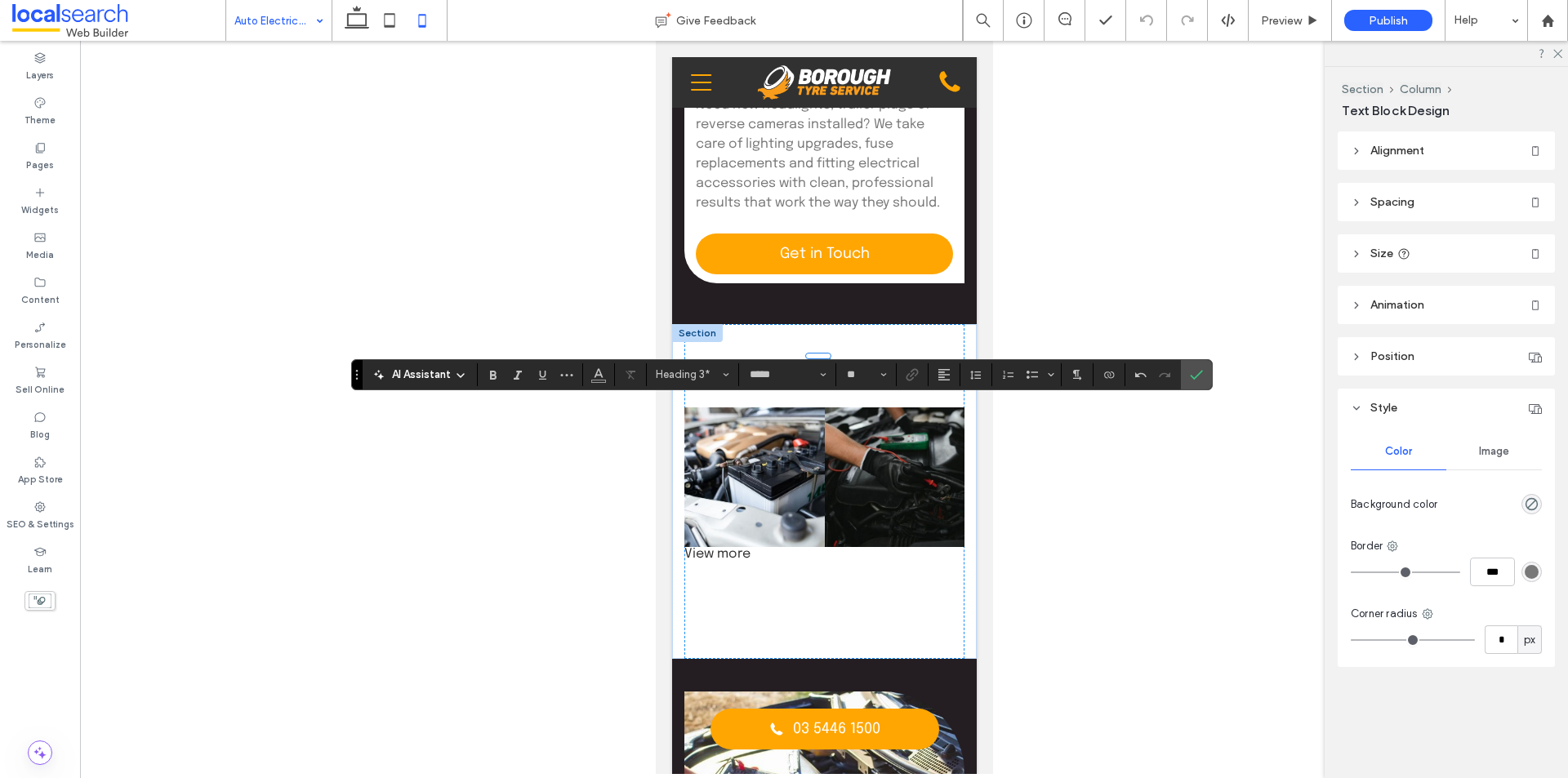 type 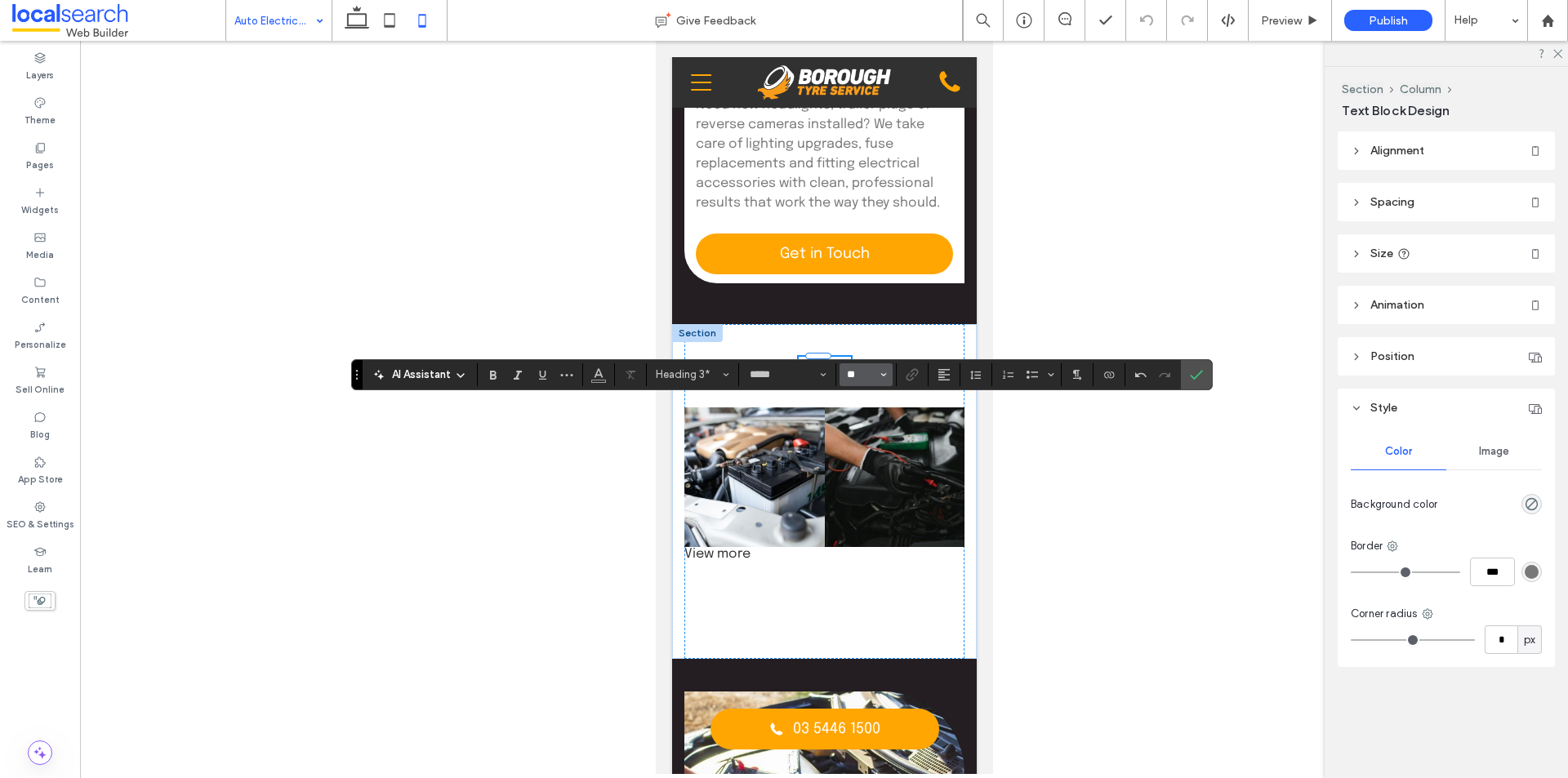 click on "**" at bounding box center (861, 375) 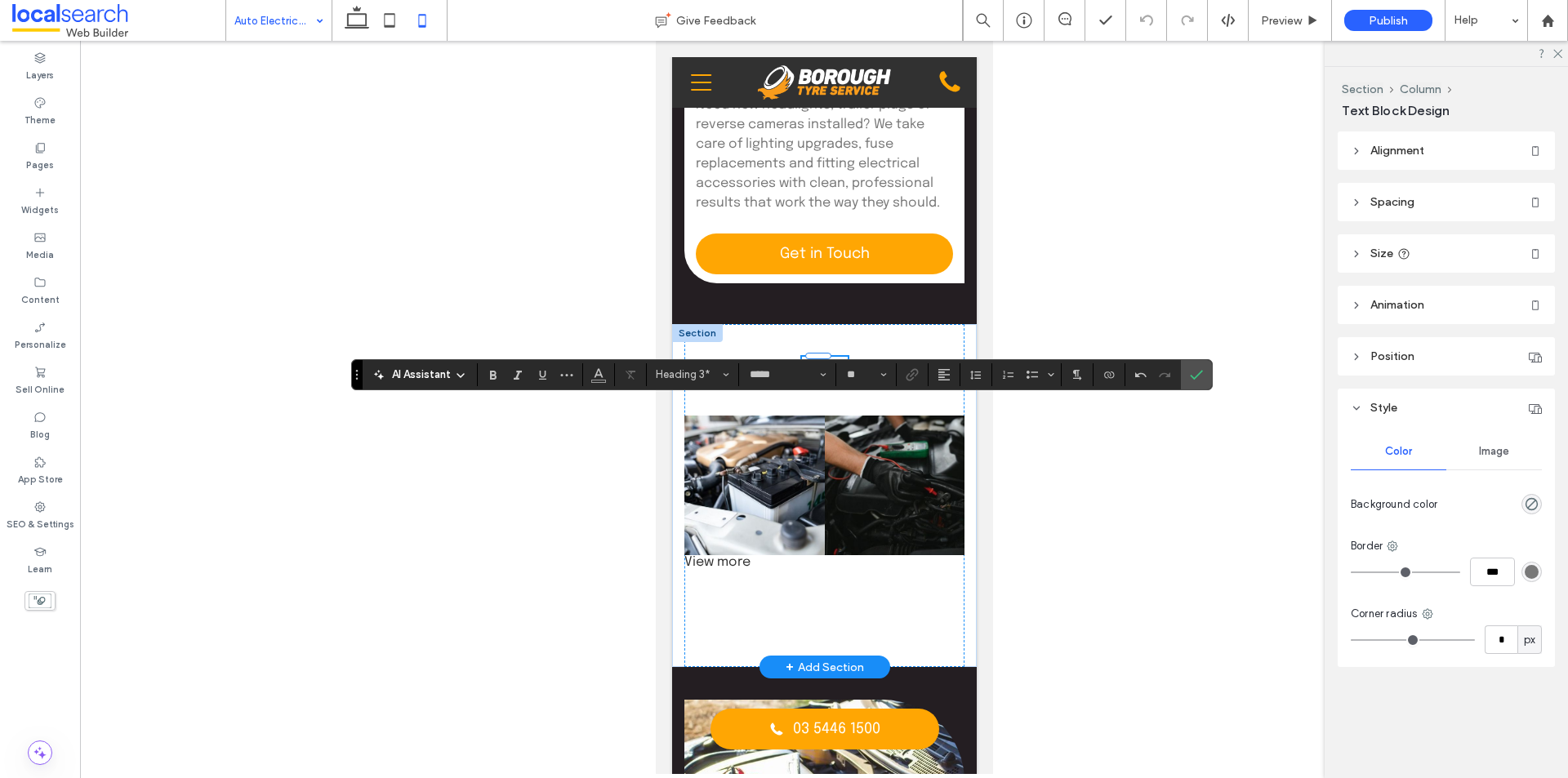 type on "**" 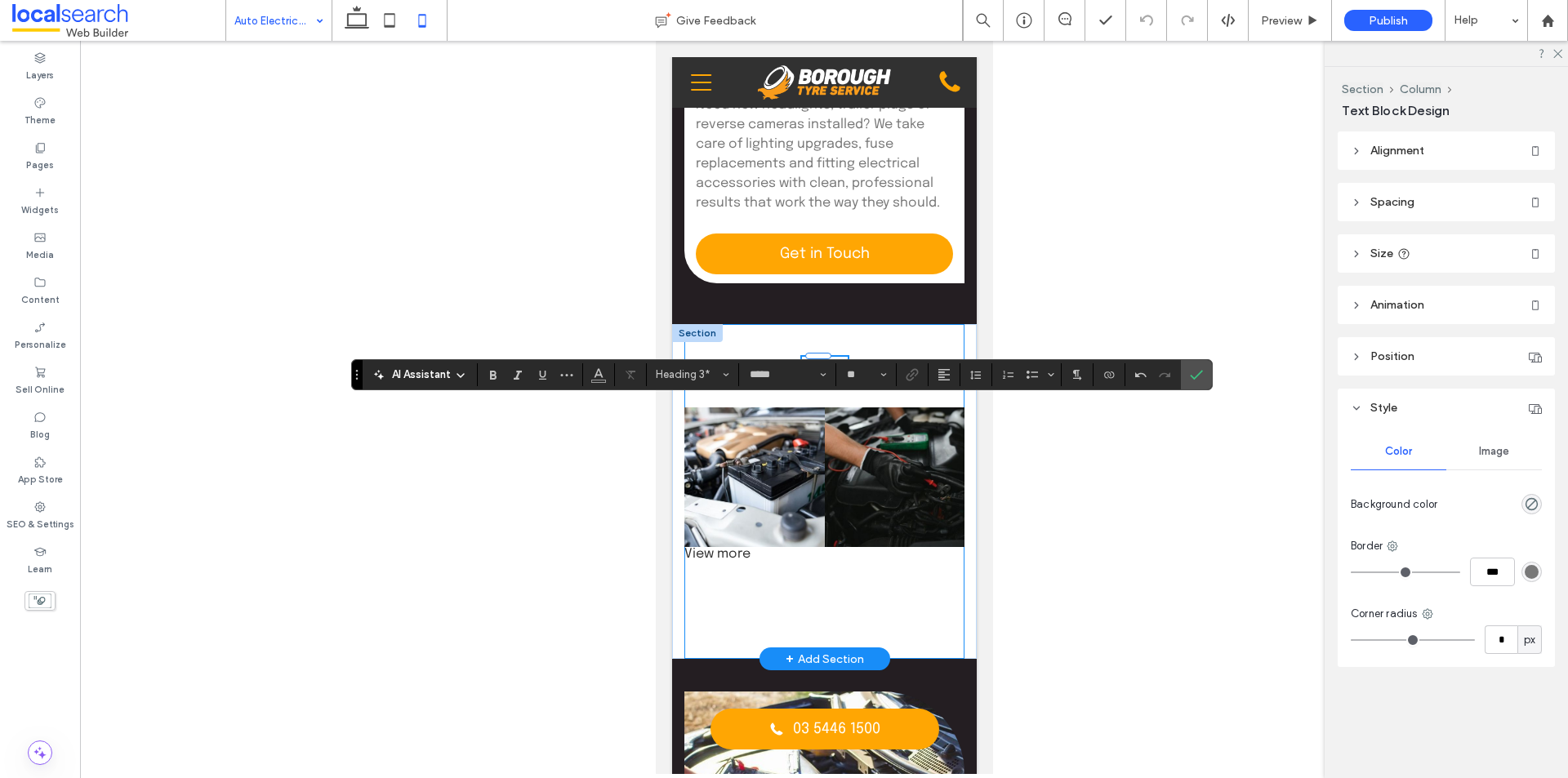 click on "*******
View more" at bounding box center [823, 491] 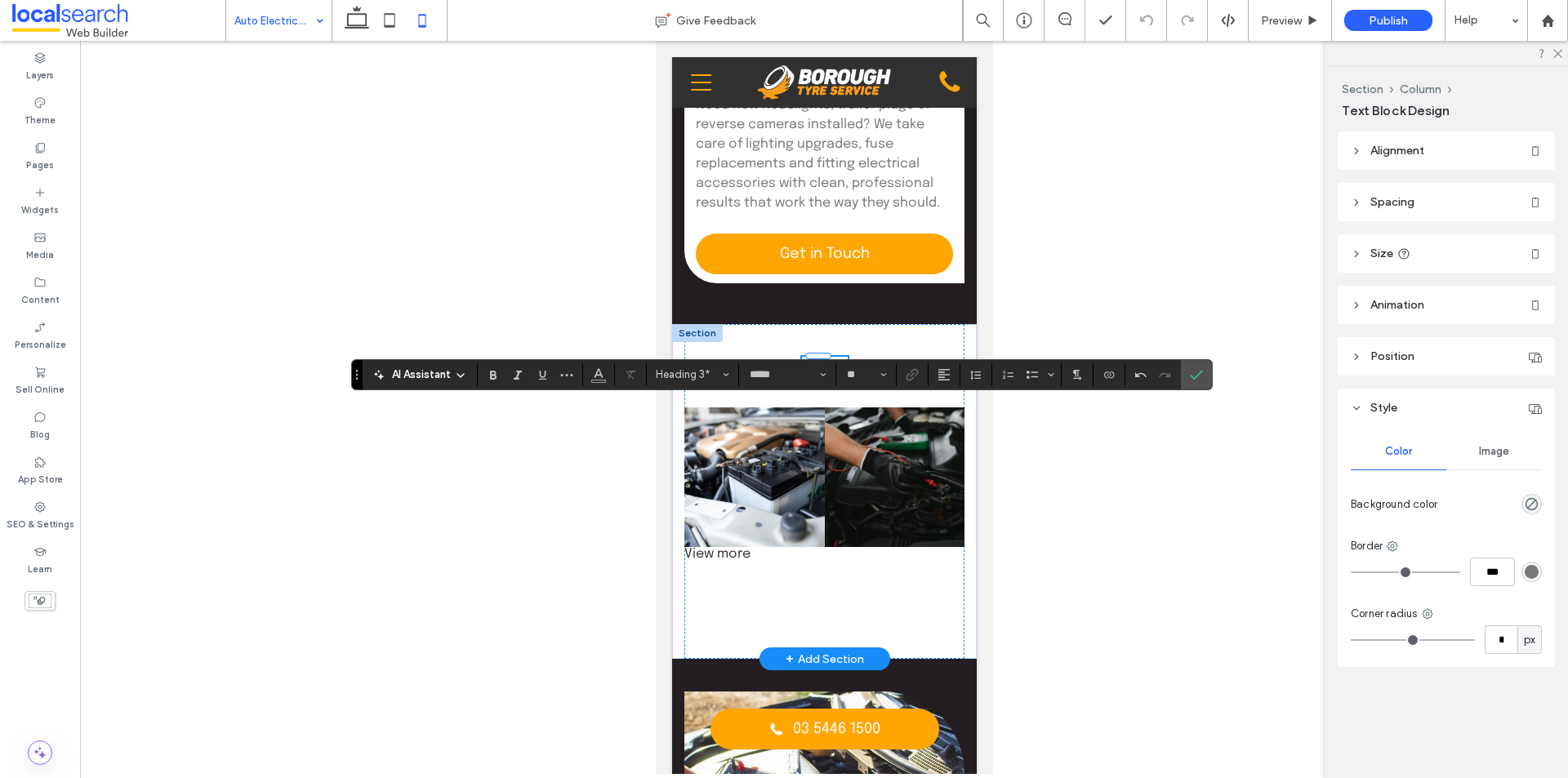 click on "*******" at bounding box center [824, 366] 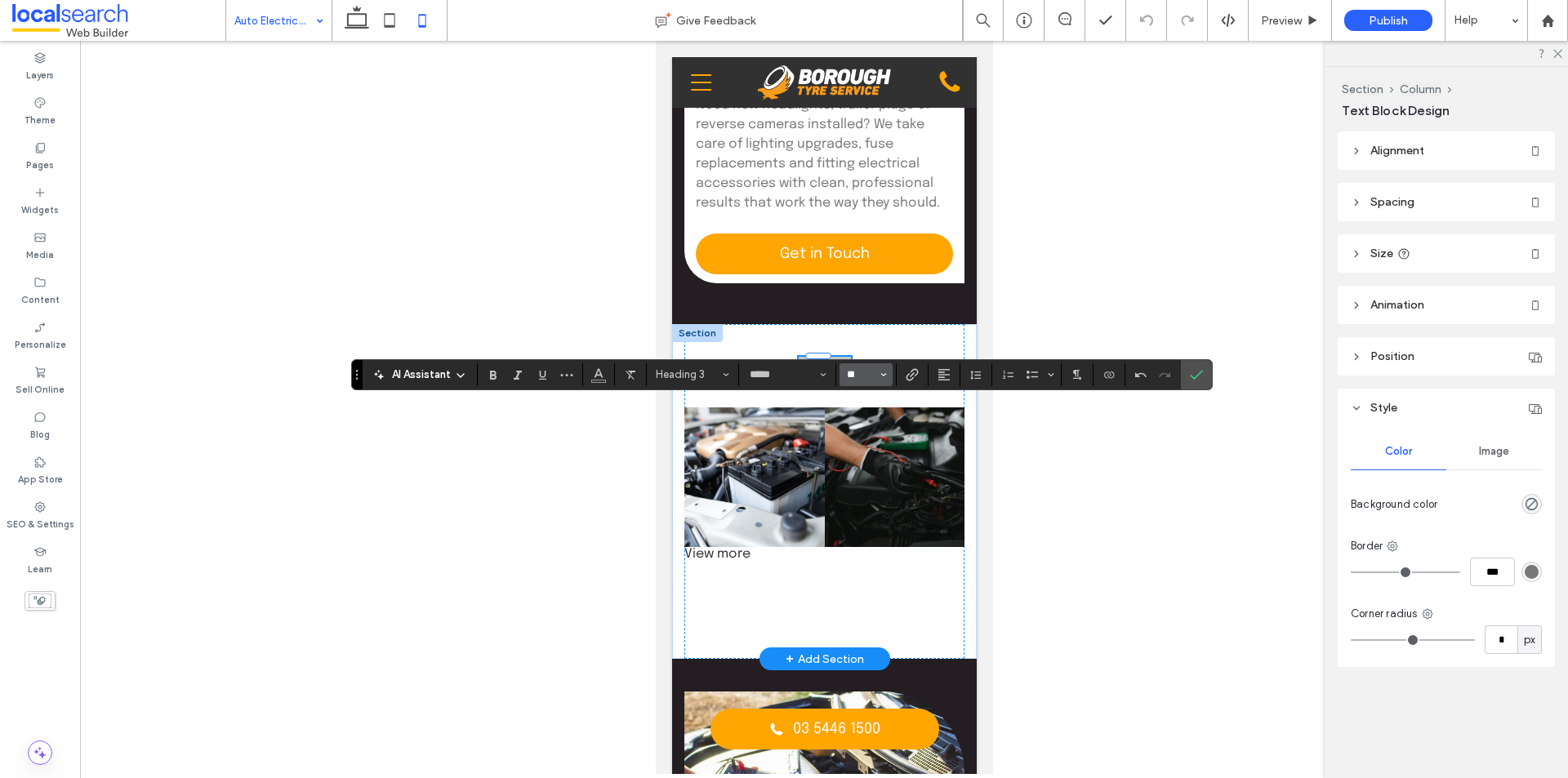 click on "**" at bounding box center [861, 375] 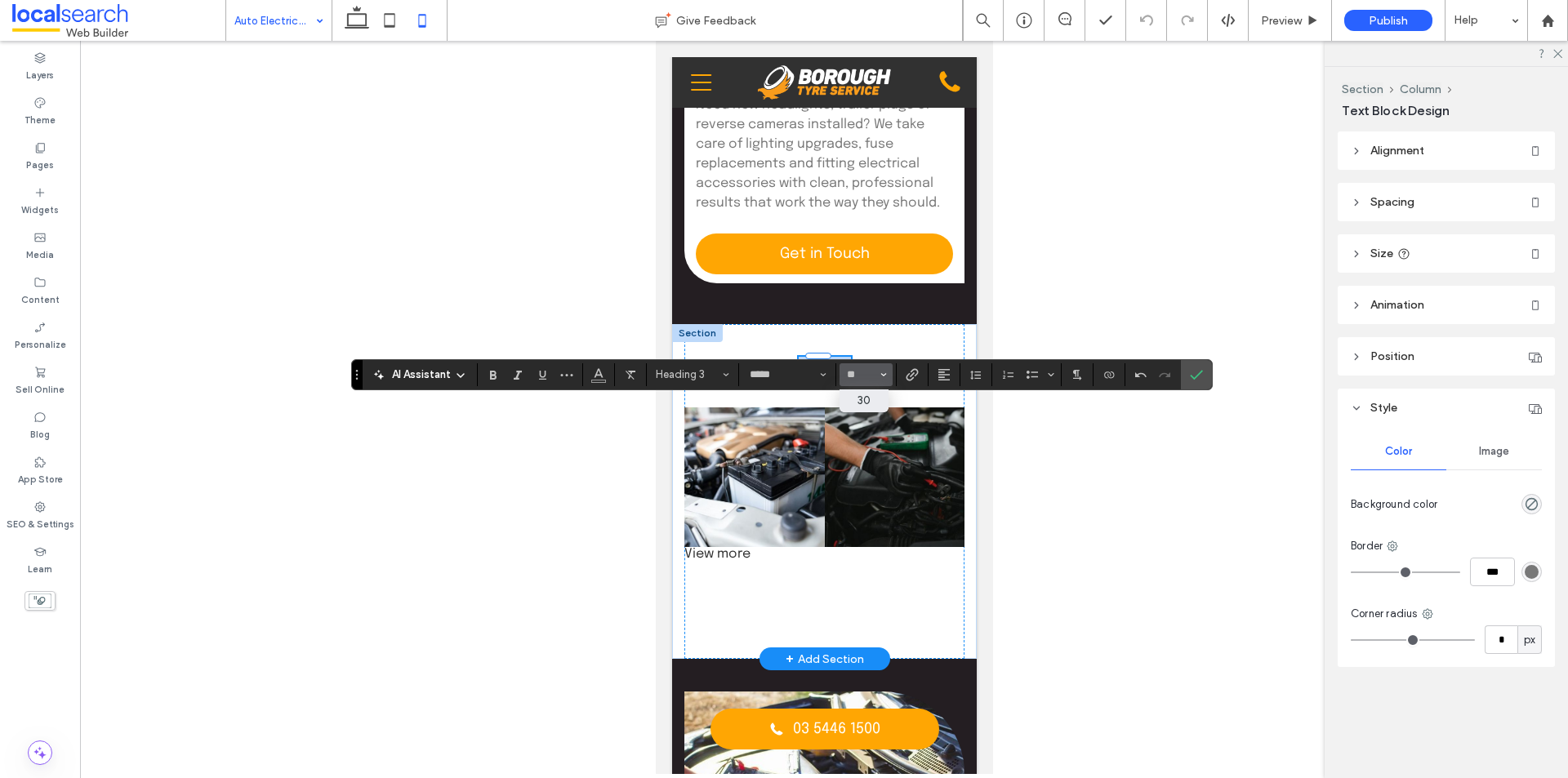type on "**" 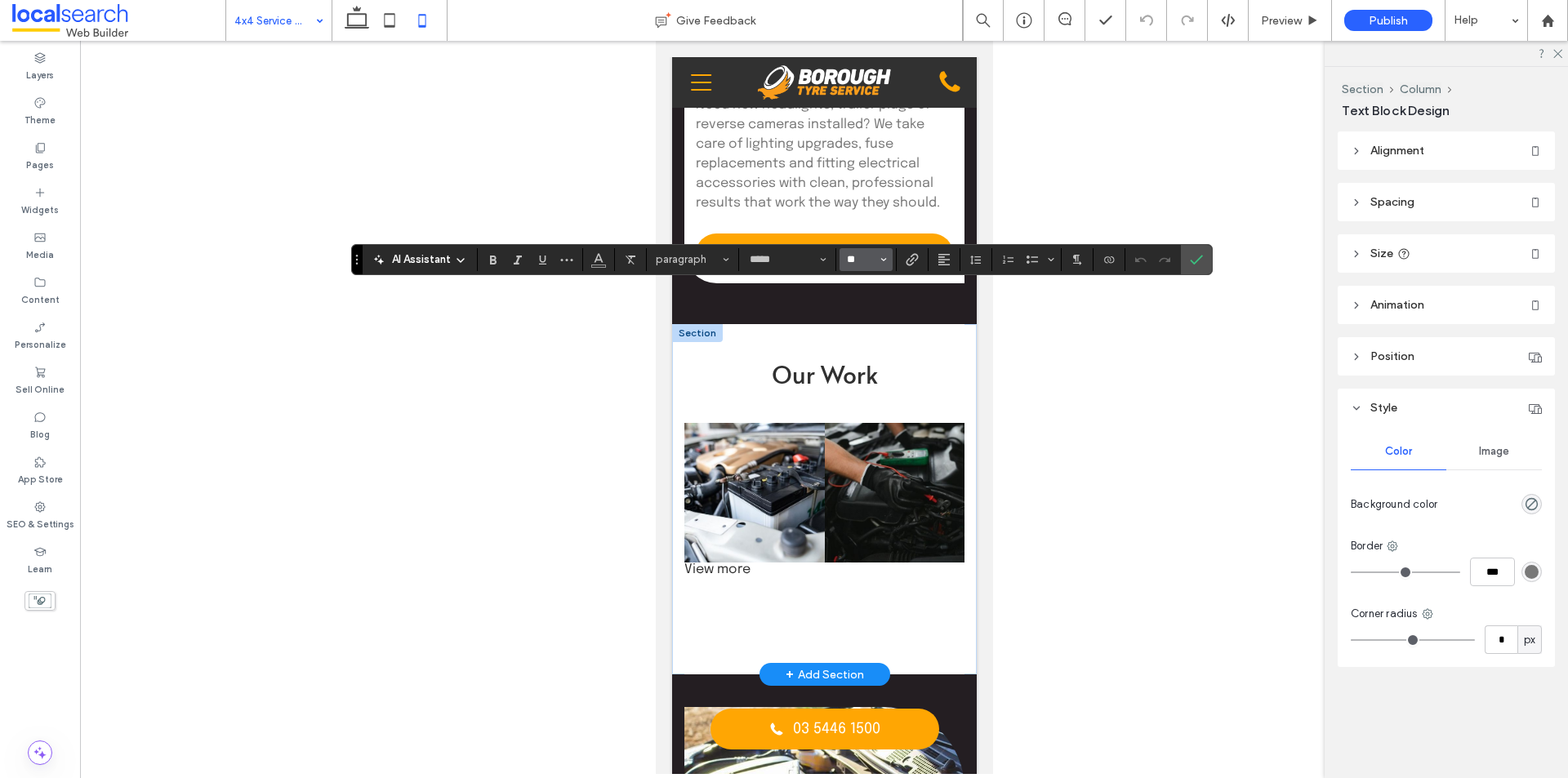 click on "**" at bounding box center [861, 260] 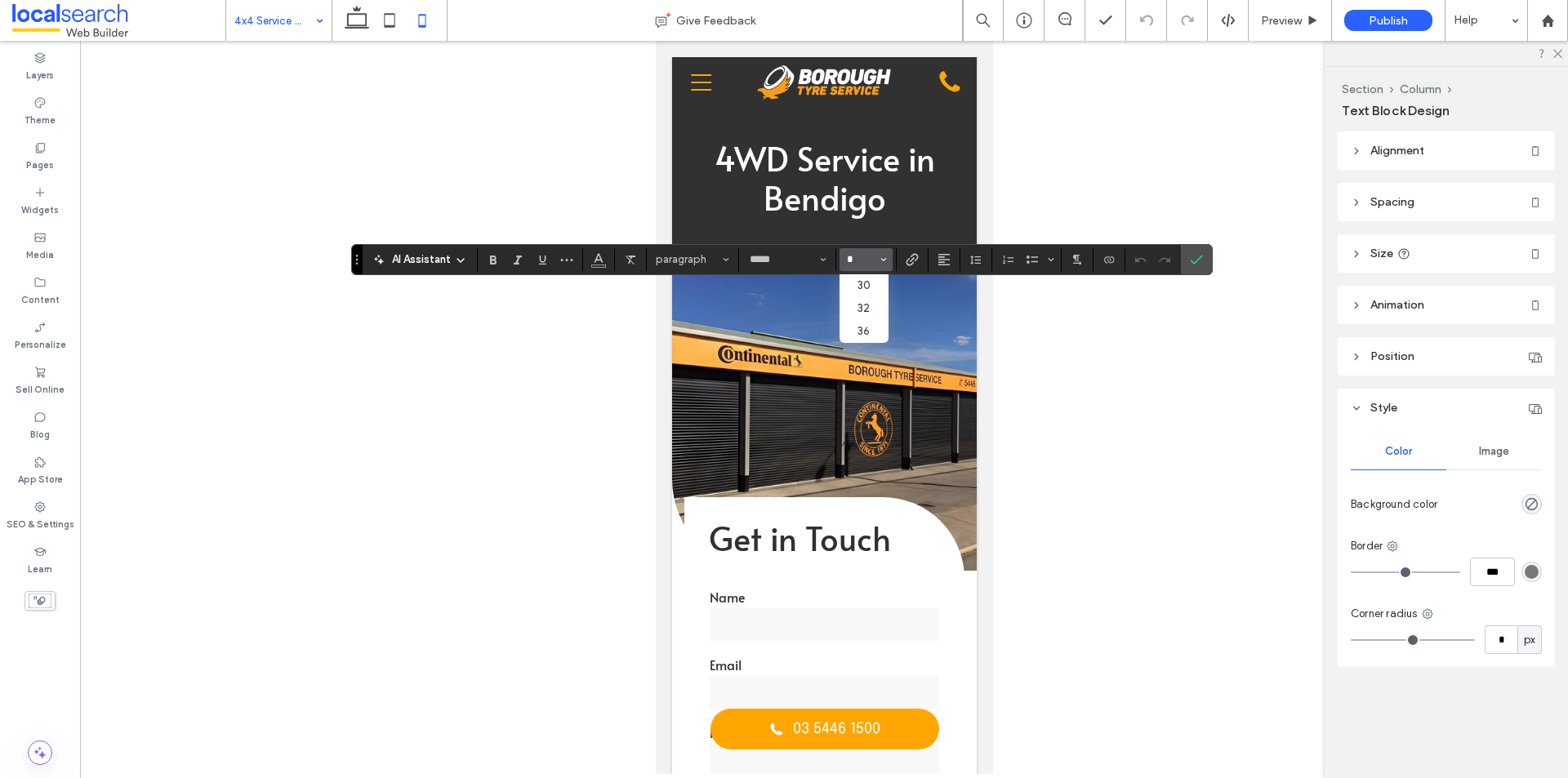 scroll, scrollTop: 1796, scrollLeft: 0, axis: vertical 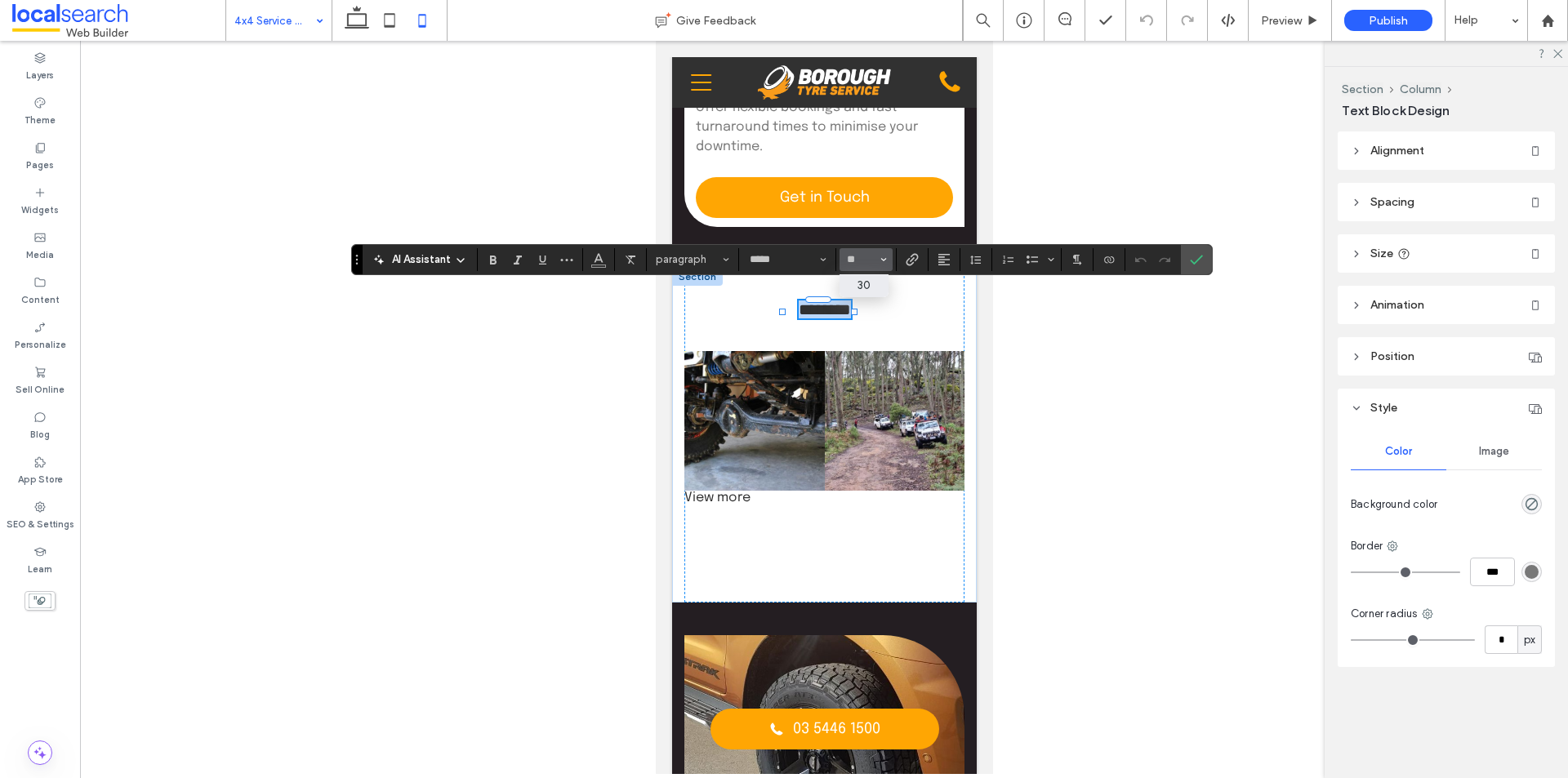 type on "**" 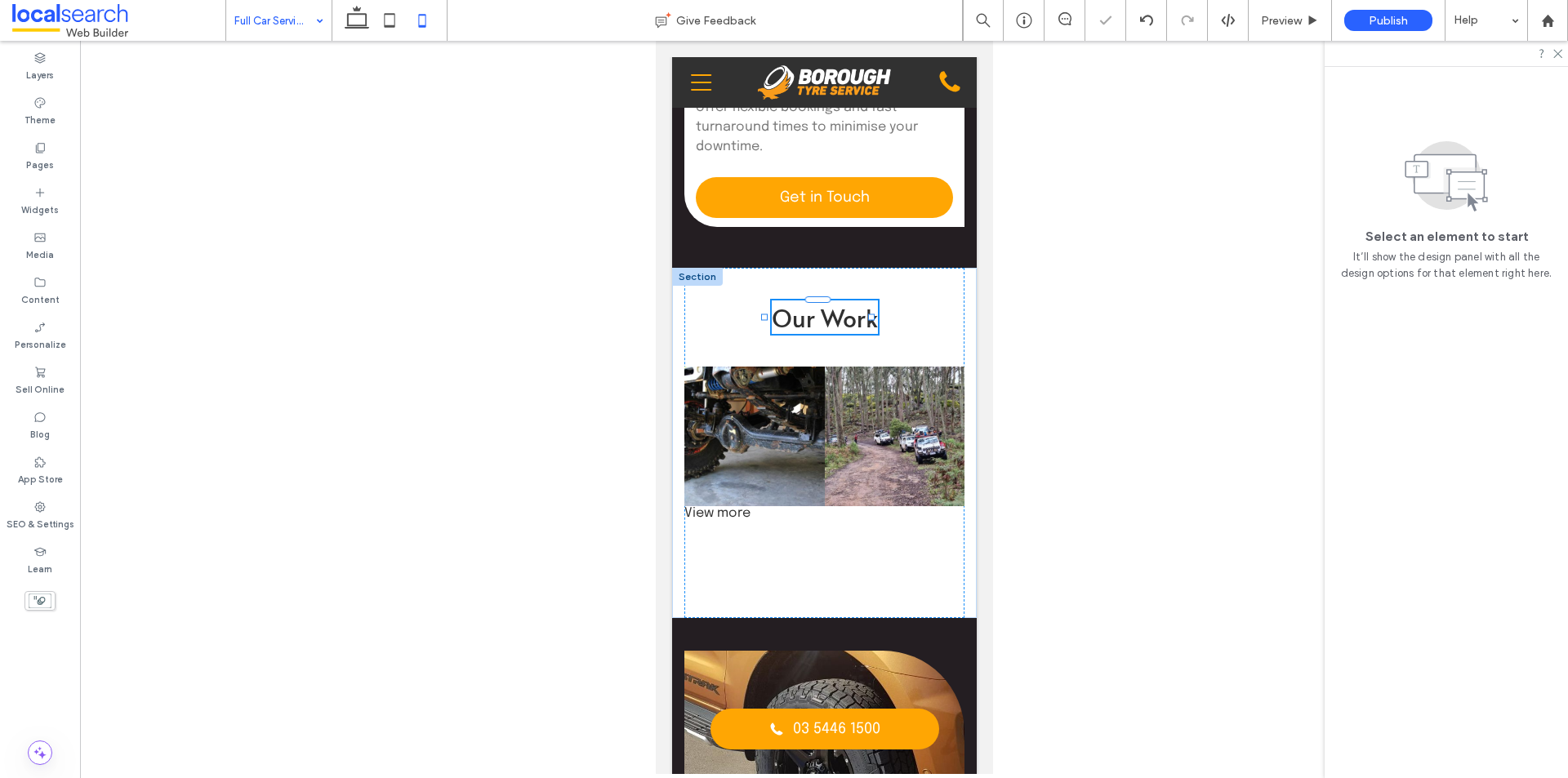 drag, startPoint x: 293, startPoint y: 144, endPoint x: 304, endPoint y: 140, distance: 11.7047 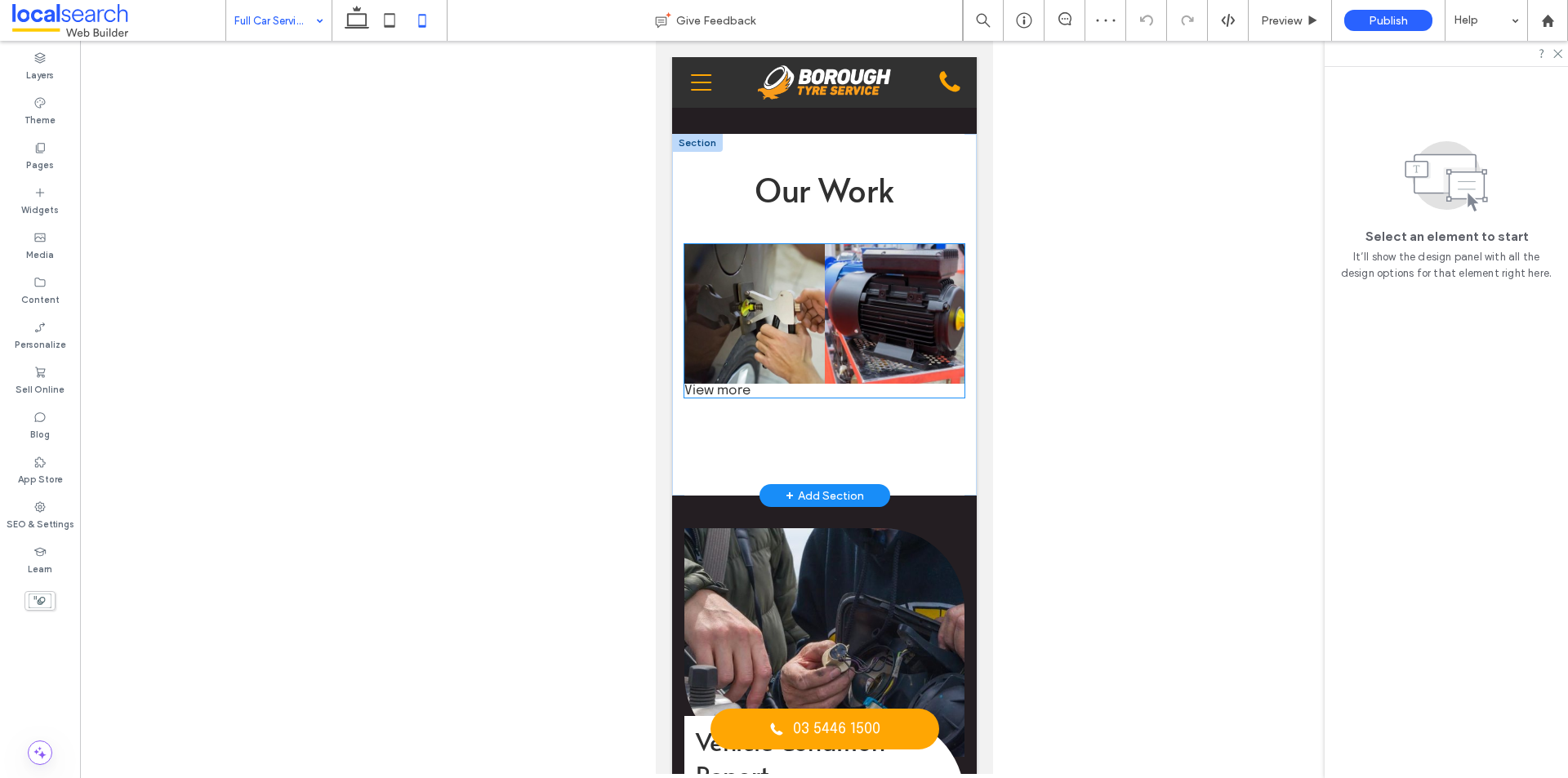 scroll, scrollTop: 1796, scrollLeft: 0, axis: vertical 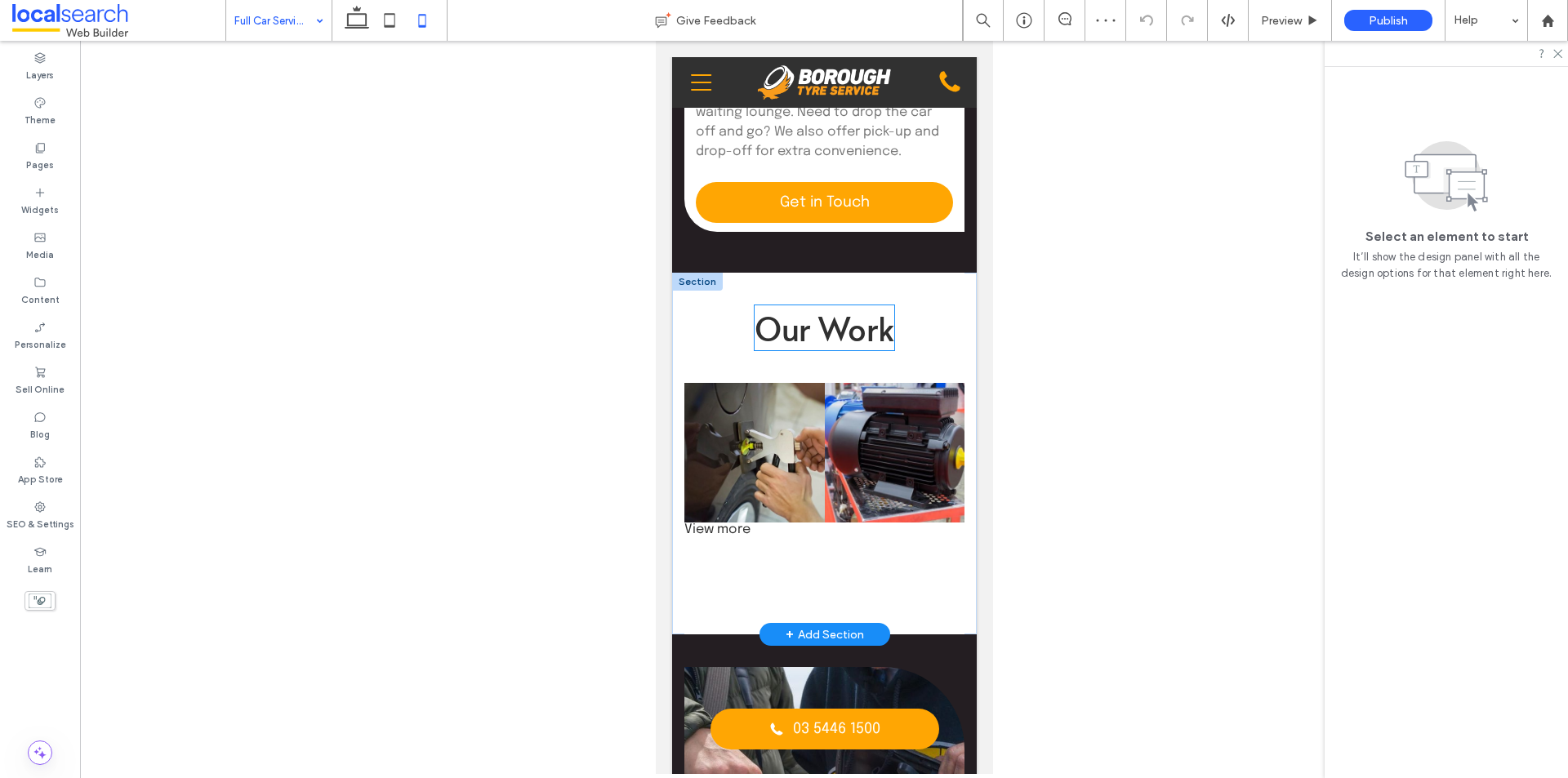 click on "Our Work" at bounding box center (823, 327) 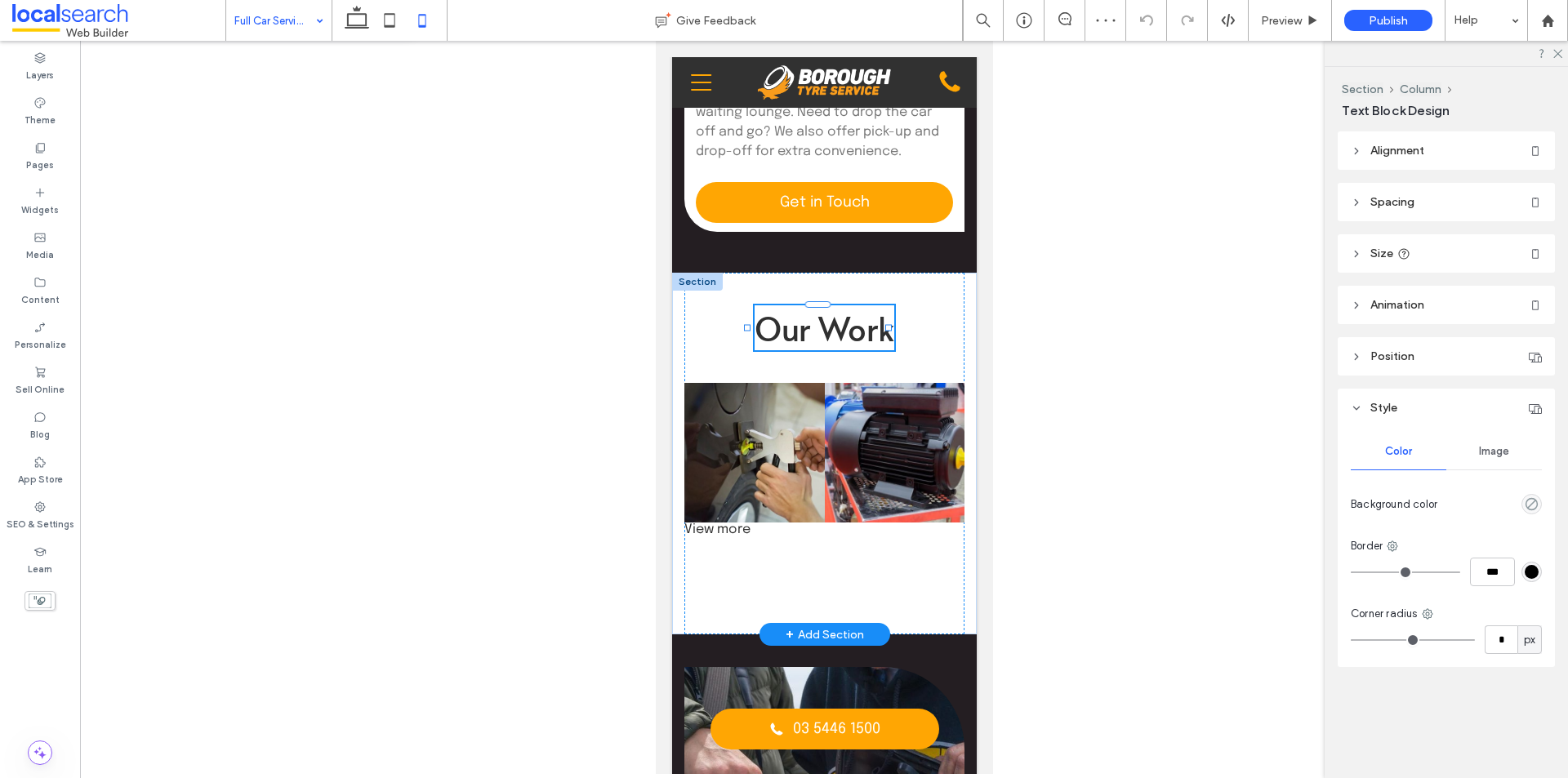 click on "Our Work" at bounding box center [823, 327] 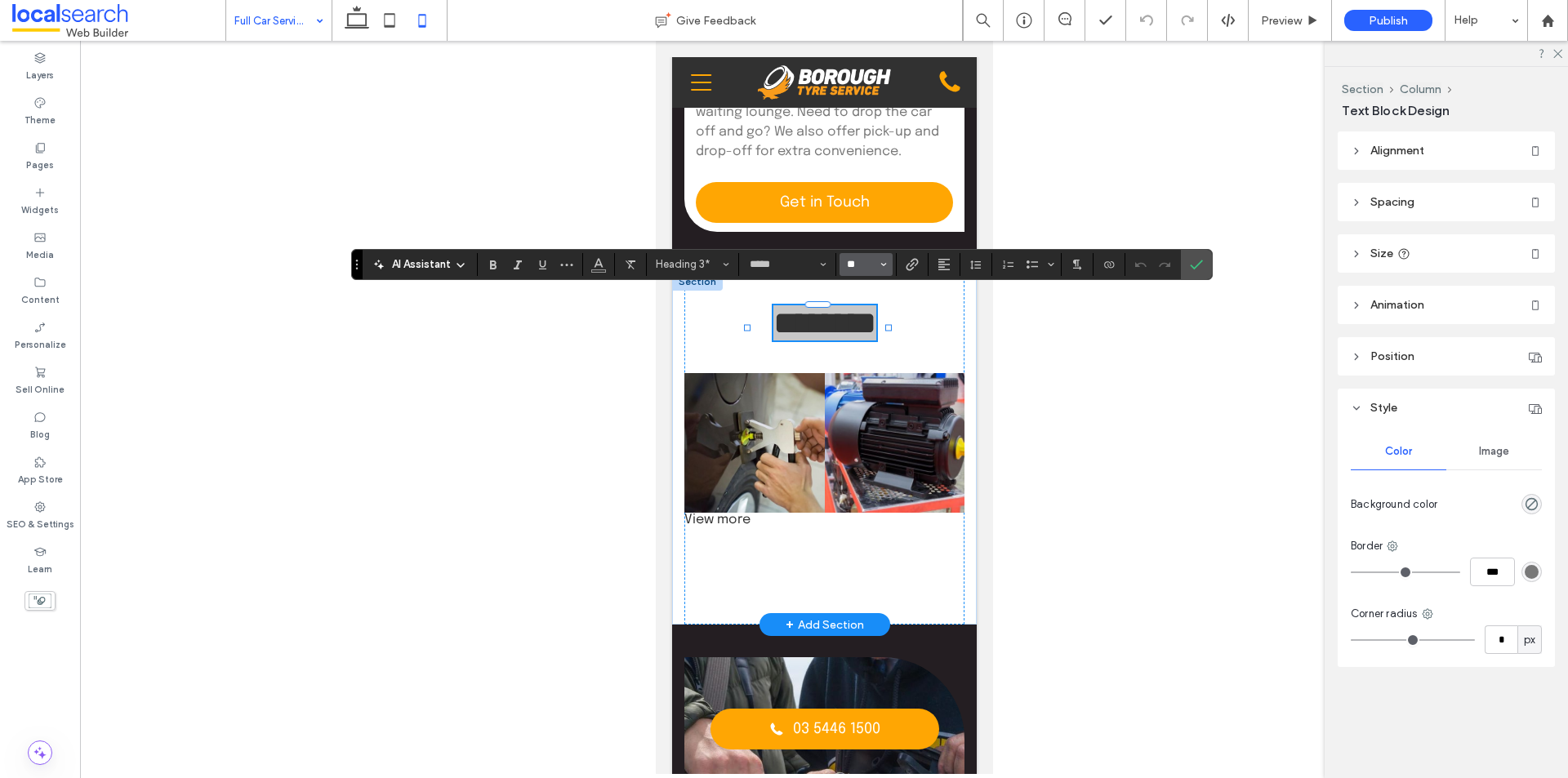 click on "**" at bounding box center [861, 265] 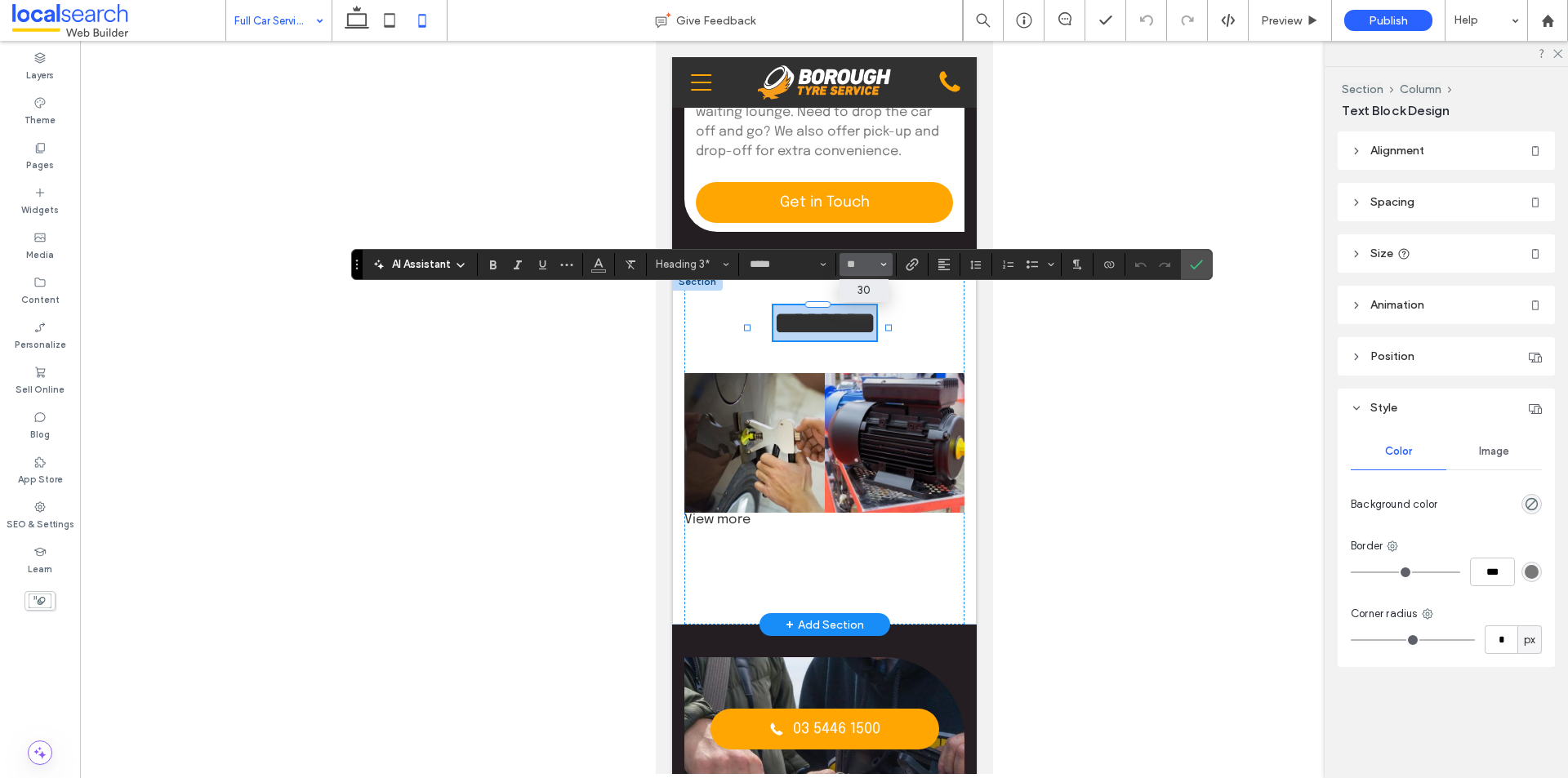 type on "**" 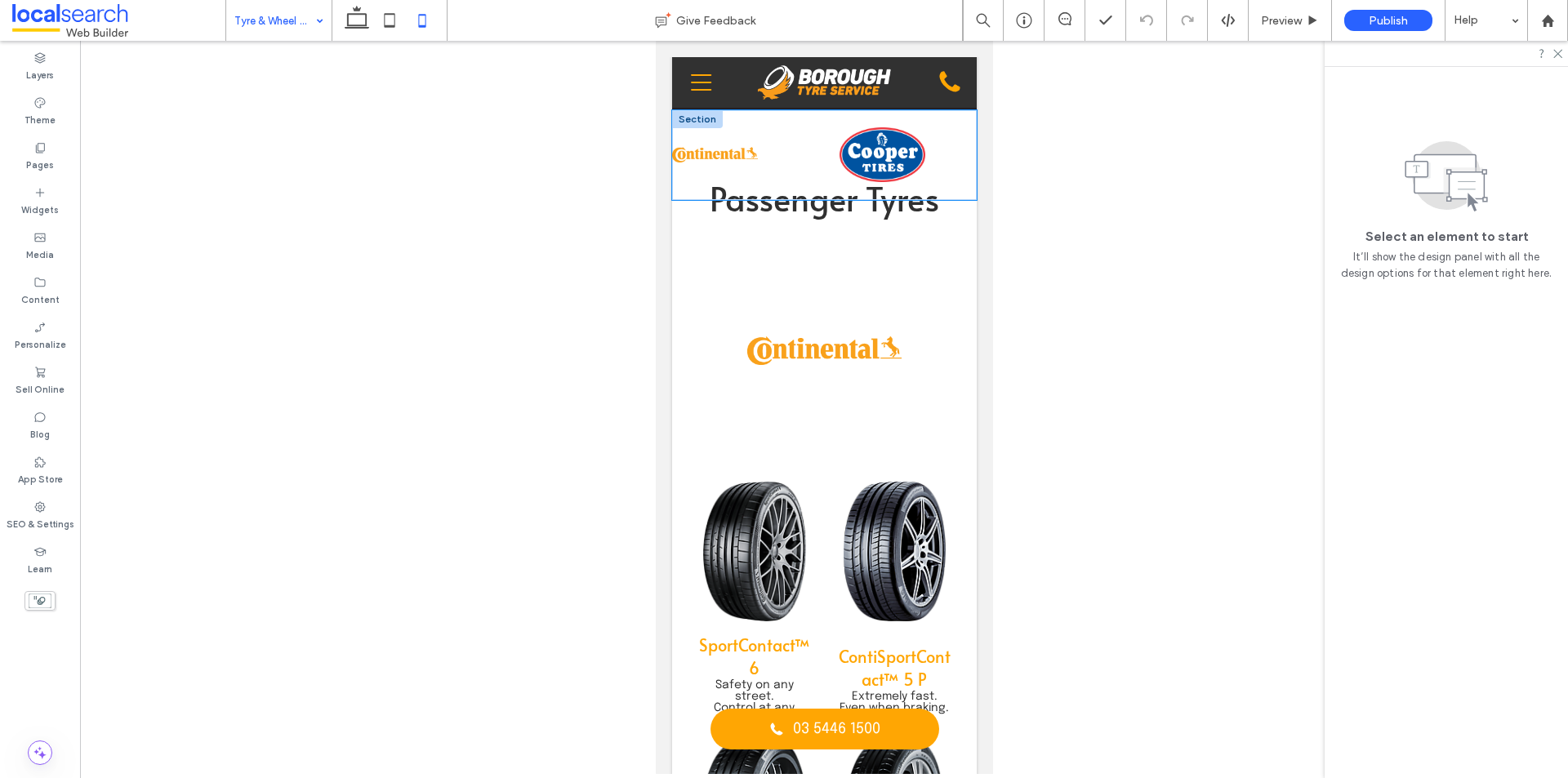 scroll, scrollTop: 1714, scrollLeft: 0, axis: vertical 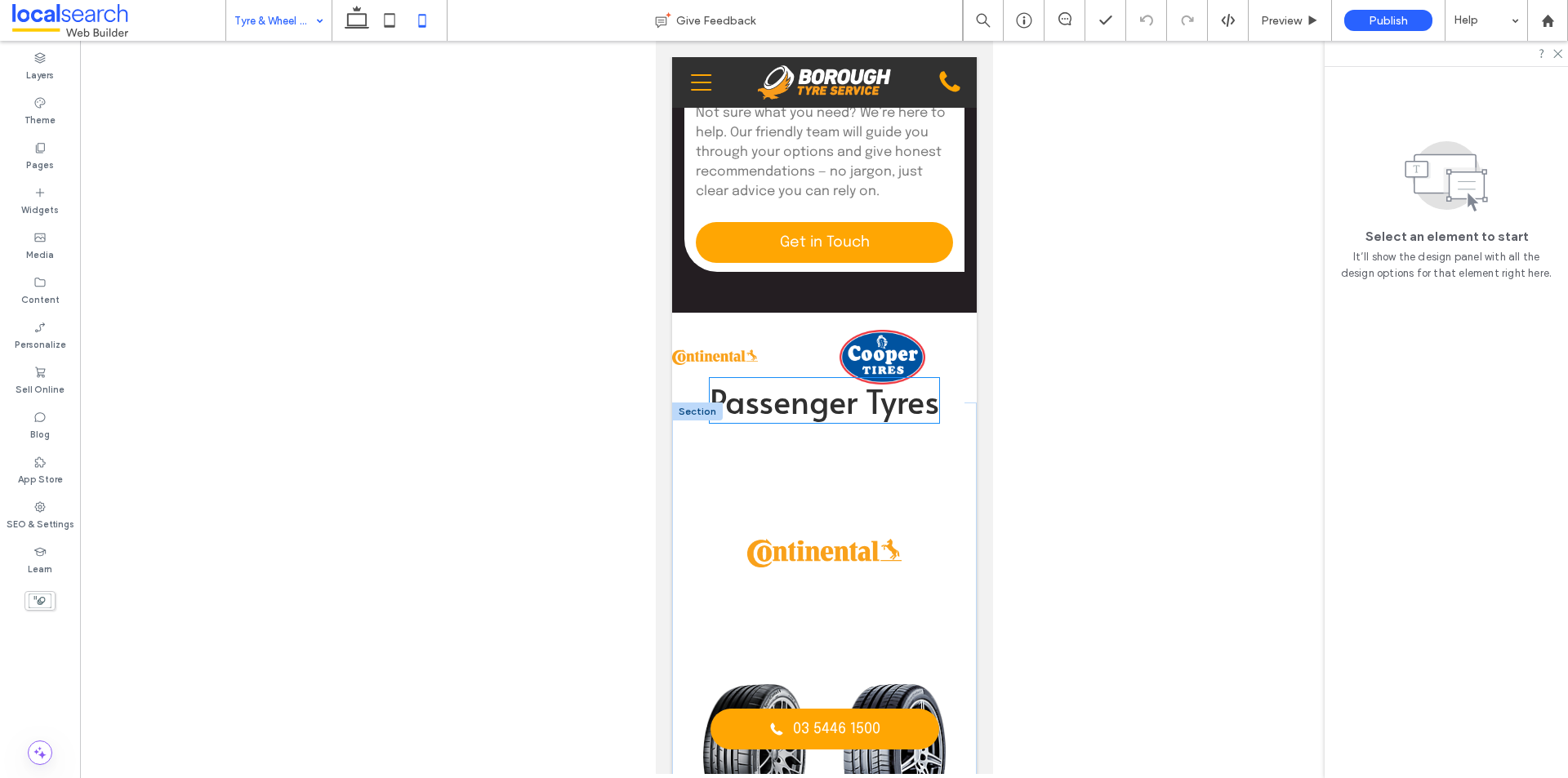 click on "Passenger Tyres" at bounding box center [823, 400] 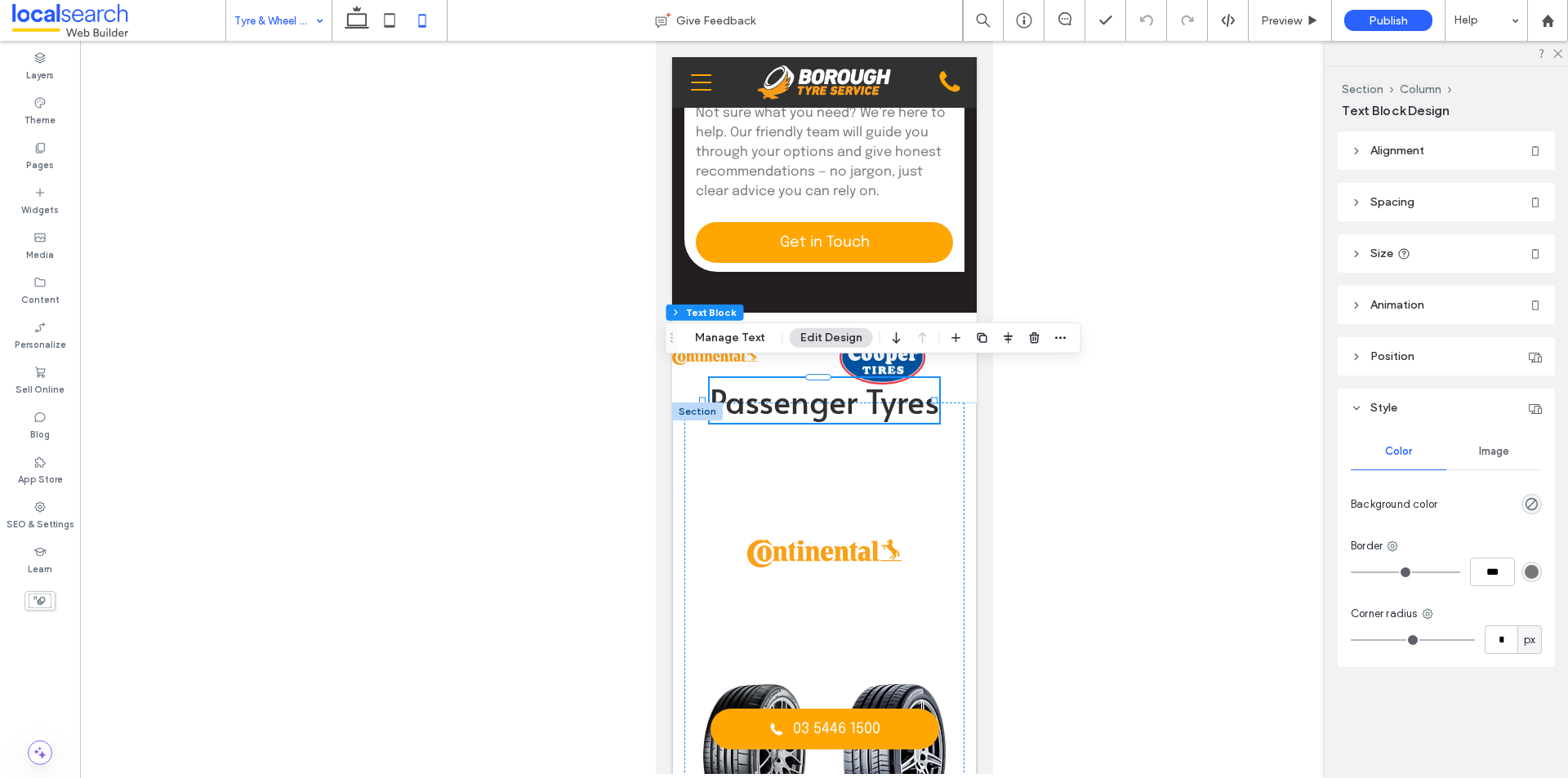 click on "Passenger Tyres" at bounding box center [823, 400] 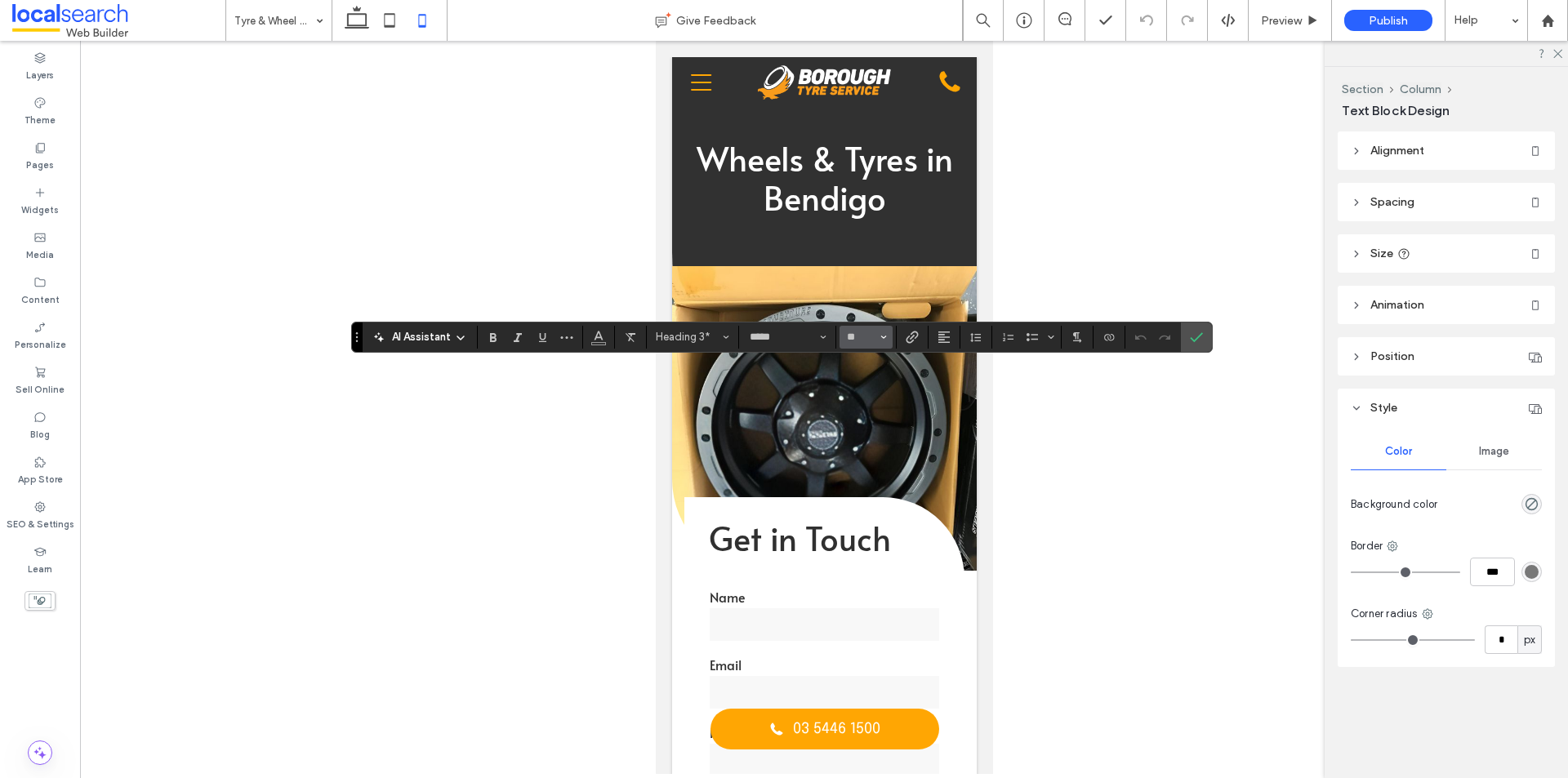 scroll, scrollTop: 1714, scrollLeft: 0, axis: vertical 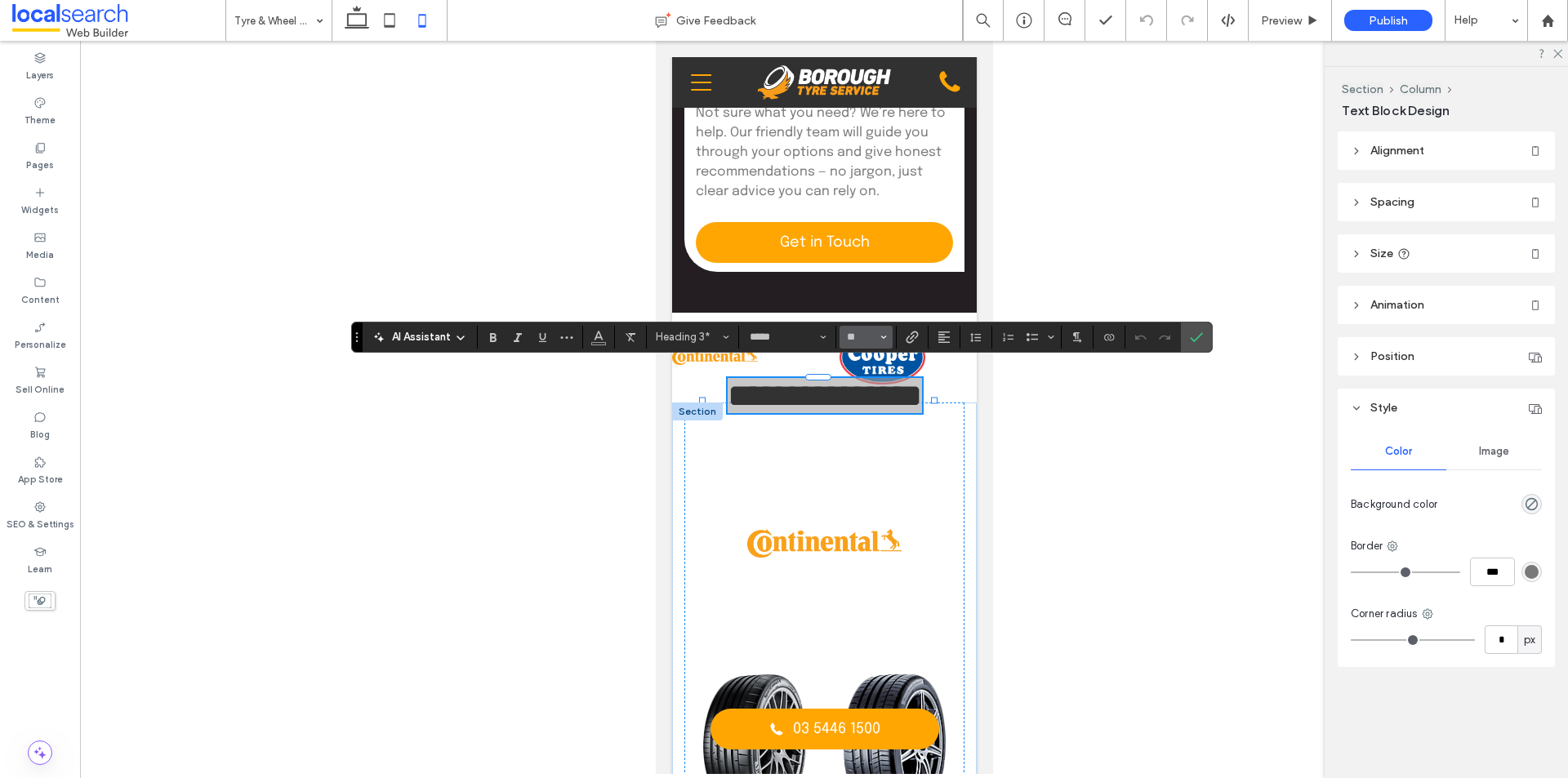 click on "**" at bounding box center [866, 337] 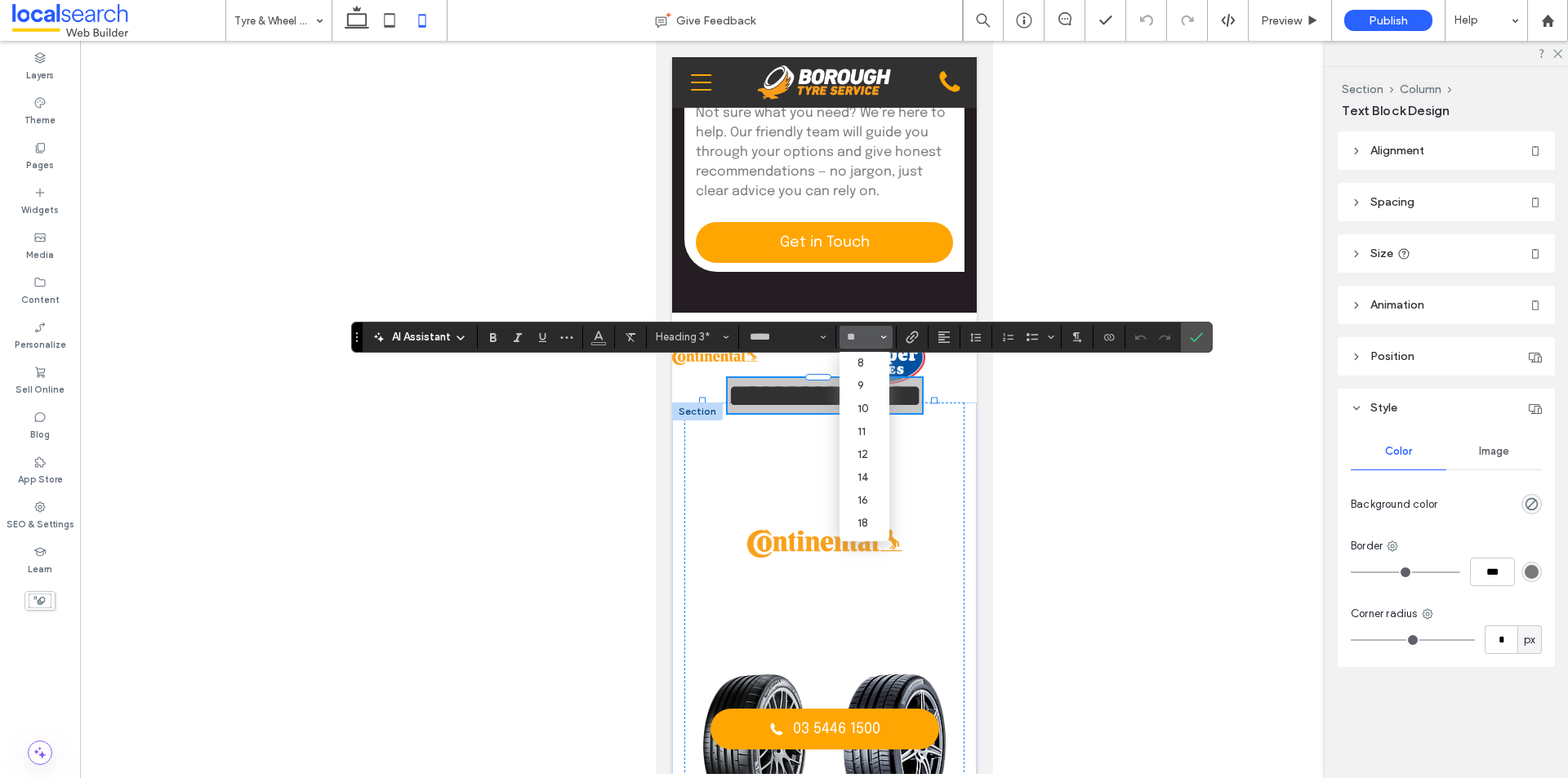 type 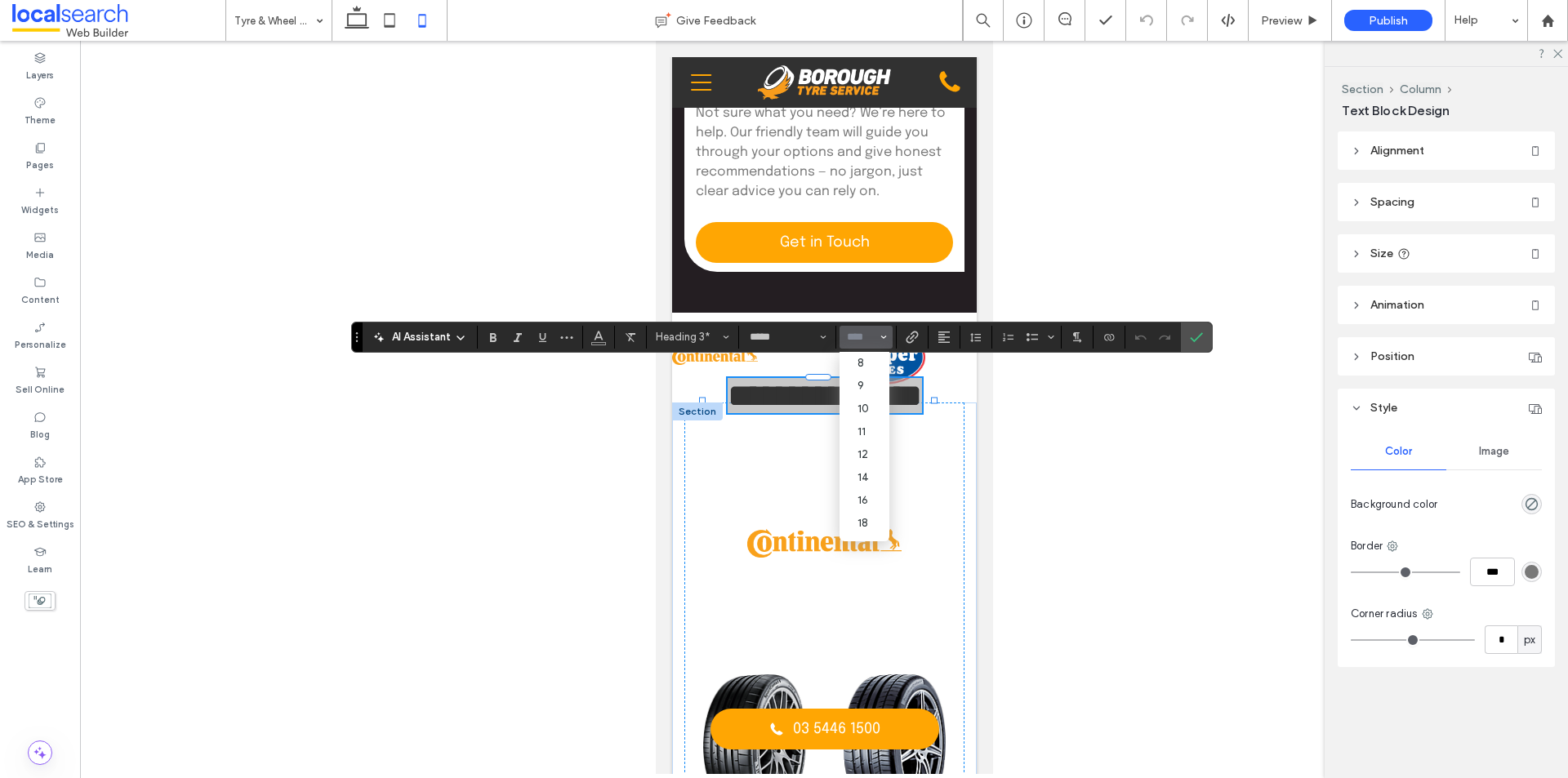 click at bounding box center (861, 337) 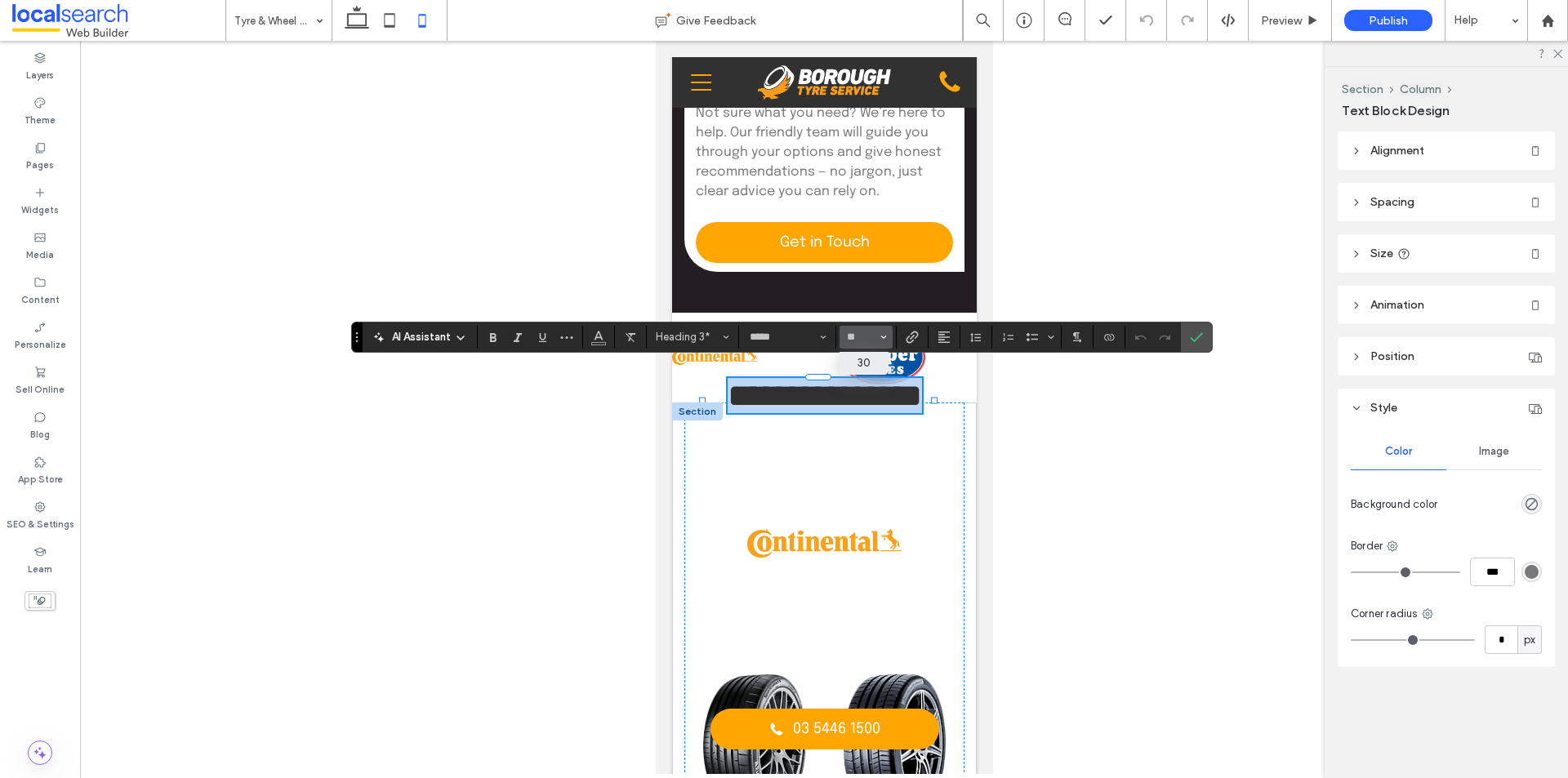 type on "**" 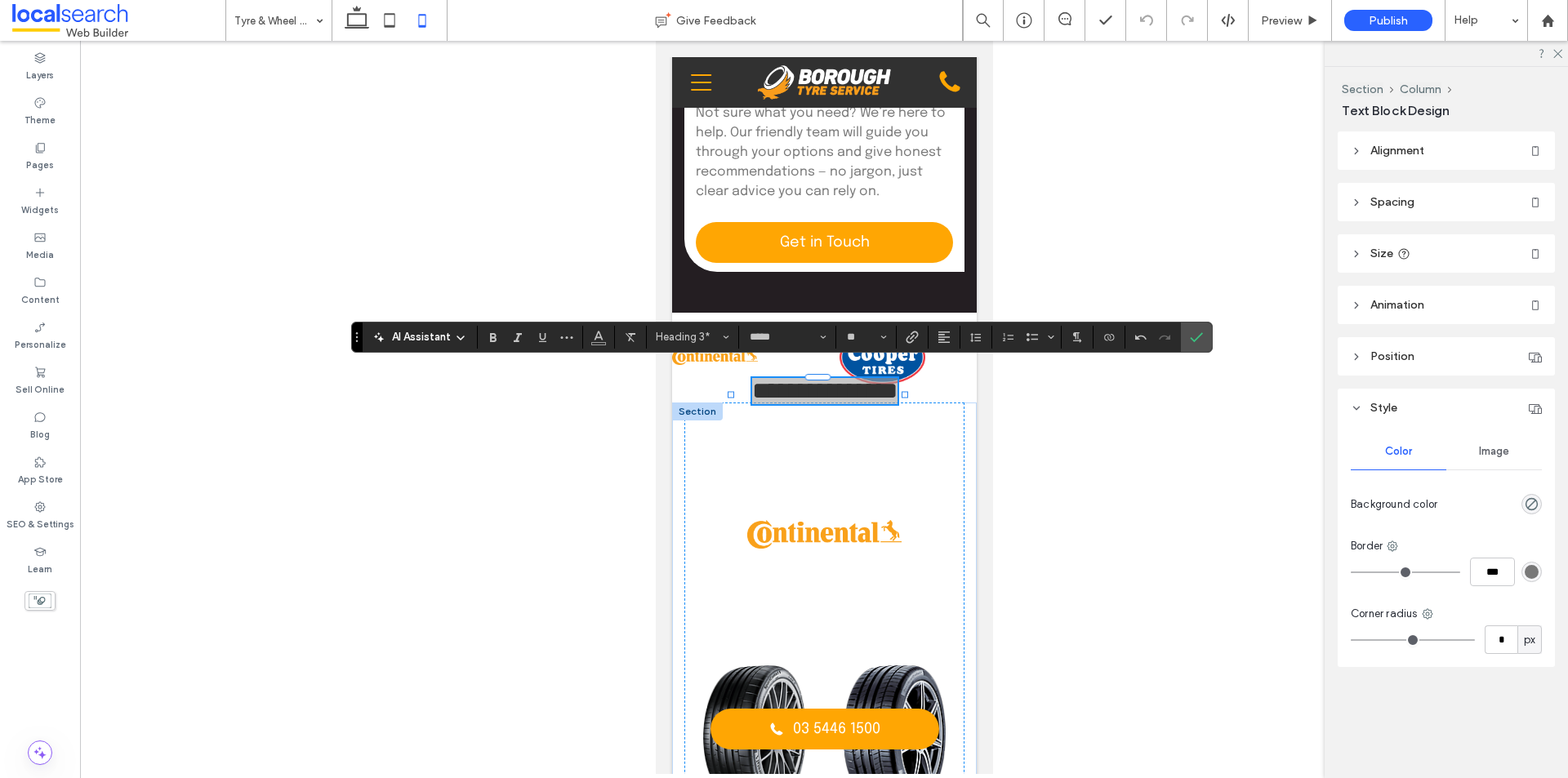 click at bounding box center (824, 407) 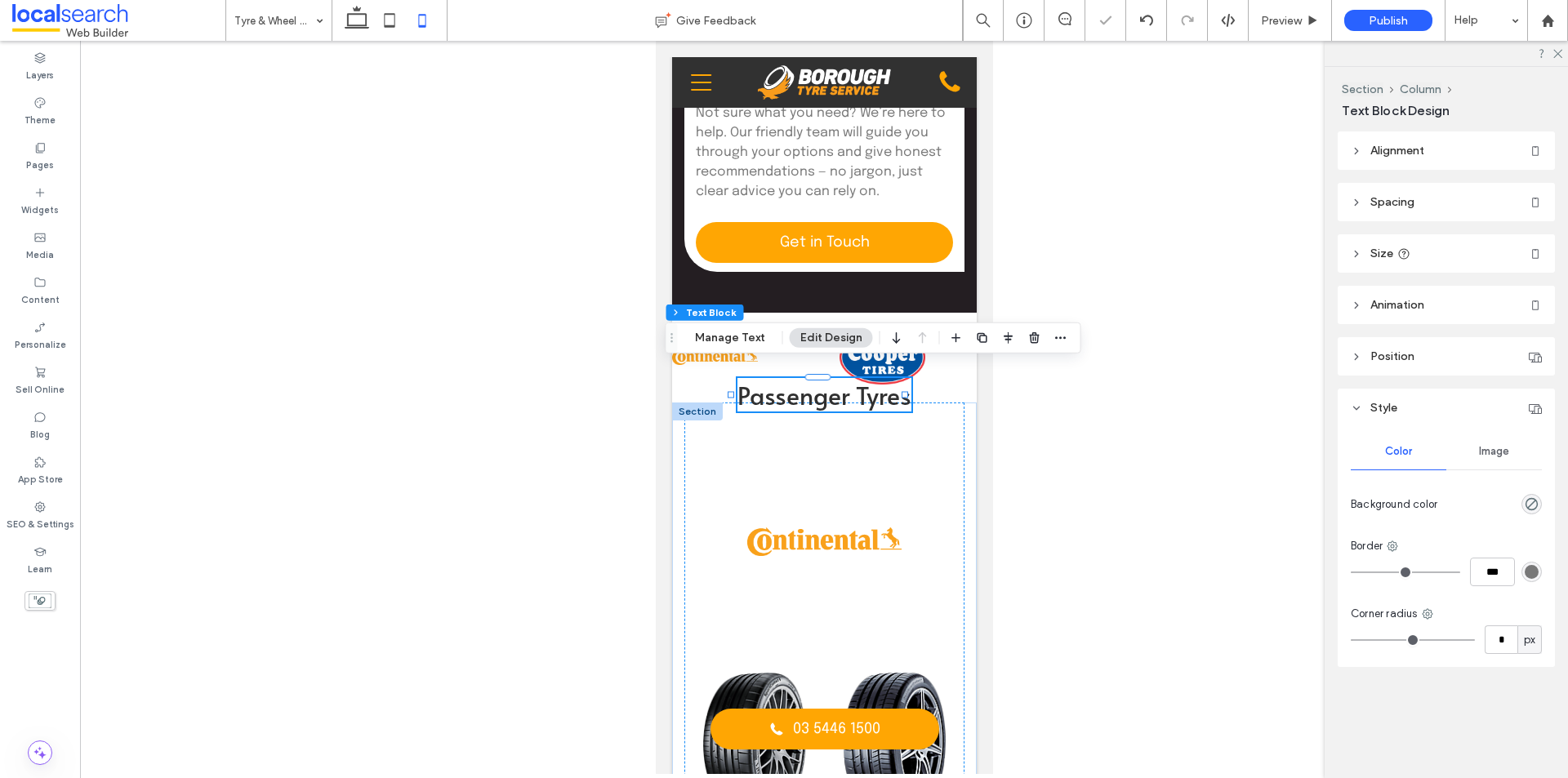 click at bounding box center [824, 407] 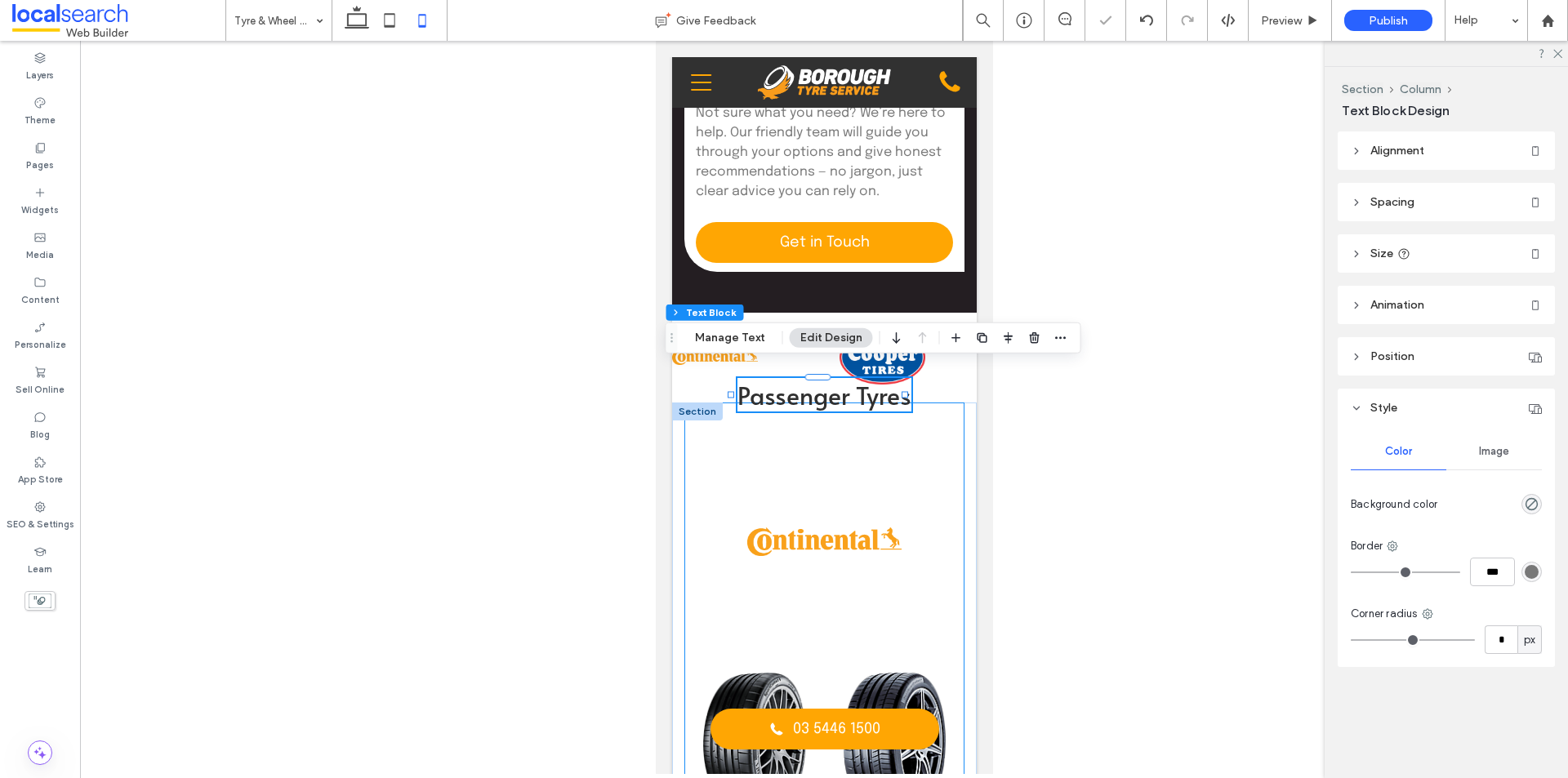 click on "Passenger Tyres
SportContact™ 6
Safety on any street. Control at any speed.
ContiSportContact™ 5 P
Extremely fast. Even when braking.
ContiSportContact™ 5
Control has never been sportier.
ContiPremiumContact™ 5
Puts a stop to risks. In all conditions.
ContiEcoContact™ 5
For the sake of safety and the environment.
ContiMaxContact MC5
Perfect for performance and comfort.
ContiComfortContact CC5
For the sake of comfort ride and safety.
ContiSportContact™ 3
Superb braking performance for real high performance cars.
ContiPremiumContact™ 2" at bounding box center (823, 1219) 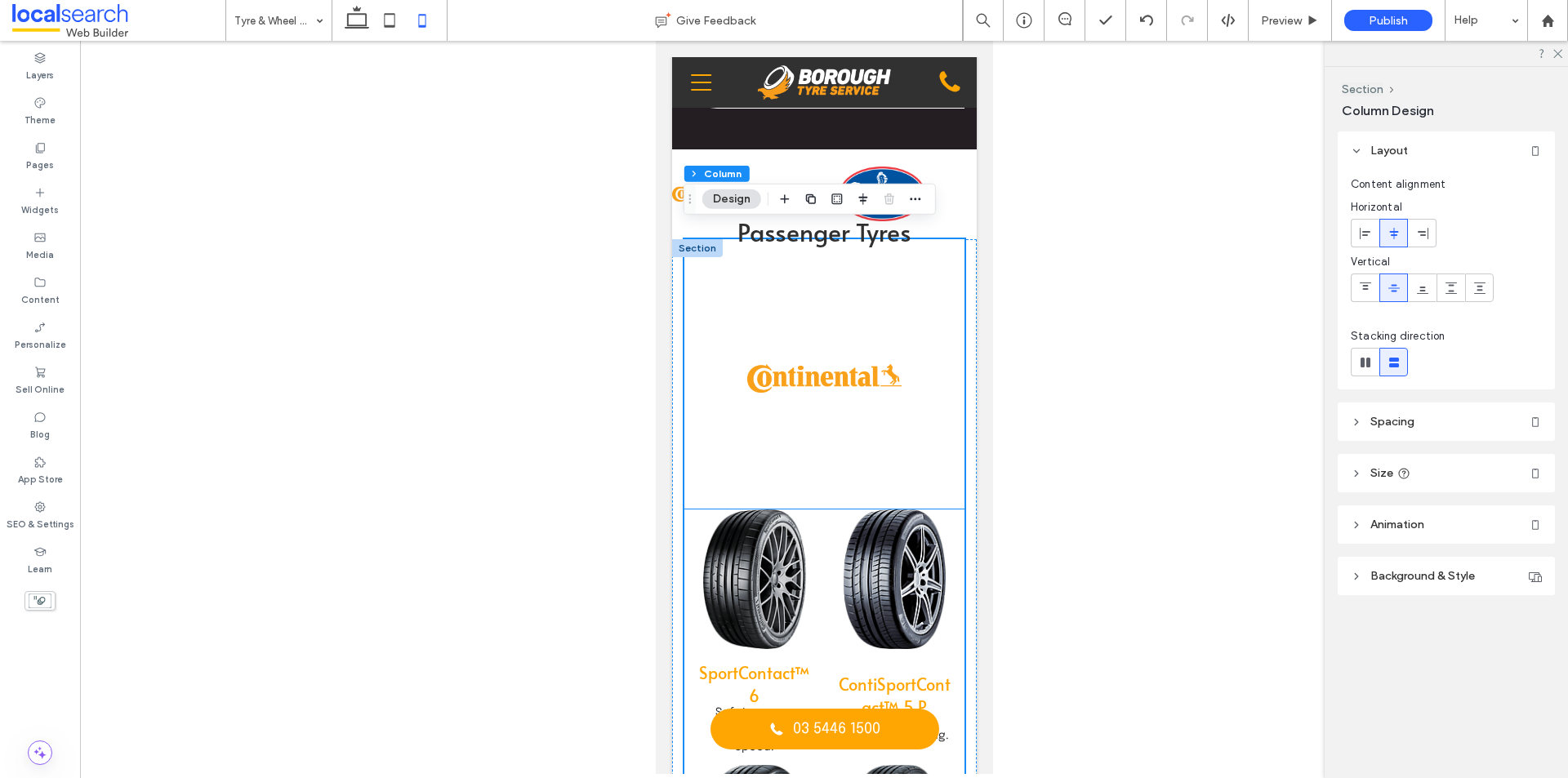 scroll, scrollTop: 1796, scrollLeft: 0, axis: vertical 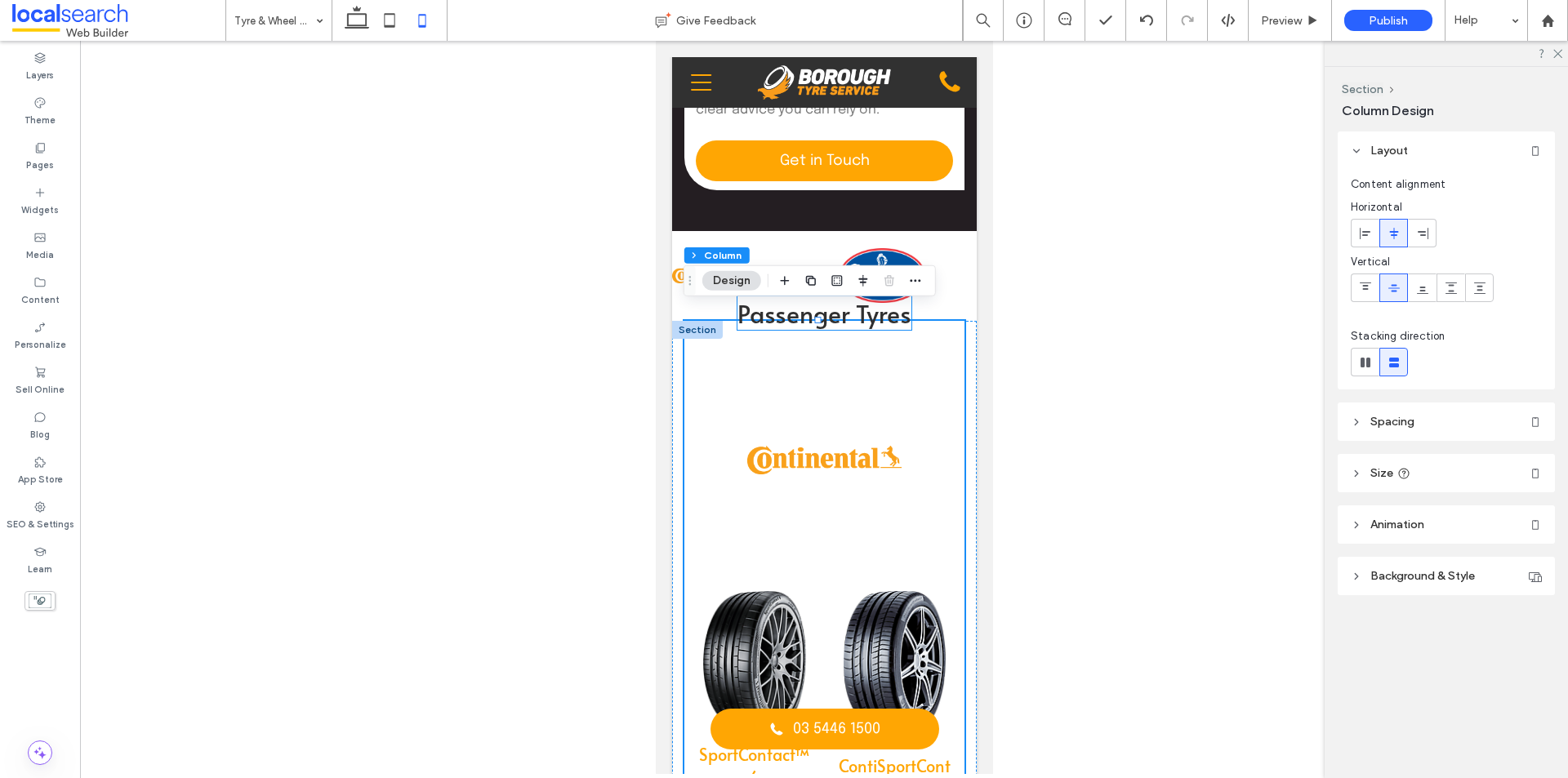 click on "Passenger Tyres" at bounding box center (823, 313) 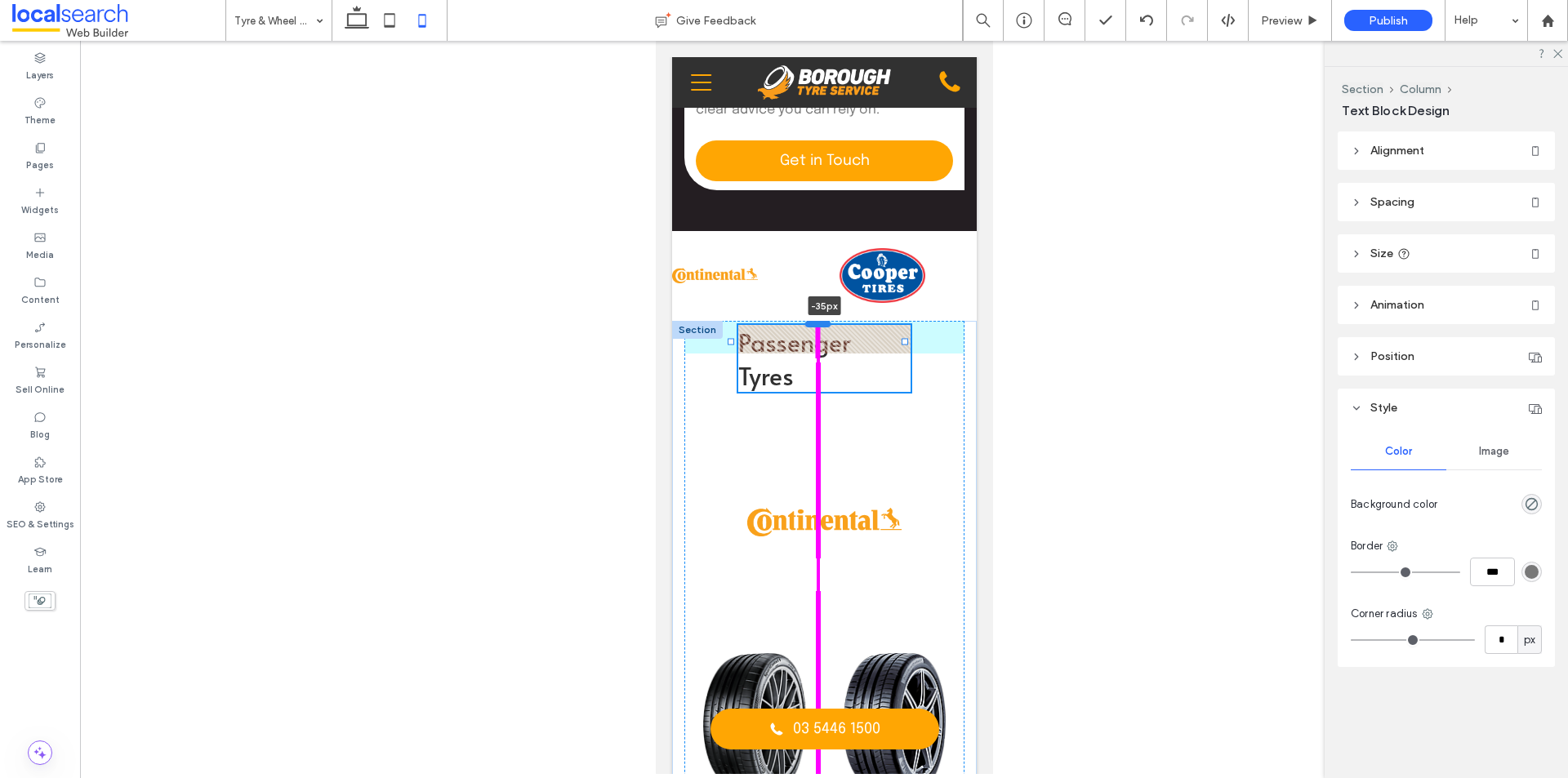 drag, startPoint x: 819, startPoint y: 283, endPoint x: 810, endPoint y: 312, distance: 30.364453 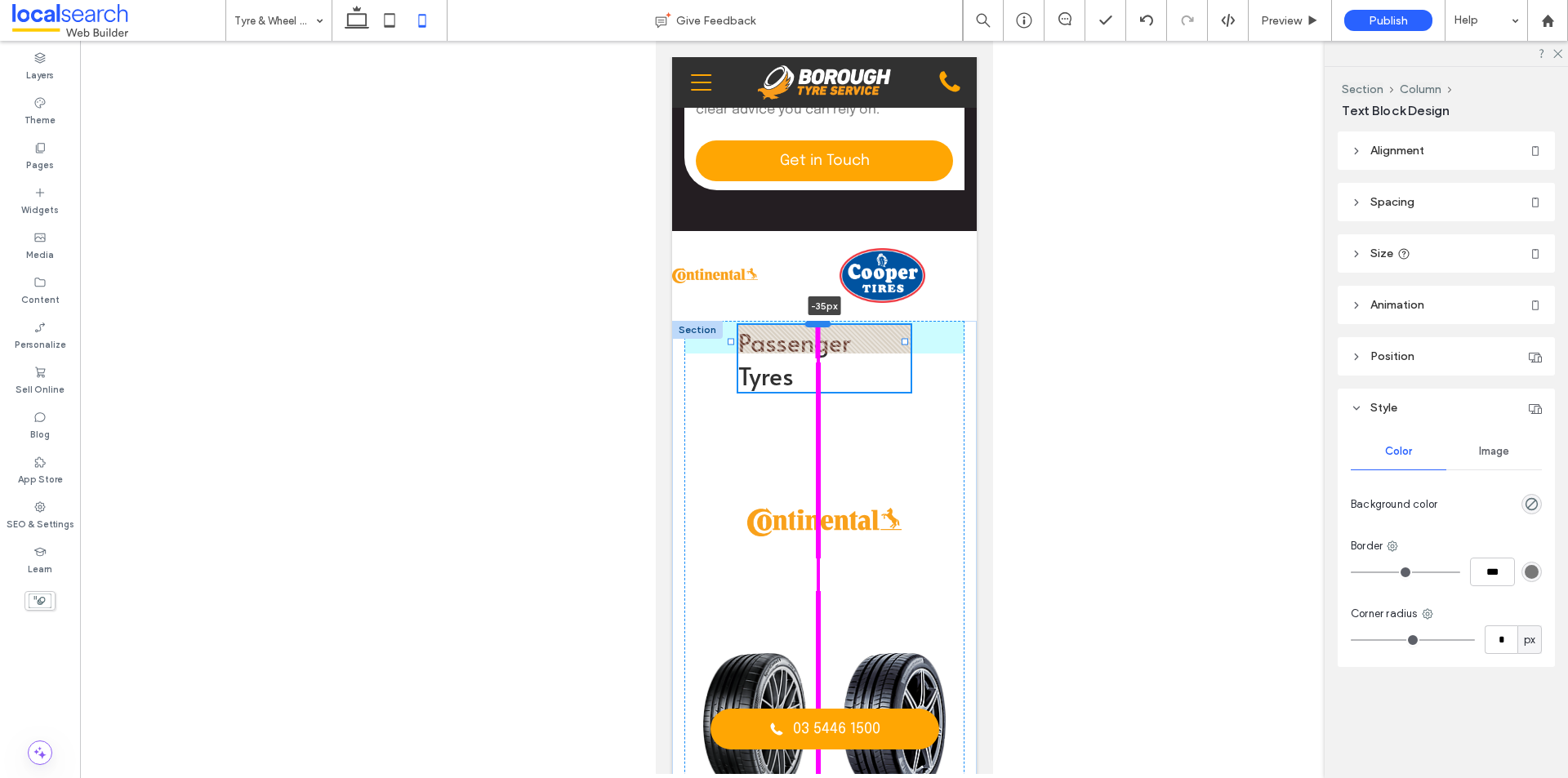 click at bounding box center (817, 323) 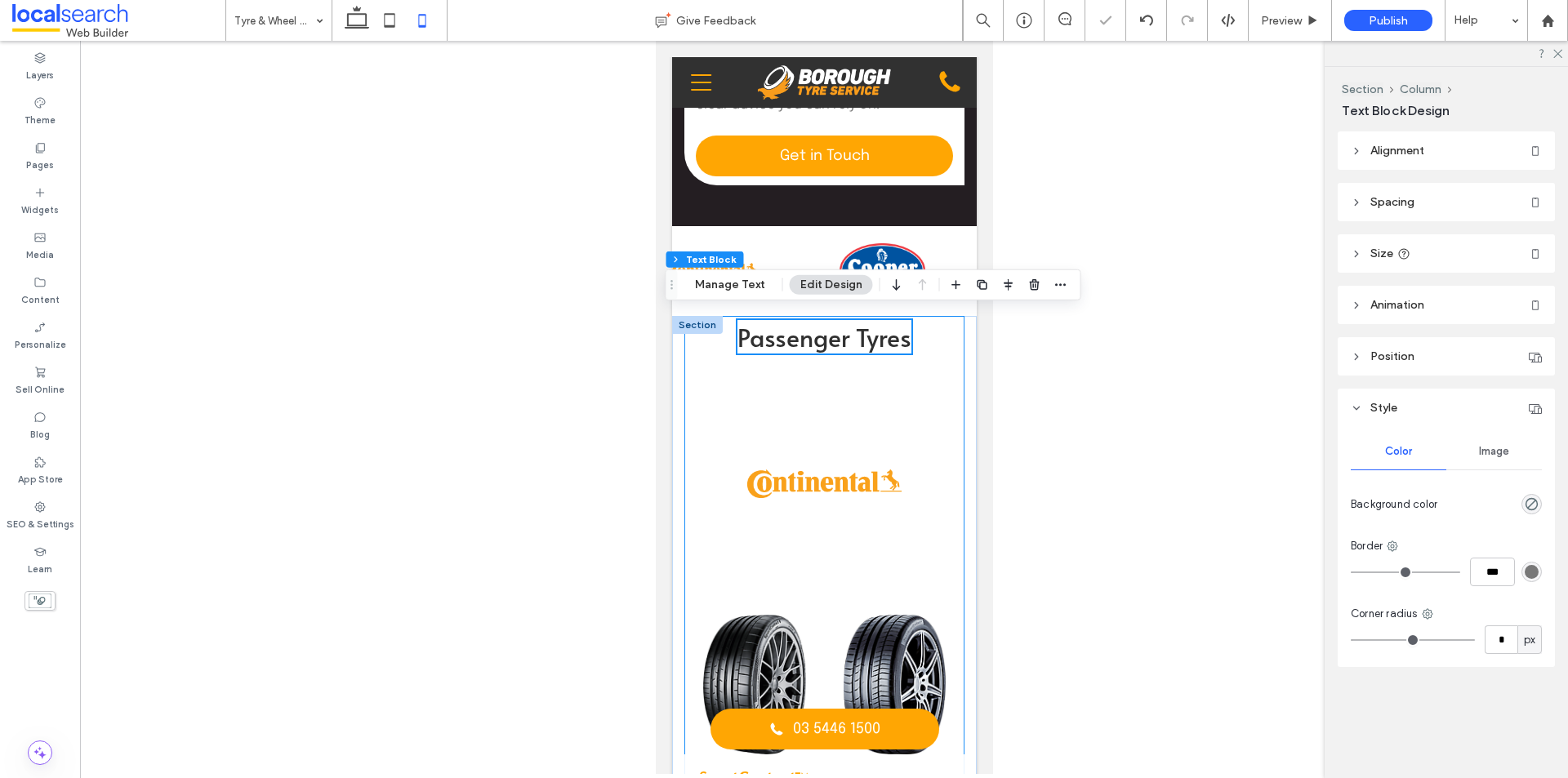 scroll, scrollTop: 1796, scrollLeft: 0, axis: vertical 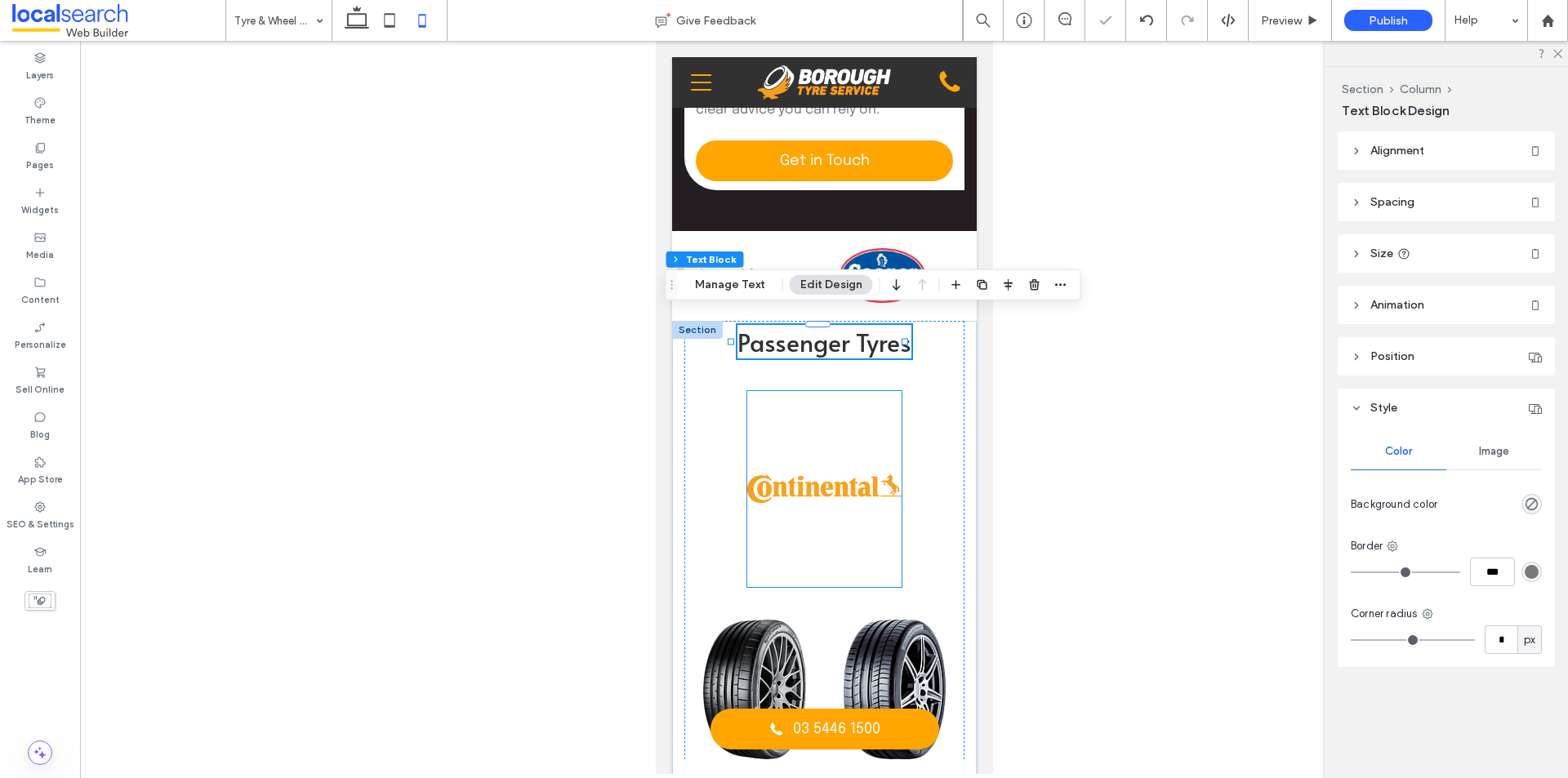 click at bounding box center (823, 489) 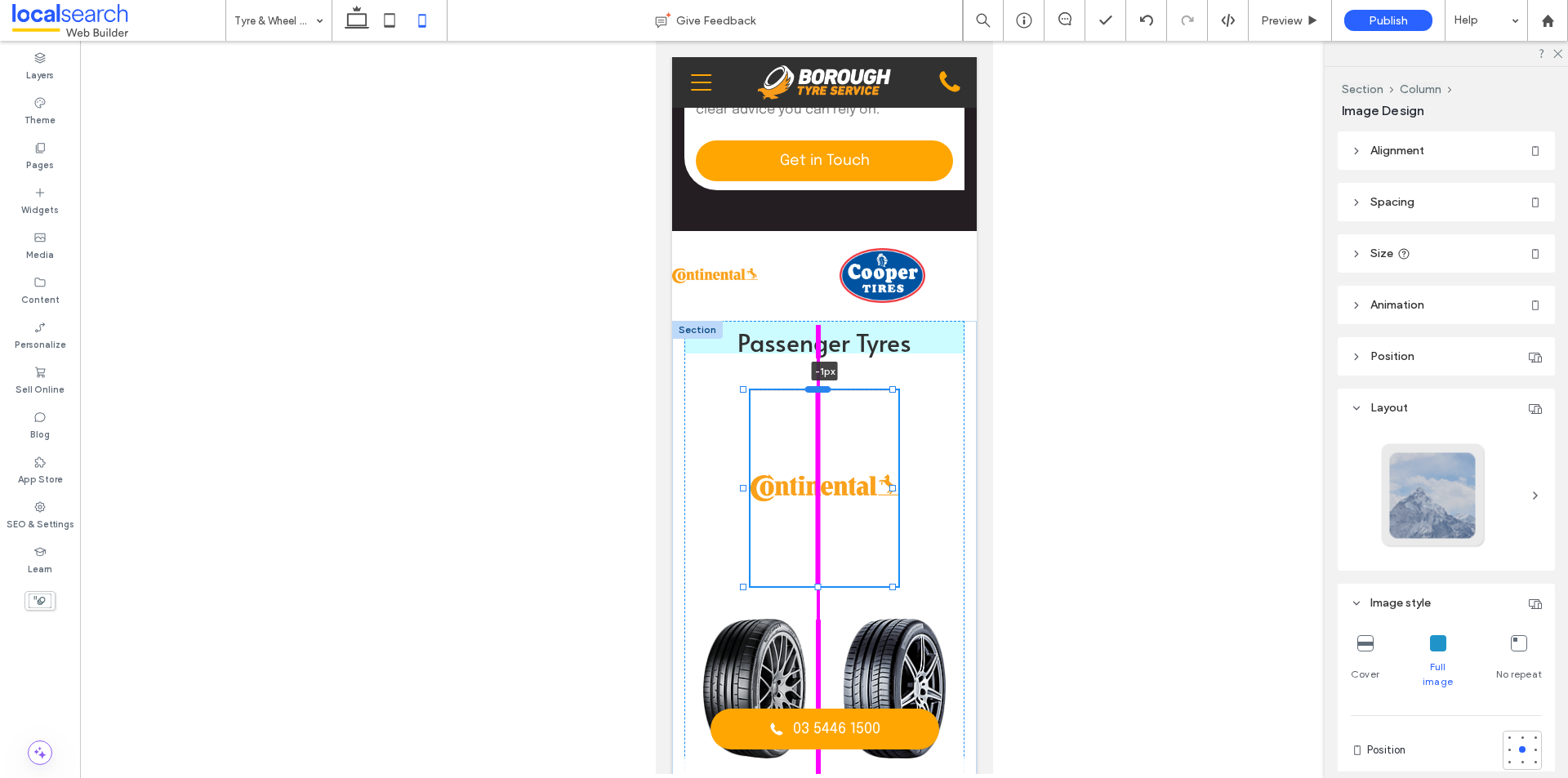 click at bounding box center (817, 389) 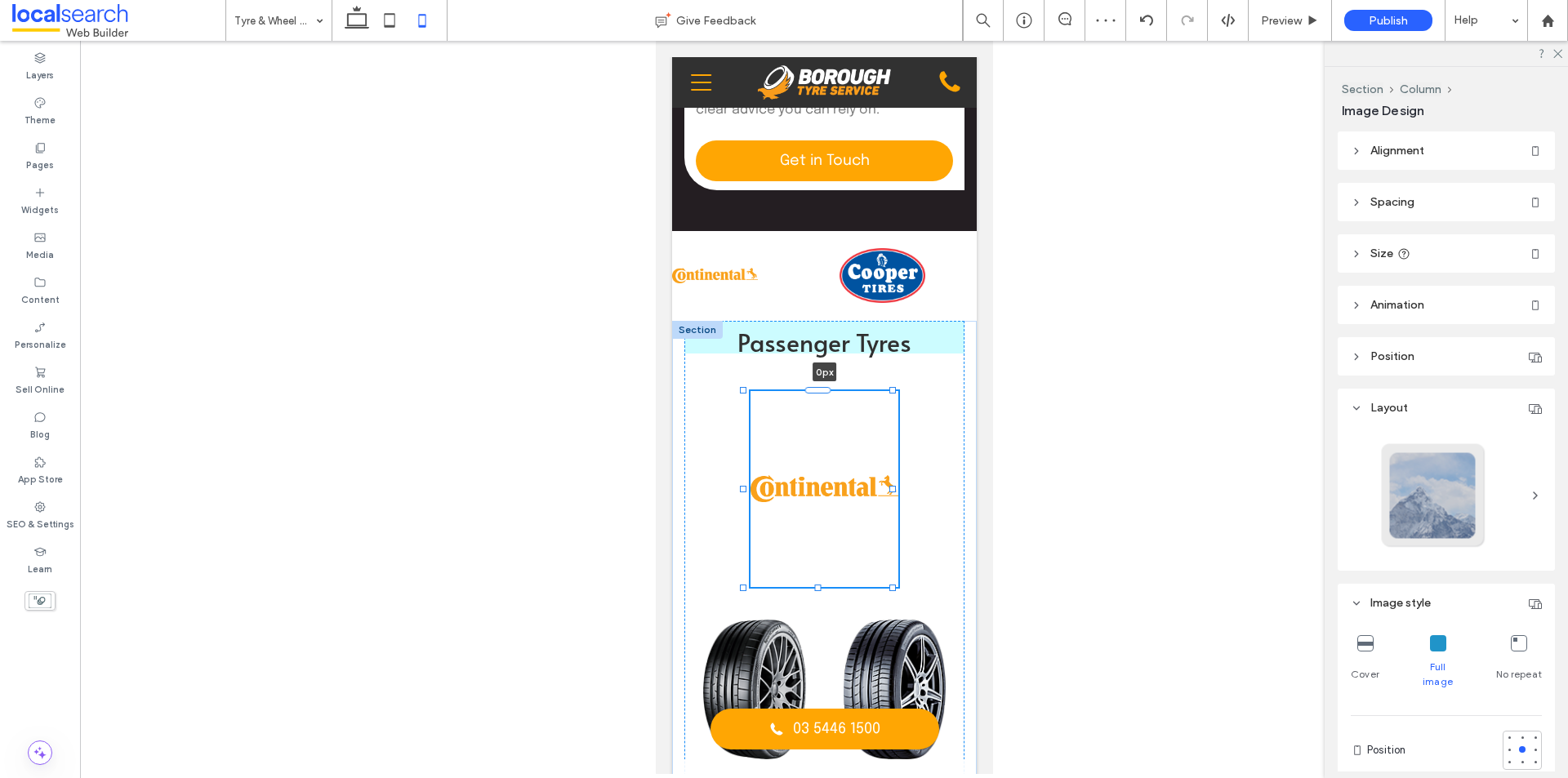 click at bounding box center (817, 389) 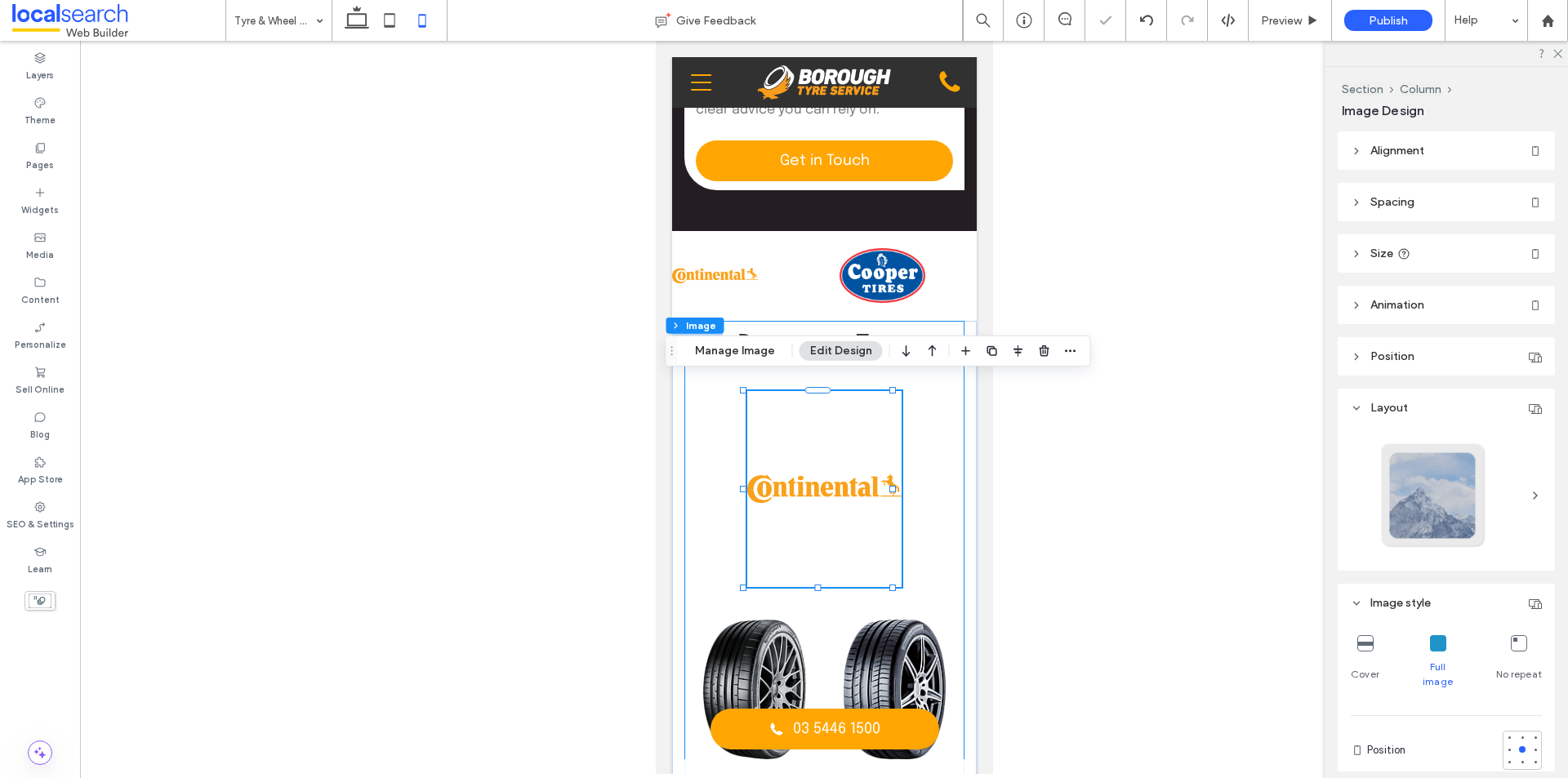 click on "Passenger Tyres
0px
SportContact™ 6
Safety on any street. Control at any speed.
ContiSportContact™ 5 P
Extremely fast. Even when braking.
ContiSportContact™ 5
Control has never been sportier.
ContiPremiumContact™ 5
Puts a stop to risks. In all conditions.
ContiEcoContact™ 5
For the sake of safety and the environment.
ContiMaxContact MC5
Perfect for performance and comfort.
ContiComfortContact CC5
For the sake of comfort ride and safety.
ContiSportContact™ 3
Superb braking performance for real high performance cars.
ContiPremiumContact™ 2" at bounding box center [823, 1152] 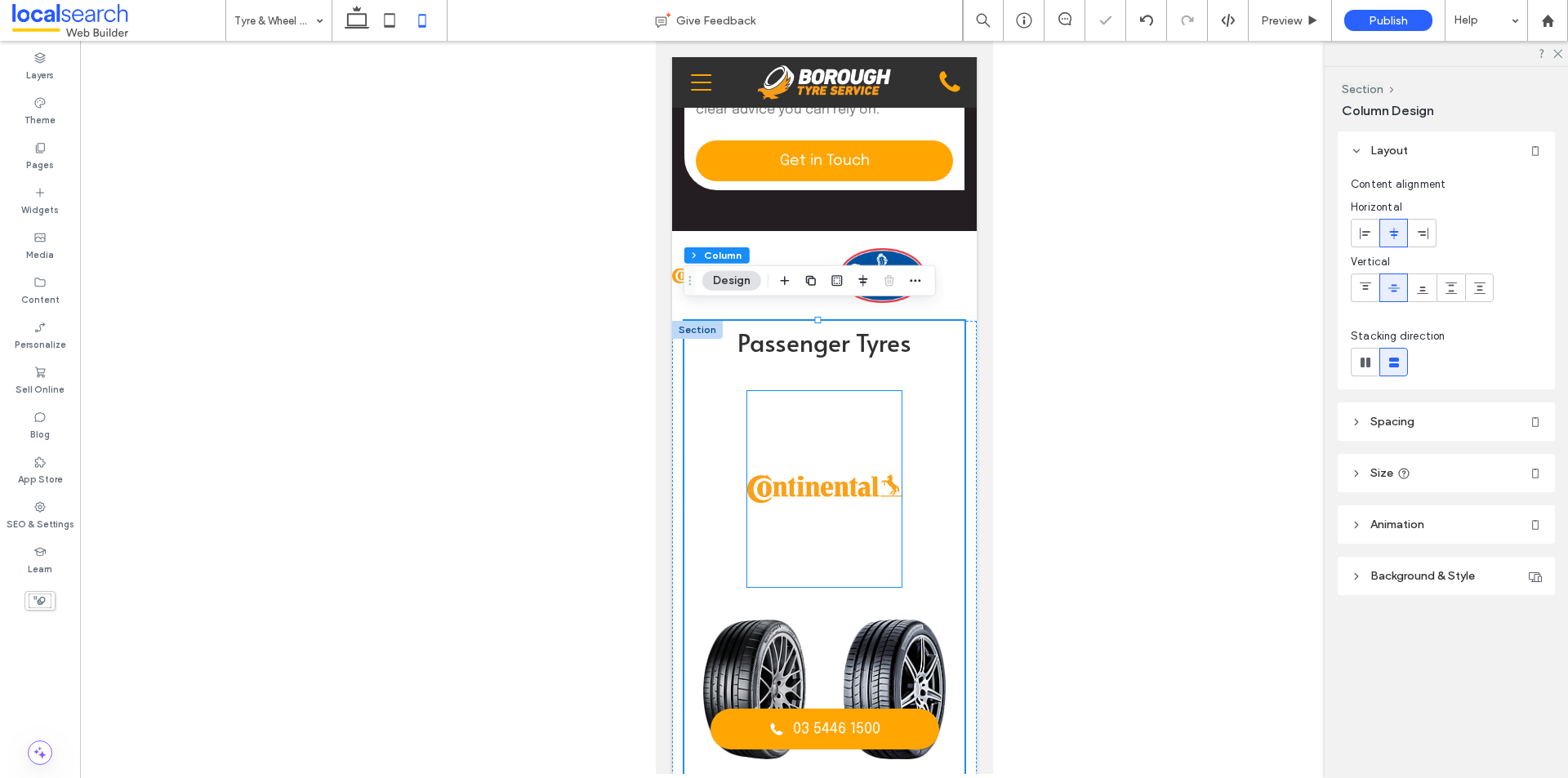click at bounding box center [823, 489] 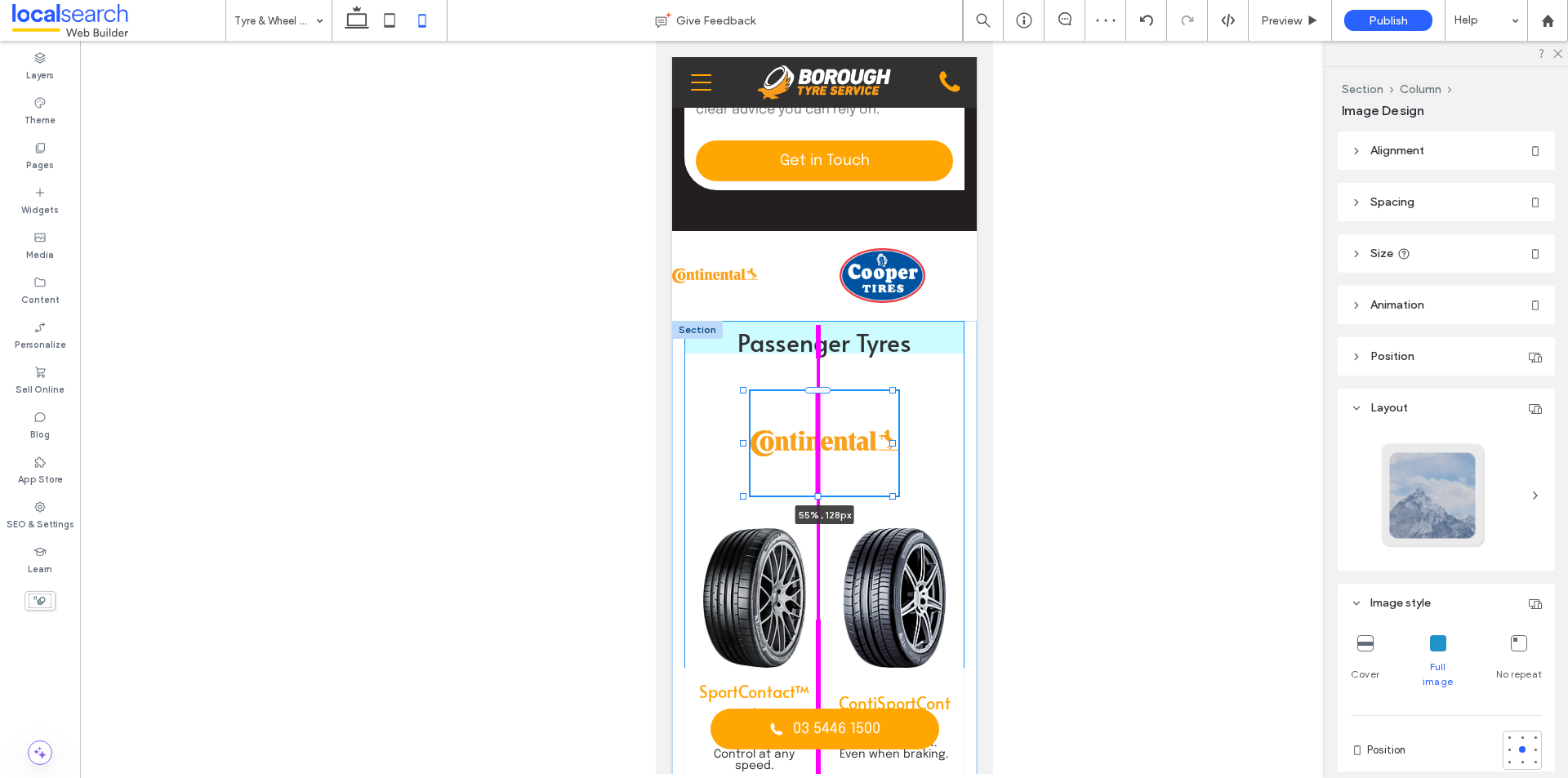 drag, startPoint x: 816, startPoint y: 574, endPoint x: 817, endPoint y: 527, distance: 47.01064 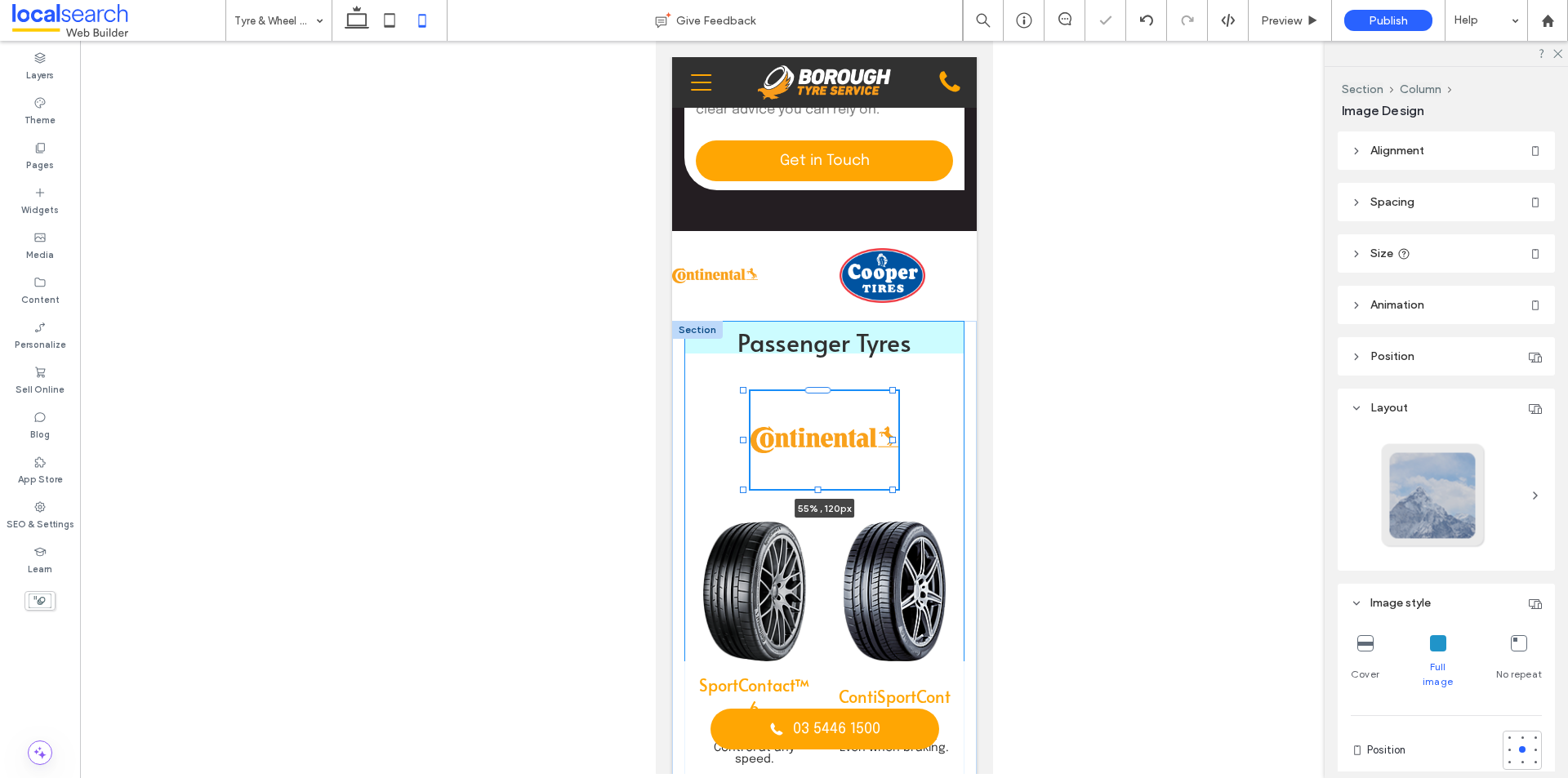 click at bounding box center [817, 489] 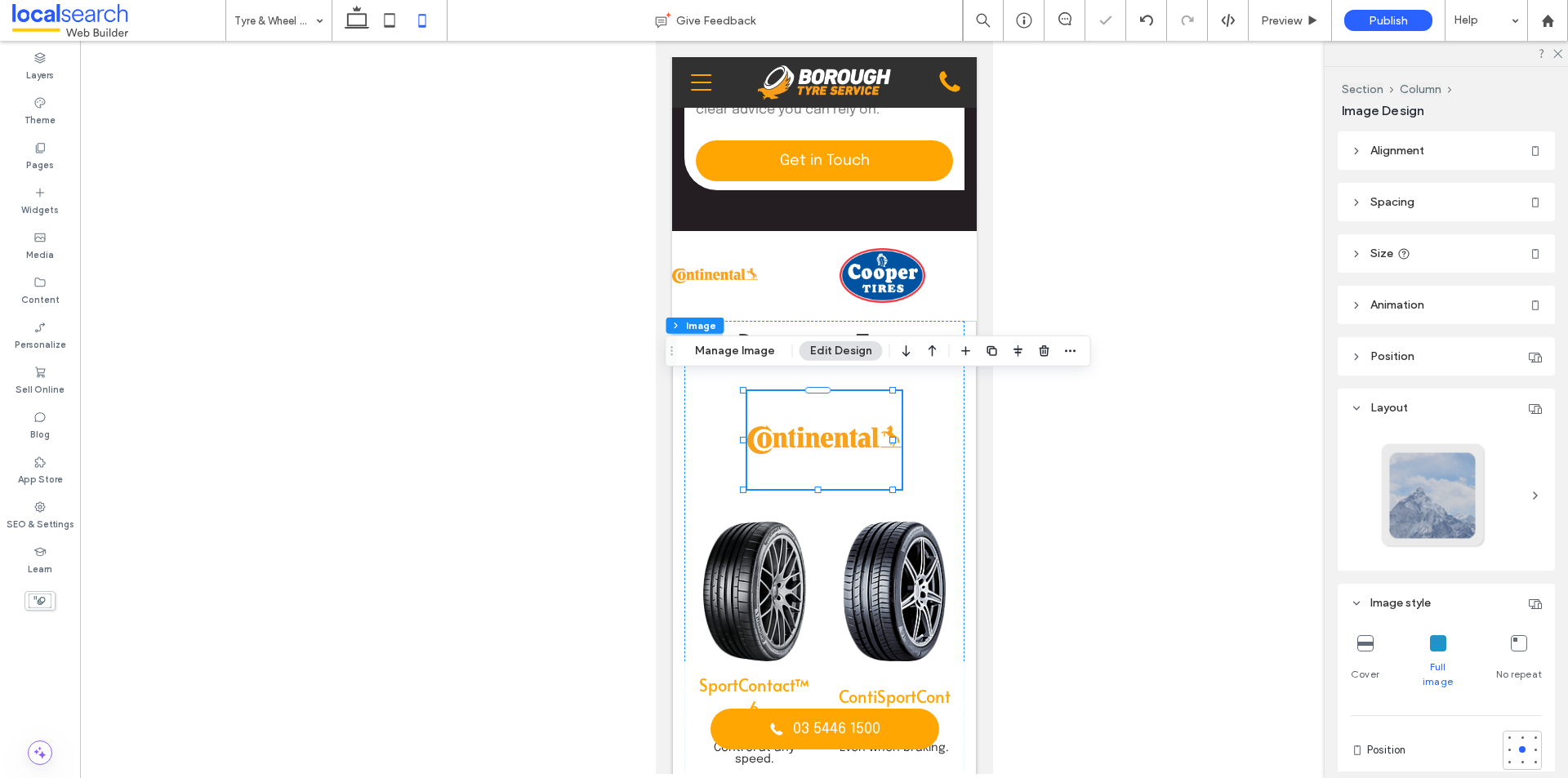 click at bounding box center [824, 407] 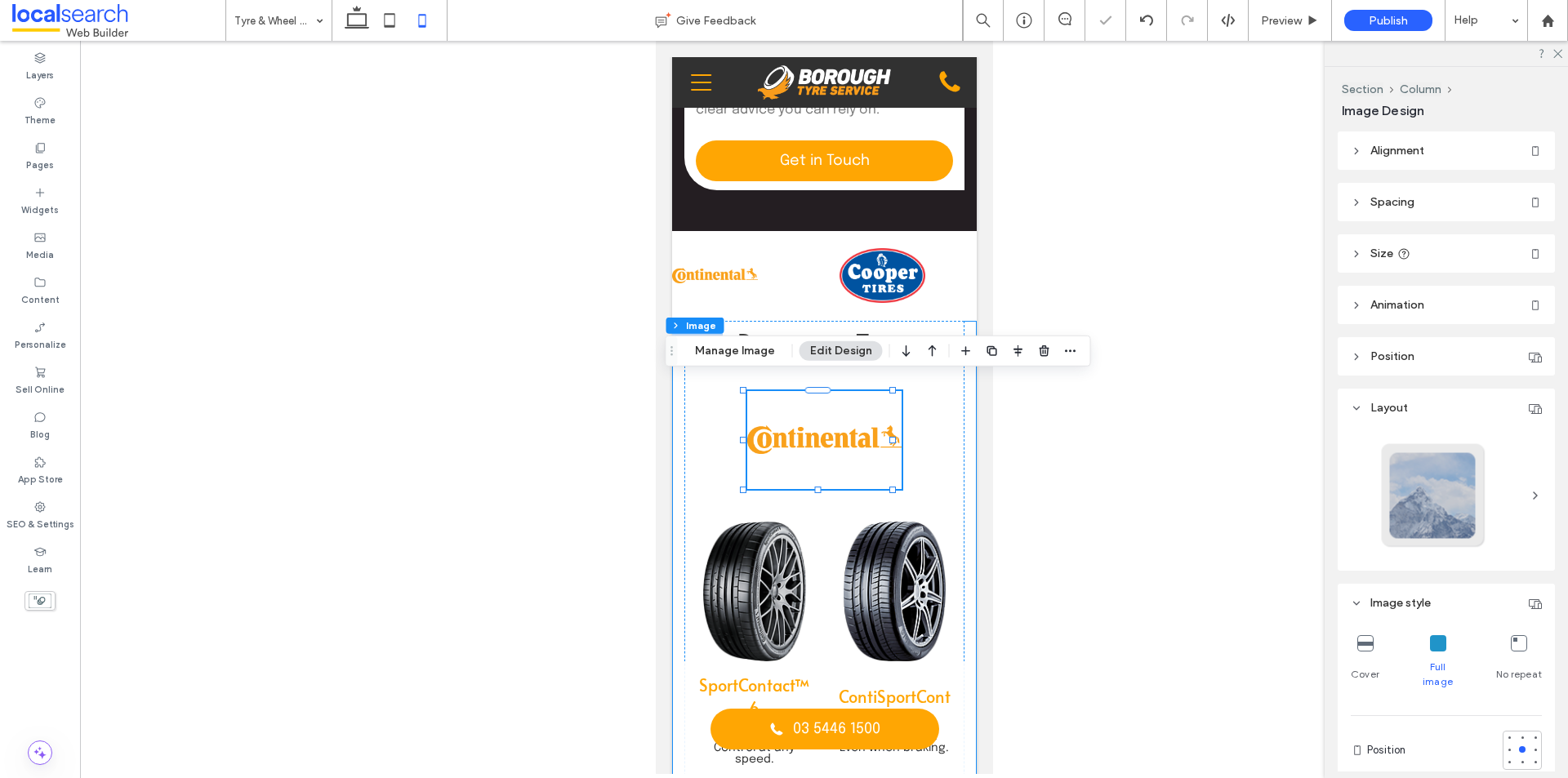 click at bounding box center (824, 407) 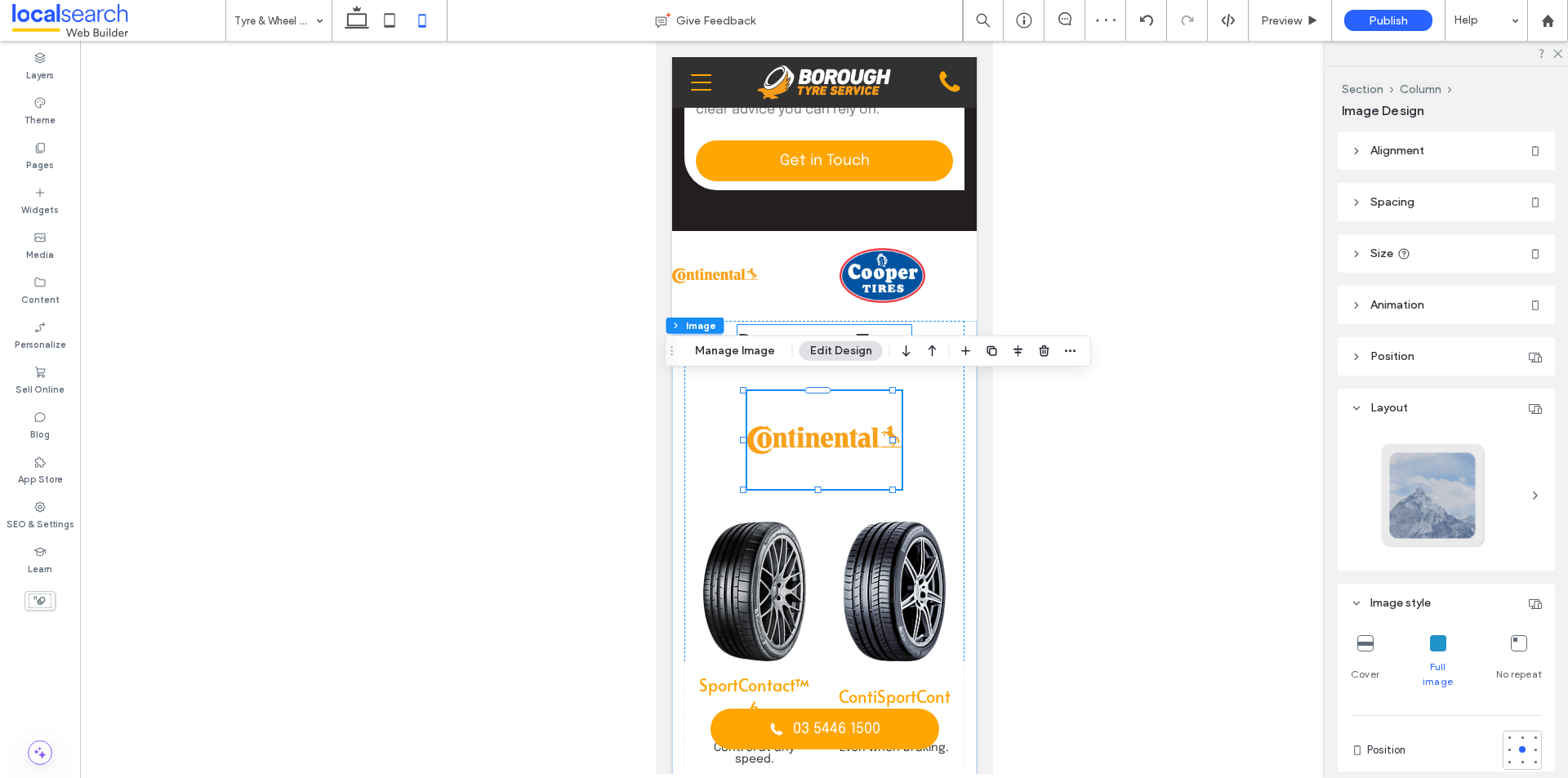 click on "Passenger Tyres" at bounding box center (823, 341) 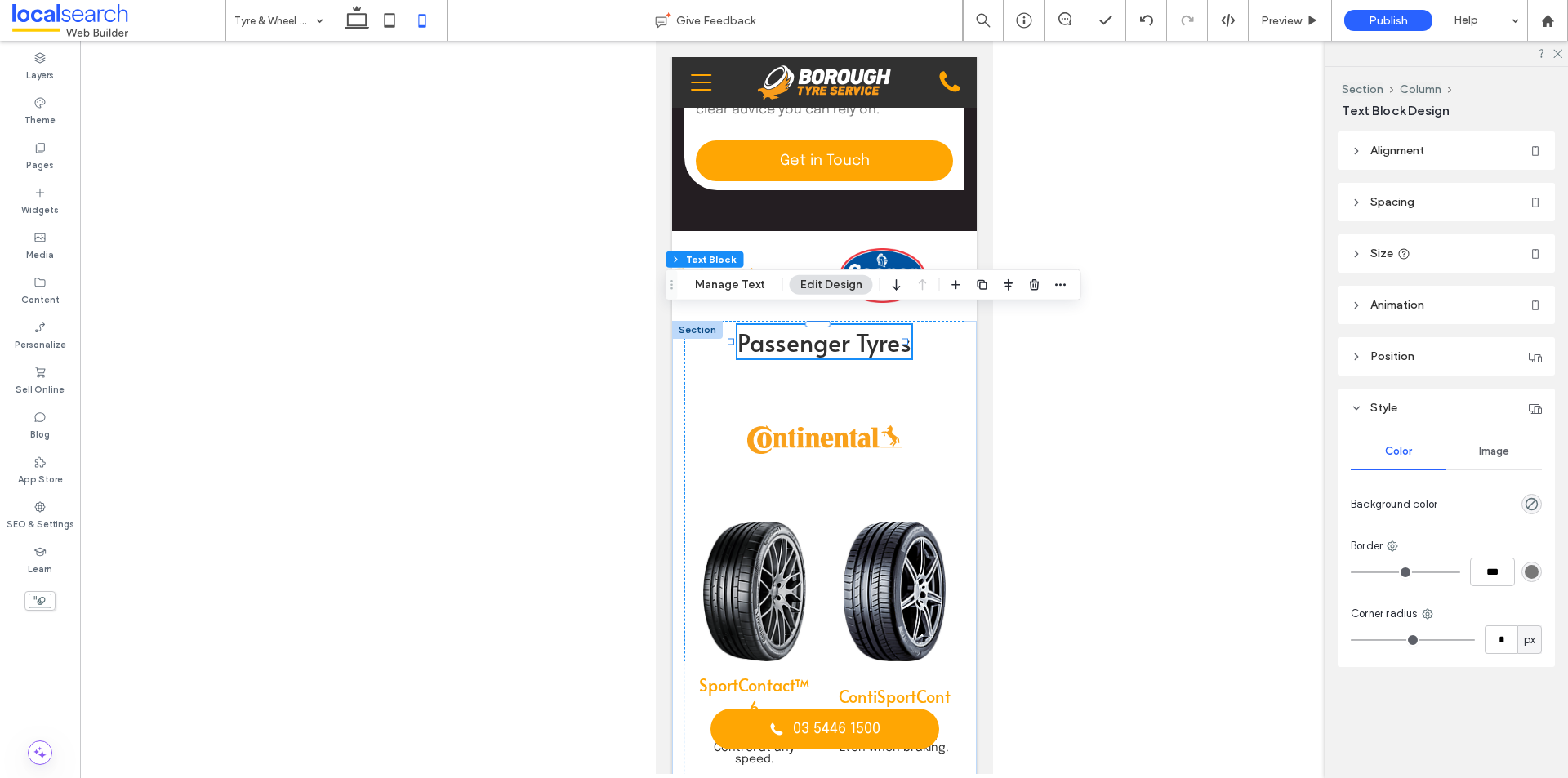 click at bounding box center (824, 407) 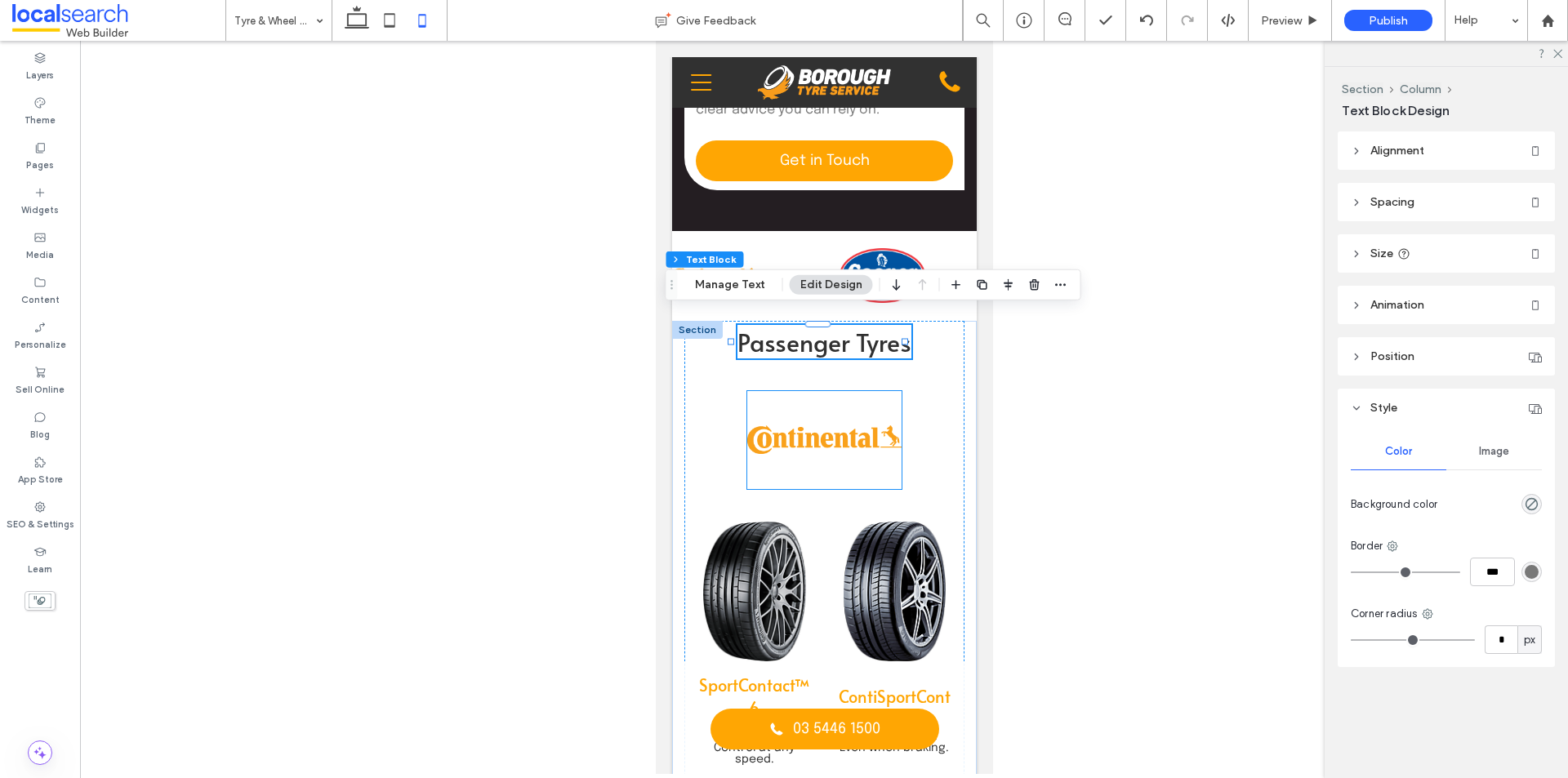 click at bounding box center [823, 440] 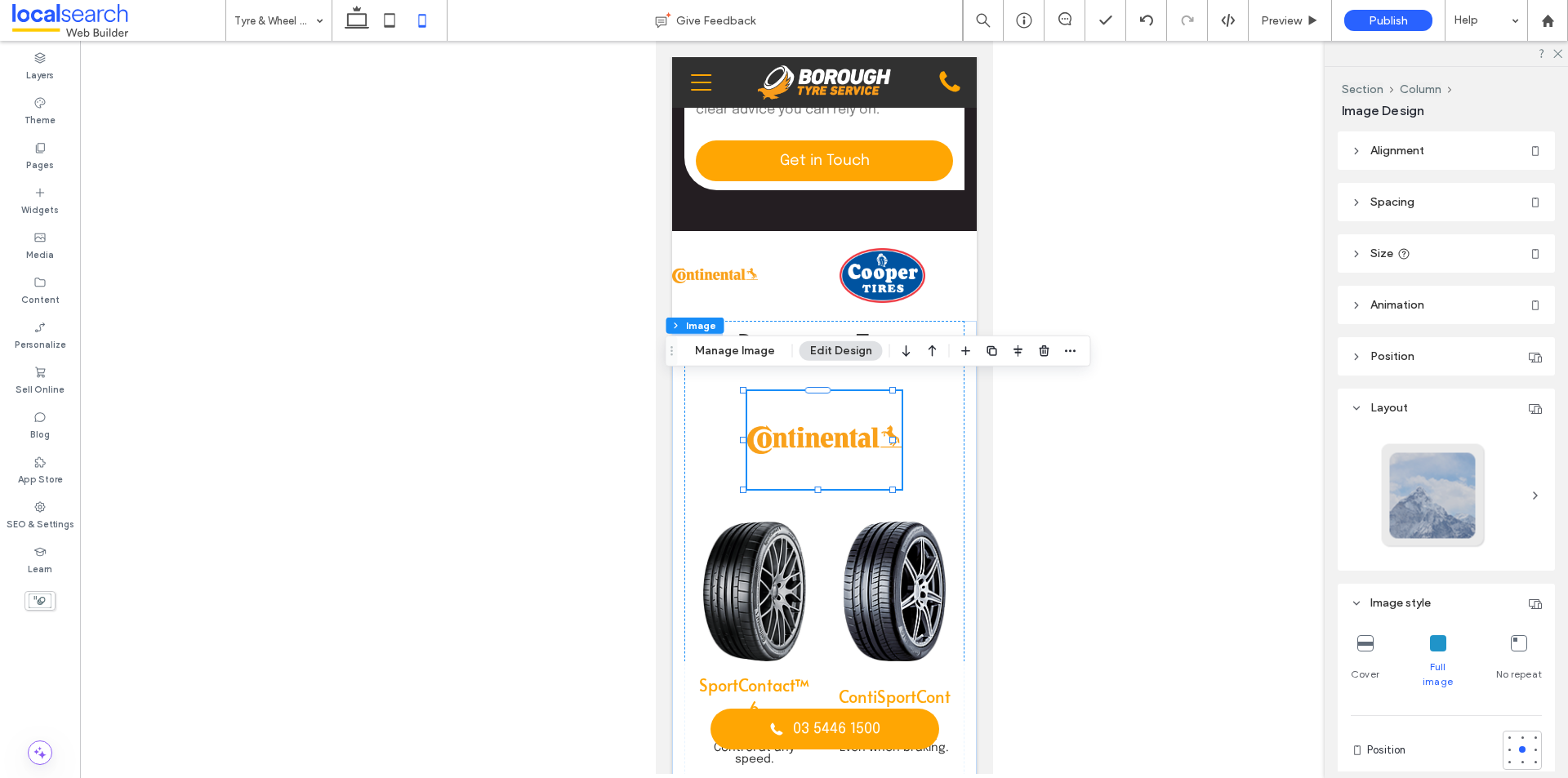 click at bounding box center [824, 407] 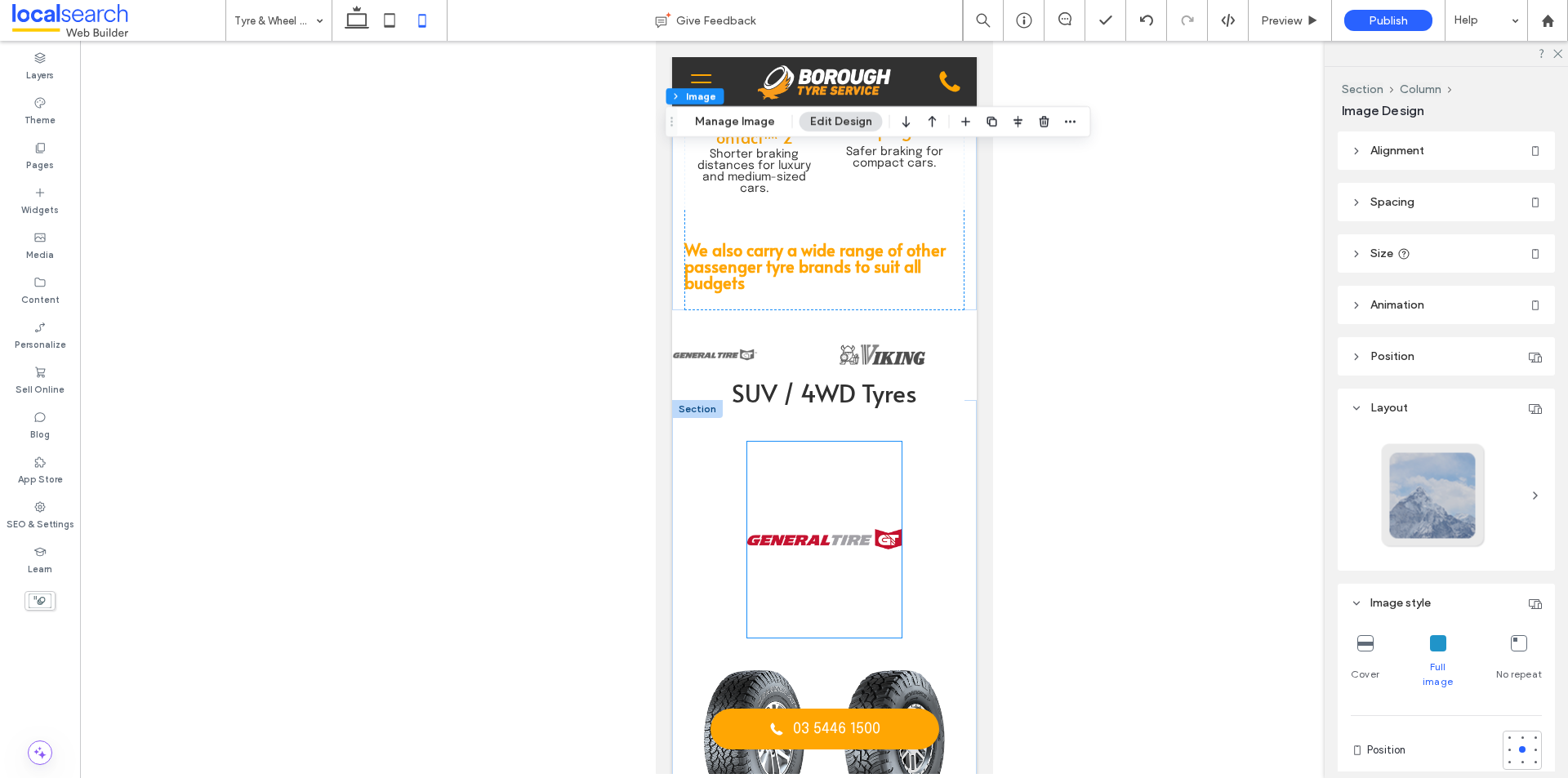 scroll, scrollTop: 3347, scrollLeft: 0, axis: vertical 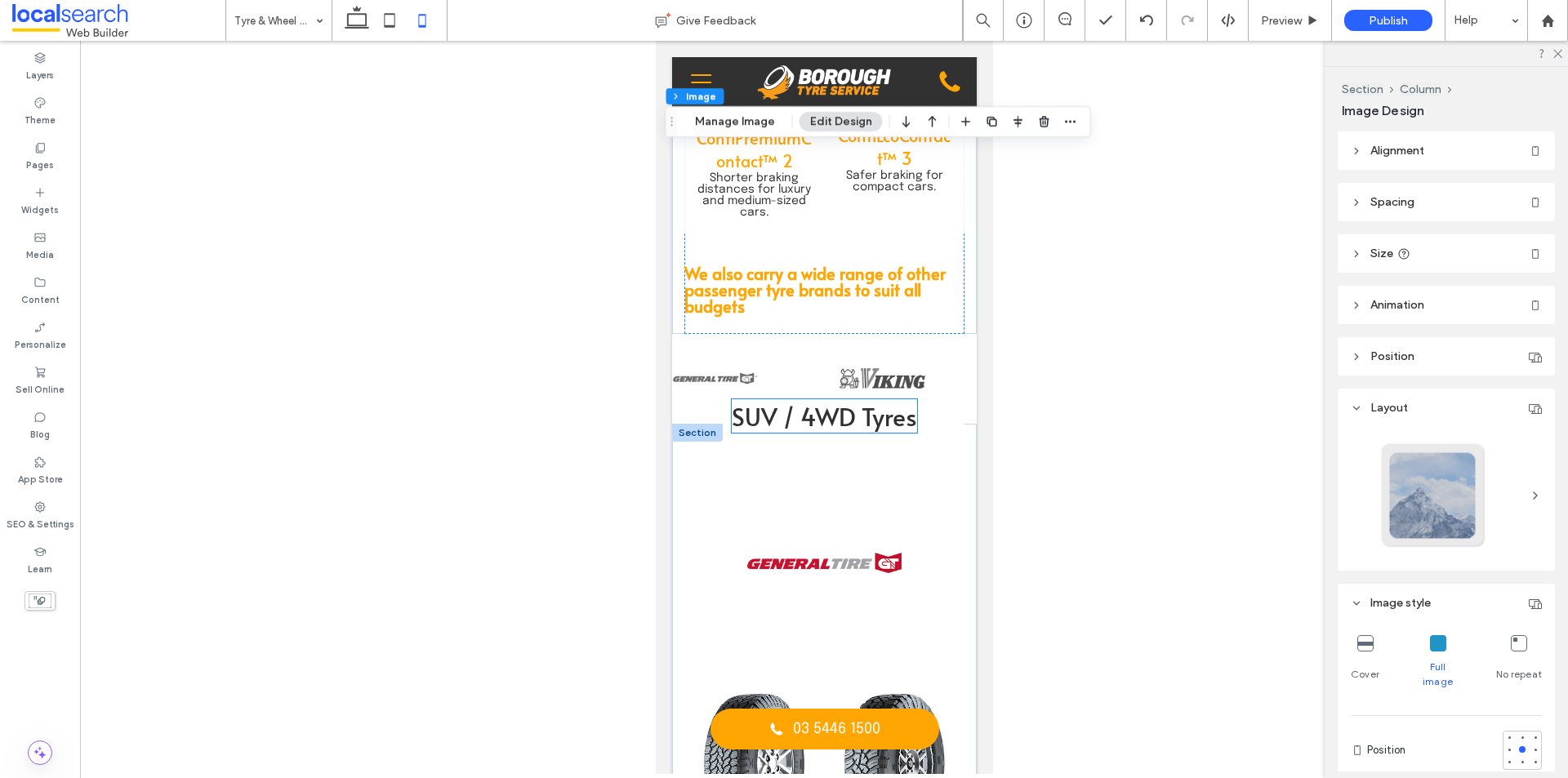 click on "SUV / 4WD Tyres" at bounding box center [823, 416] 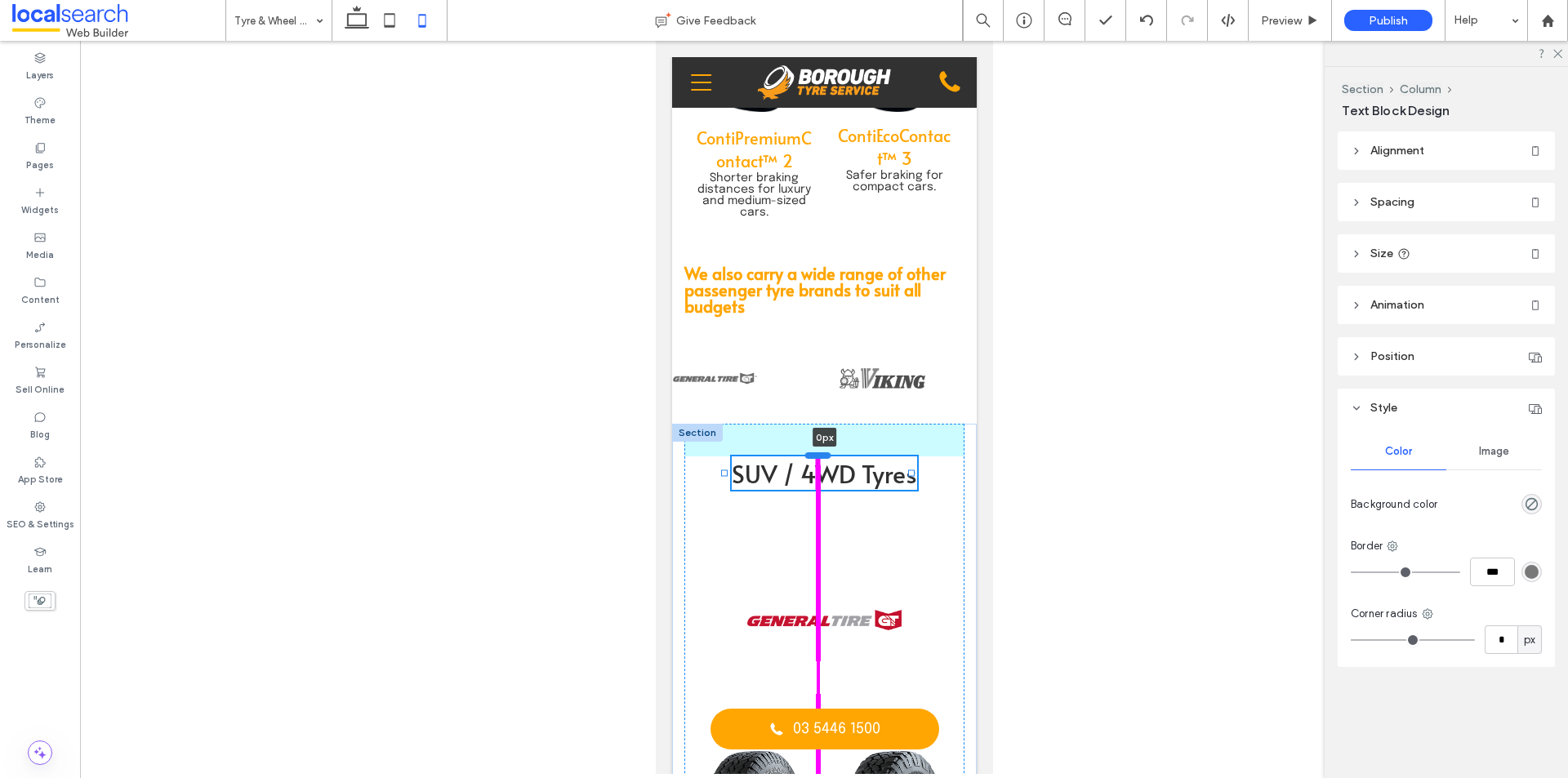 drag, startPoint x: 815, startPoint y: 358, endPoint x: 827, endPoint y: 416, distance: 59.2284 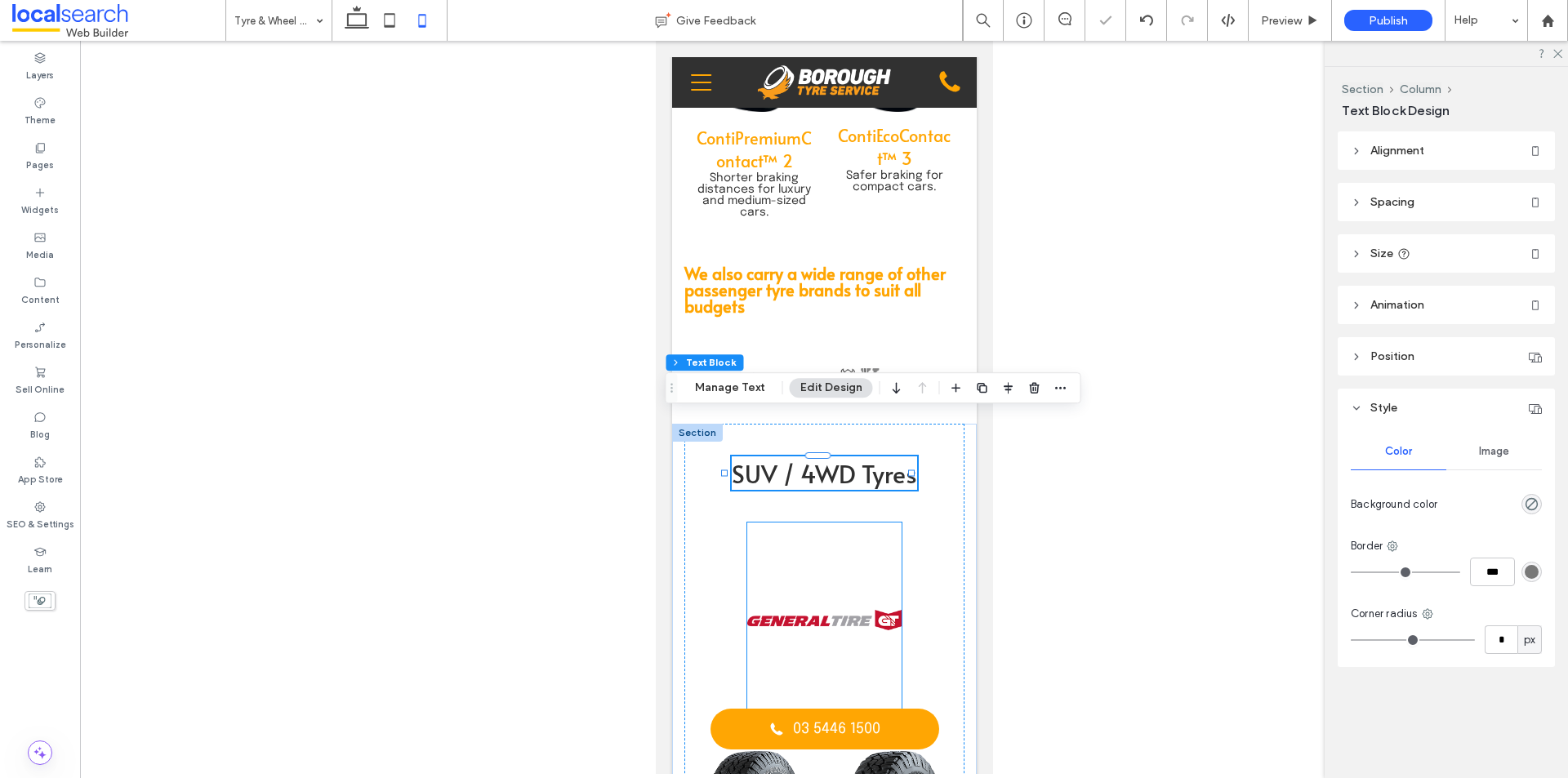 click at bounding box center (823, 620) 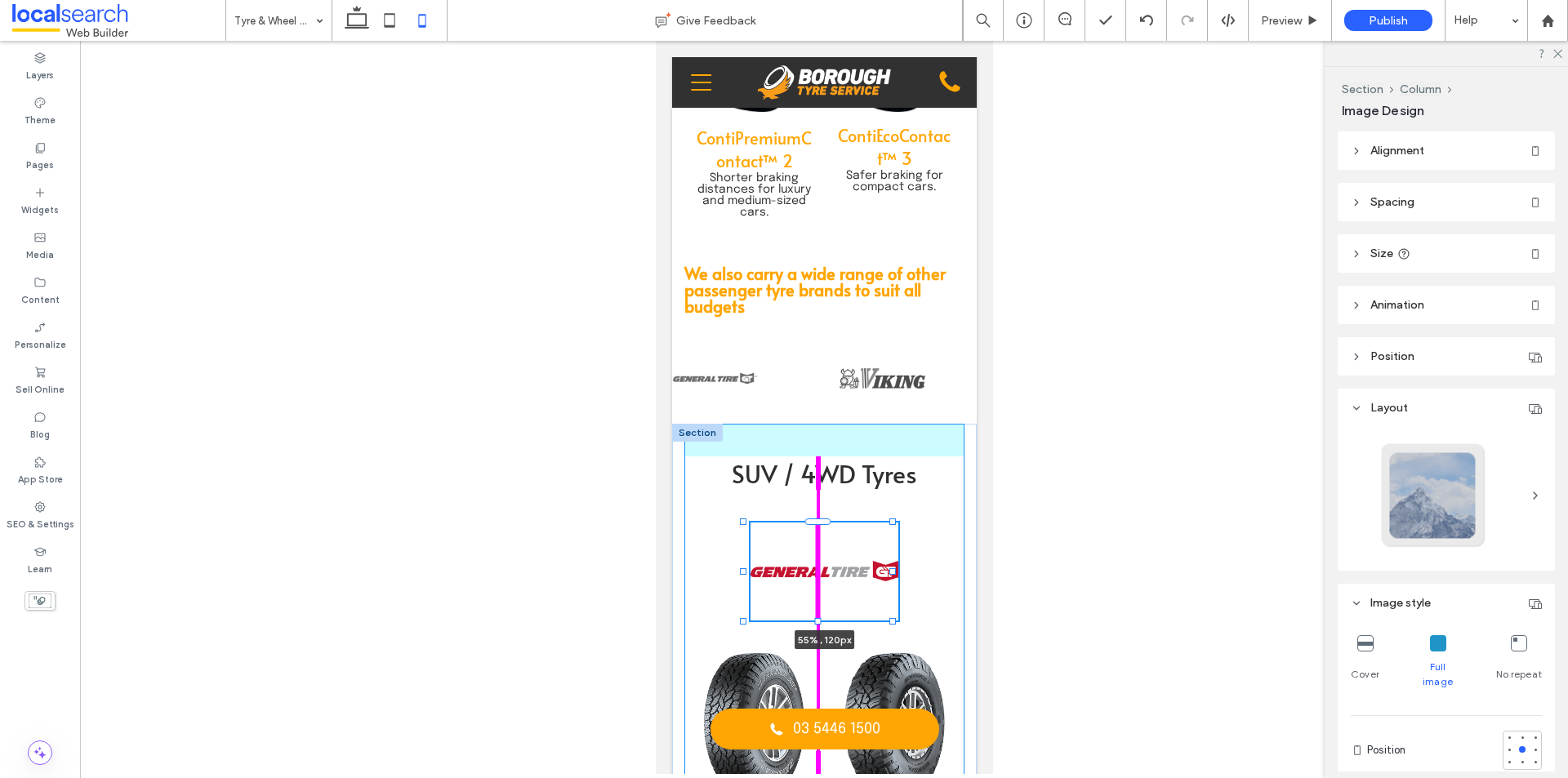 drag, startPoint x: 817, startPoint y: 678, endPoint x: 812, endPoint y: 629, distance: 49.25444 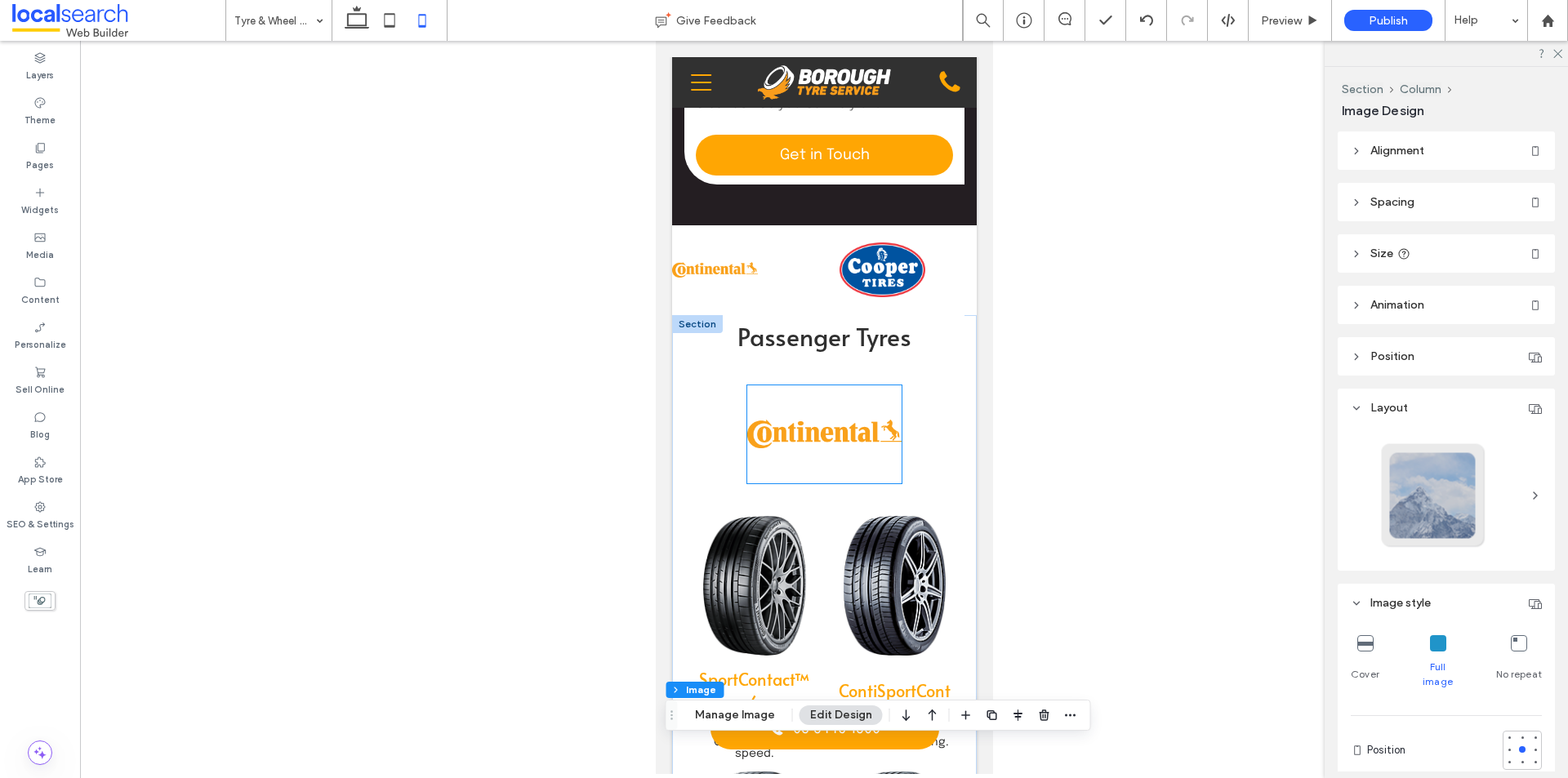 scroll, scrollTop: 1796, scrollLeft: 0, axis: vertical 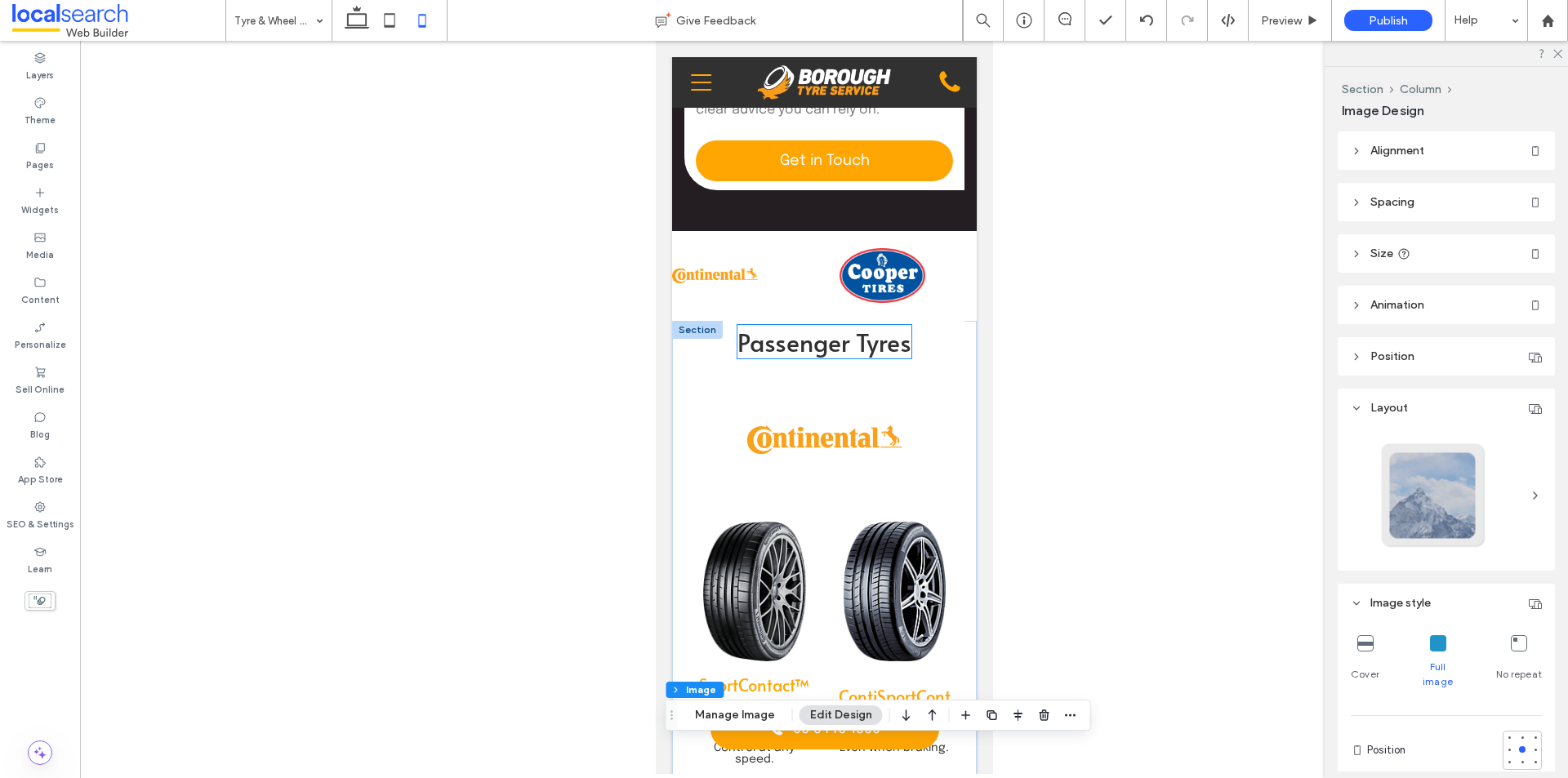 click on "Passenger Tyres" at bounding box center (823, 341) 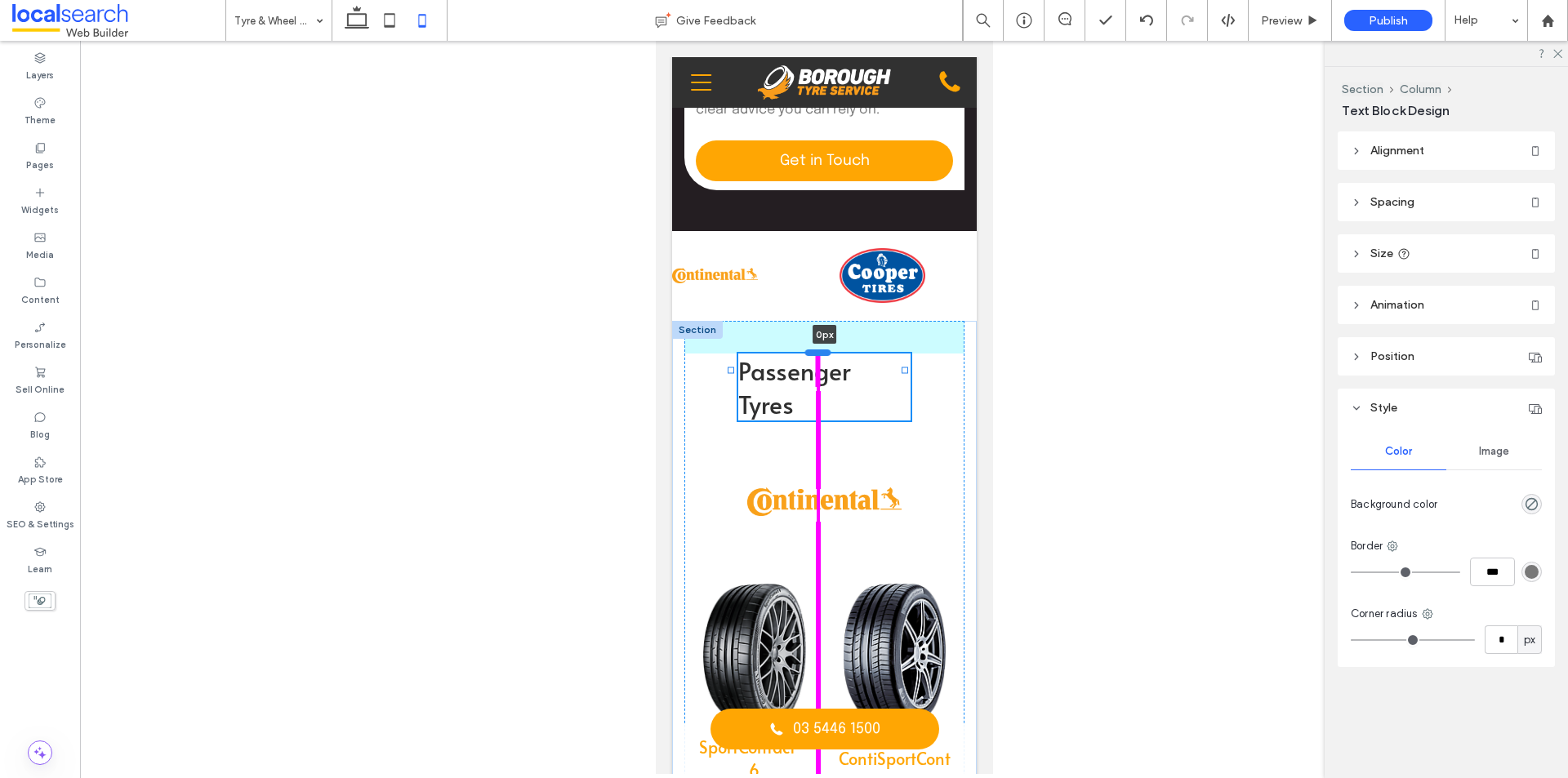 drag, startPoint x: 816, startPoint y: 311, endPoint x: 818, endPoint y: 340, distance: 29.068884 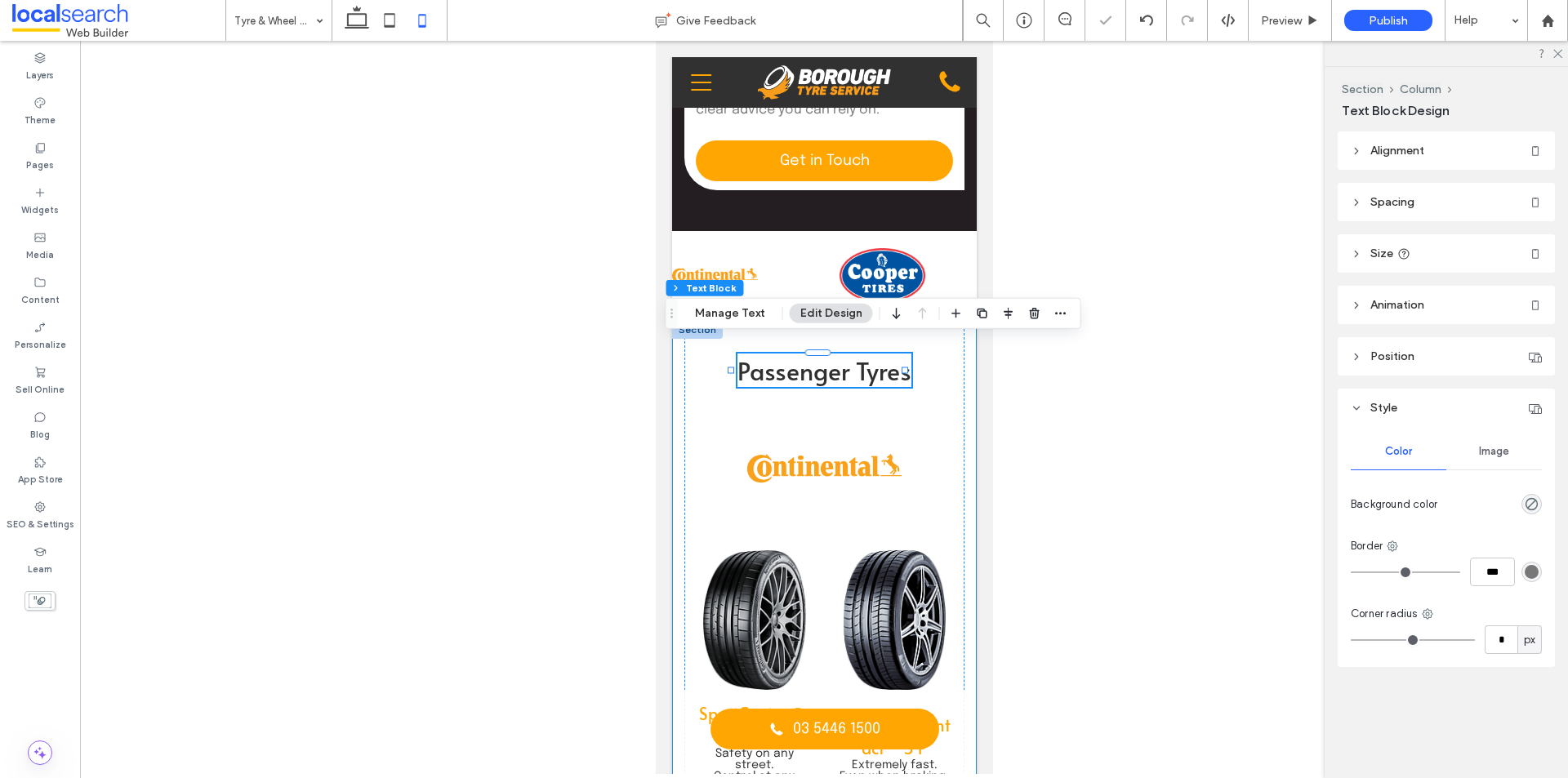click at bounding box center [824, 407] 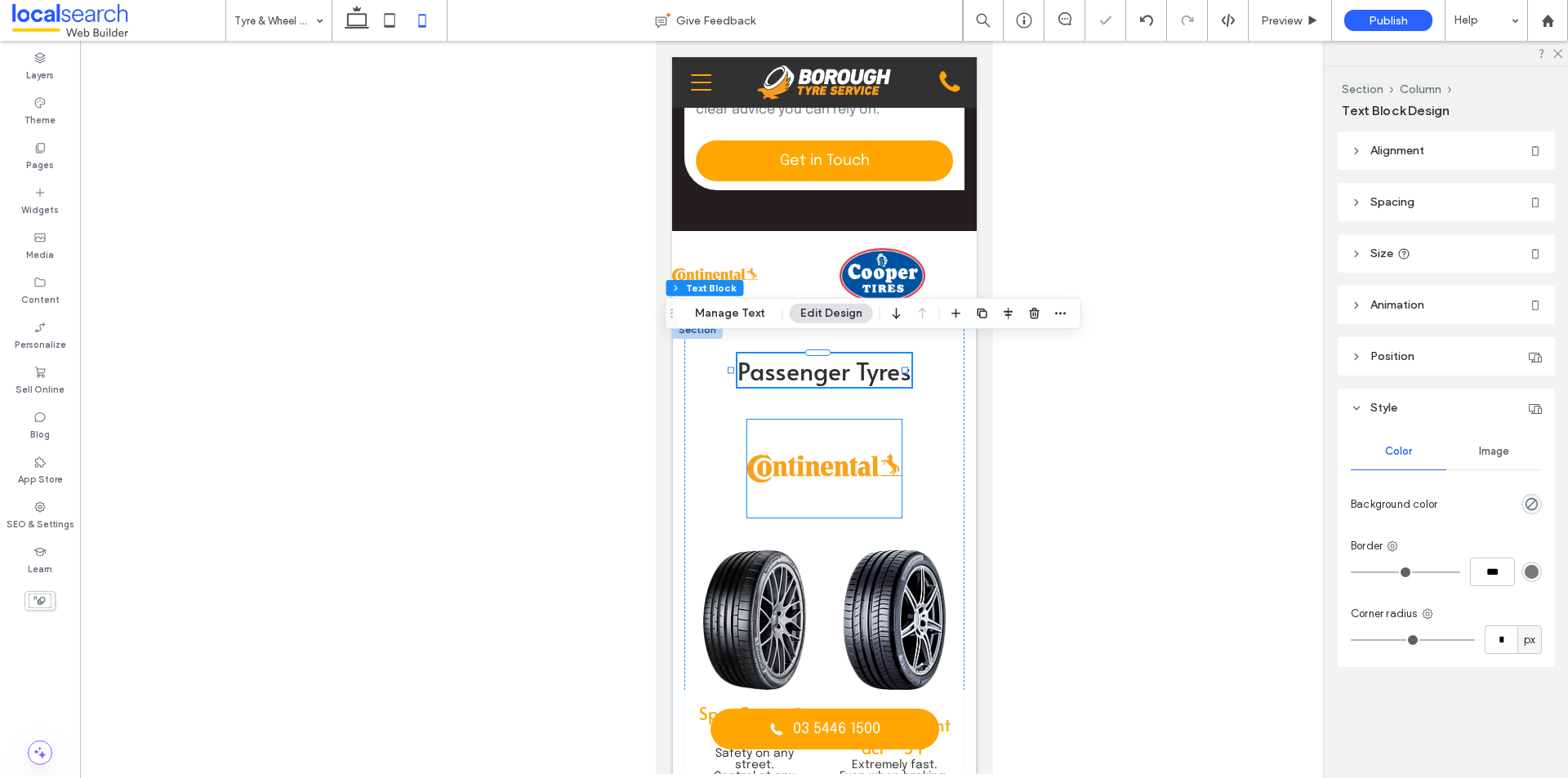 click at bounding box center (823, 469) 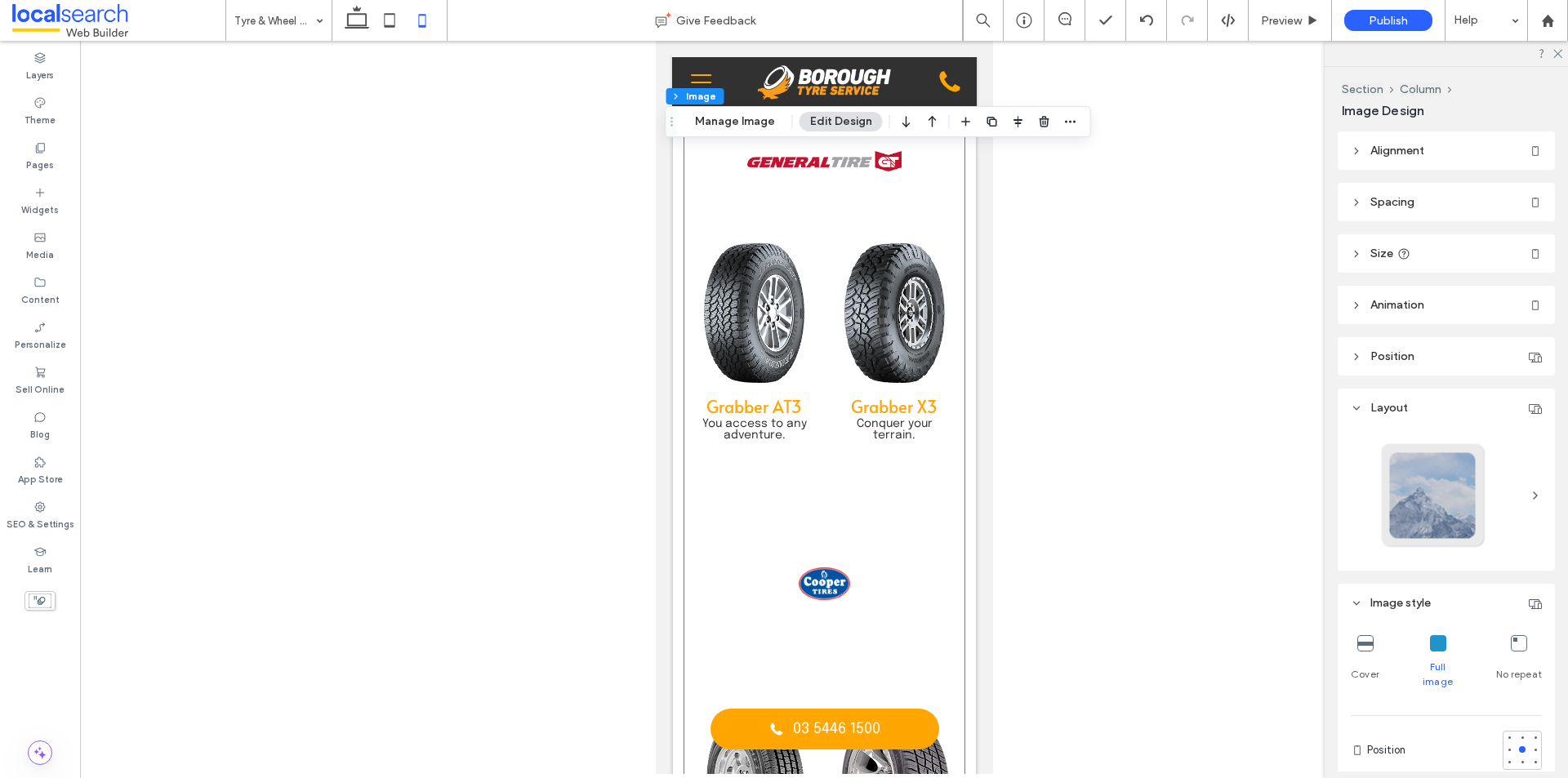 scroll, scrollTop: 3837, scrollLeft: 0, axis: vertical 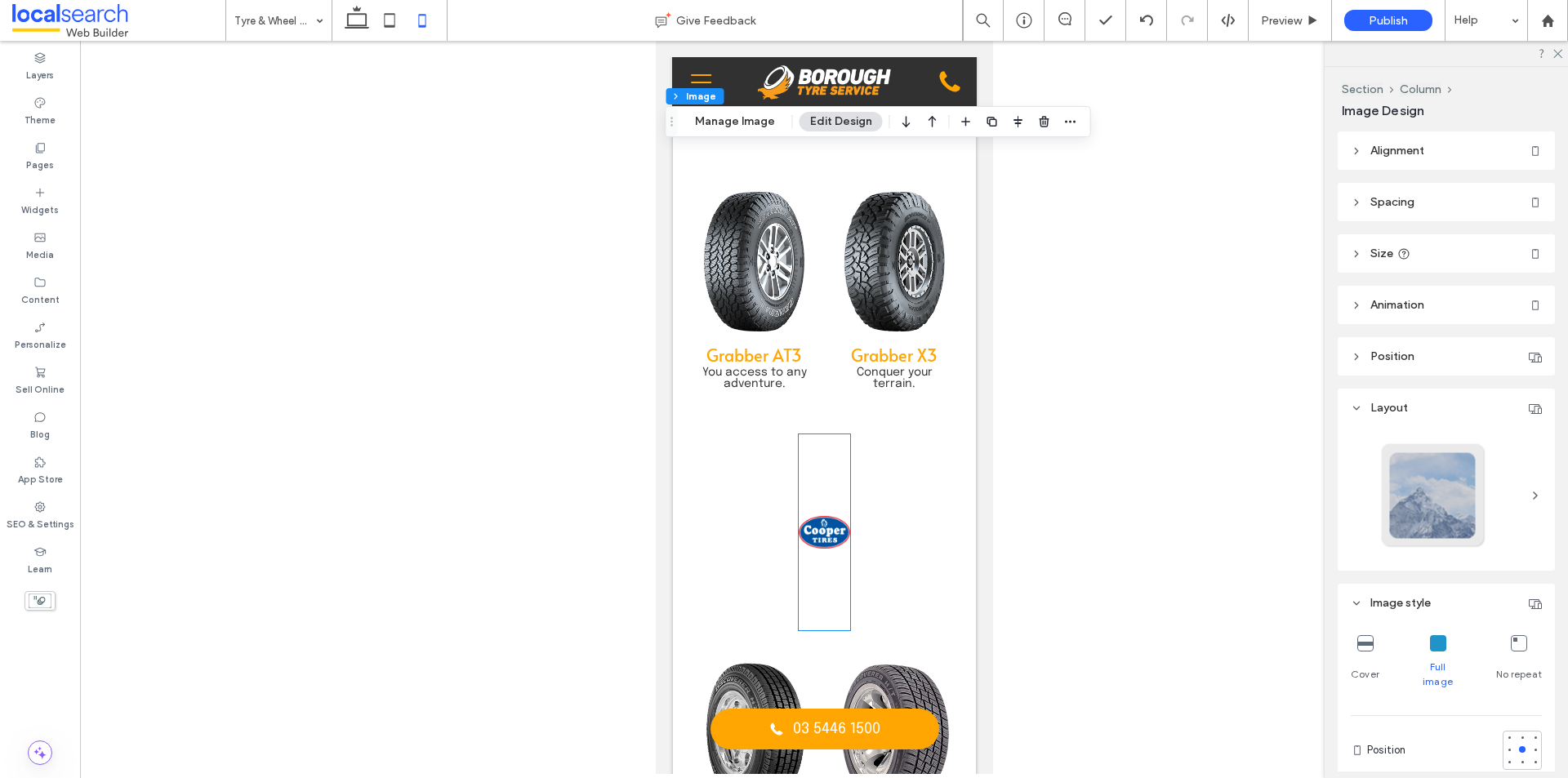 click at bounding box center (823, 532) 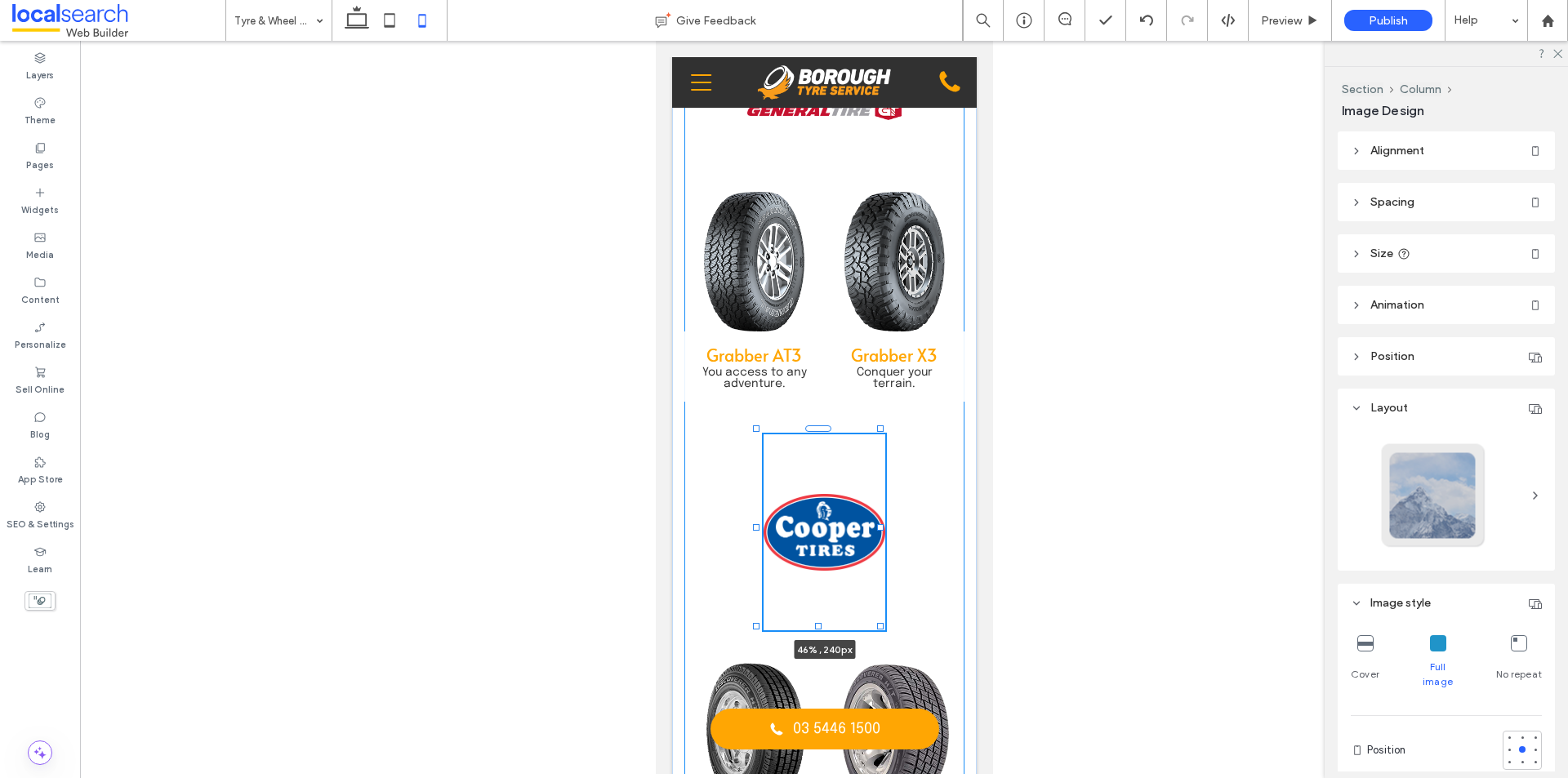 drag, startPoint x: 790, startPoint y: 484, endPoint x: 753, endPoint y: 485, distance: 37.01351 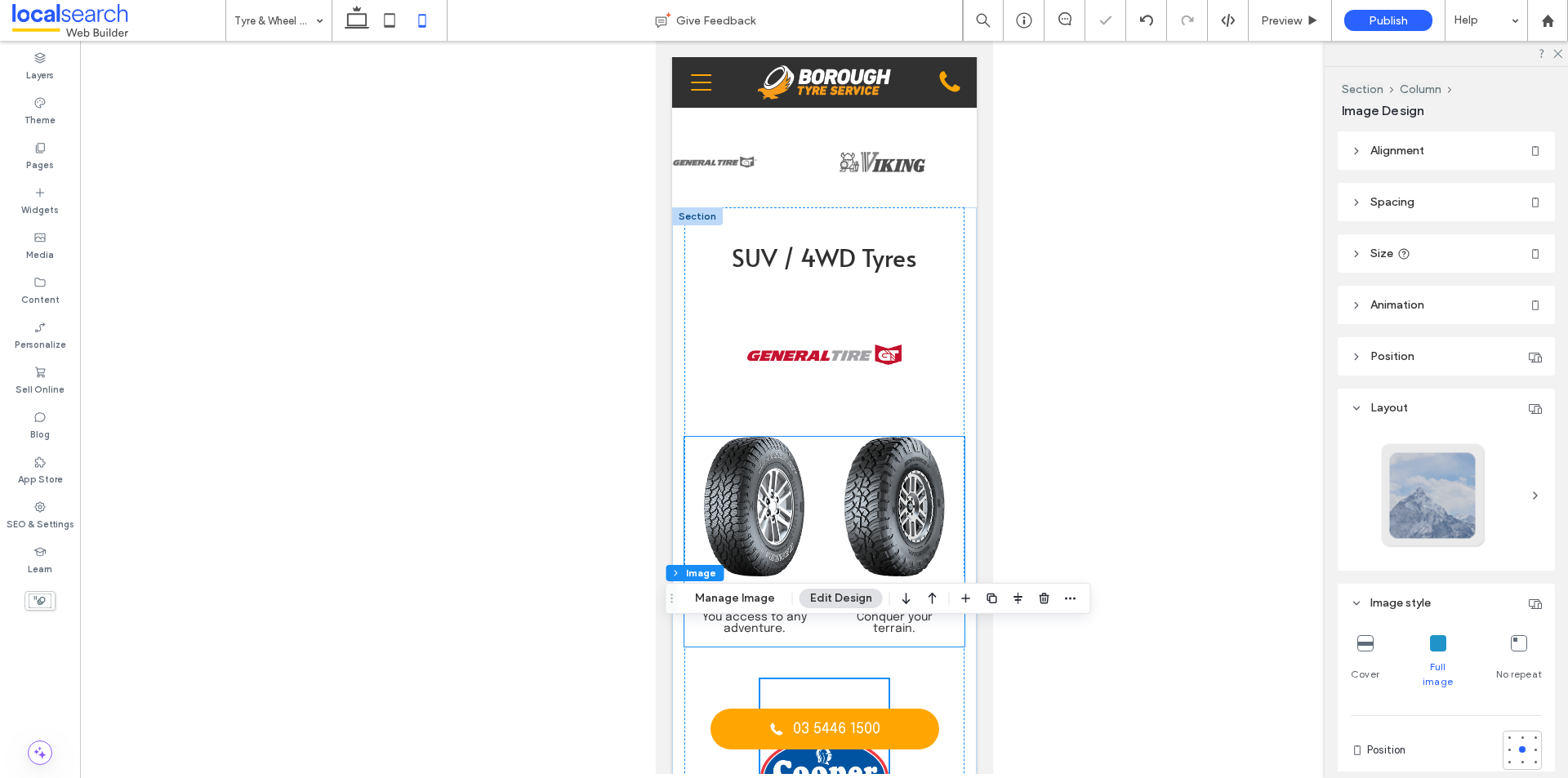scroll, scrollTop: 3265, scrollLeft: 0, axis: vertical 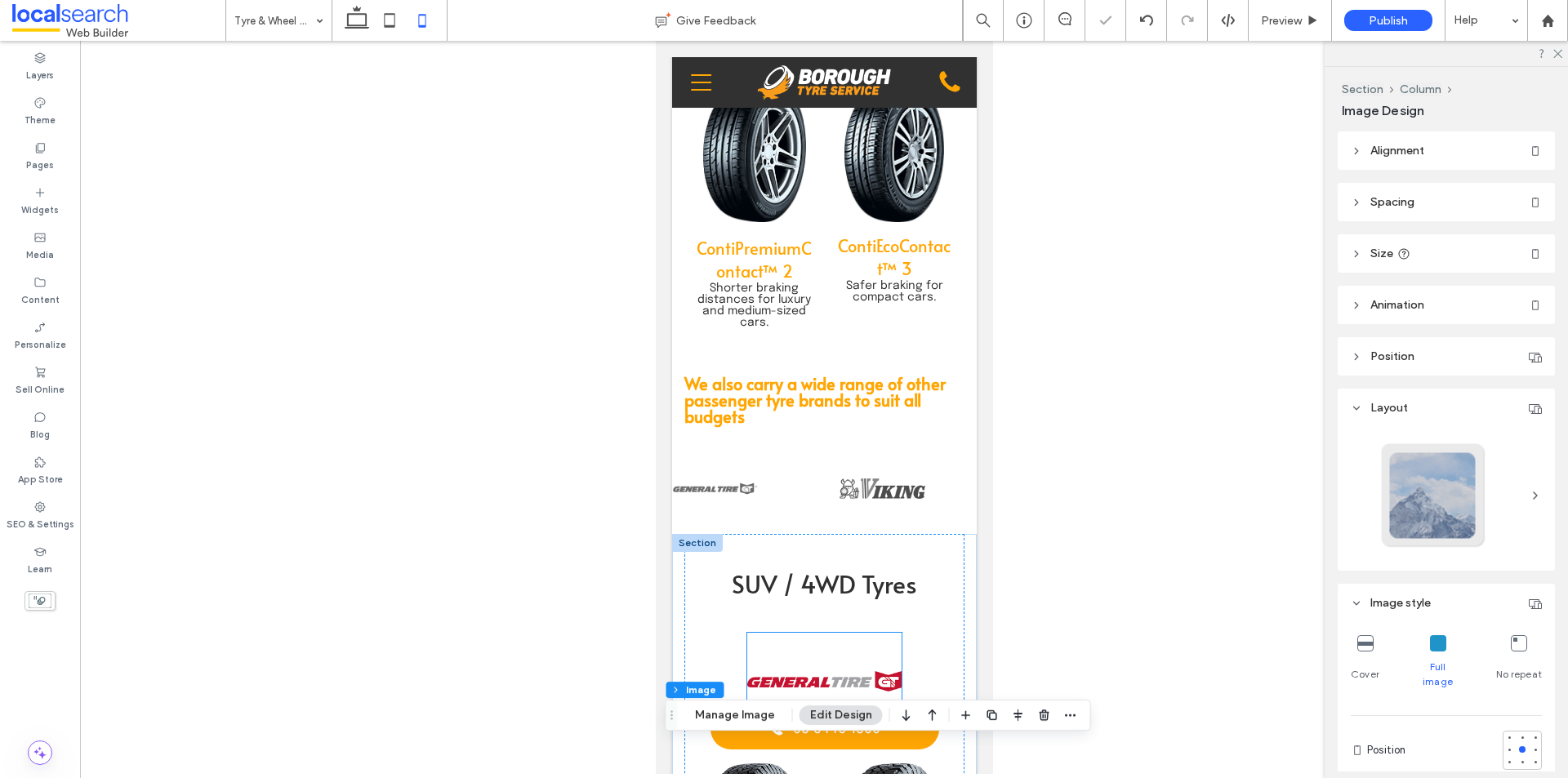 click at bounding box center (823, 682) 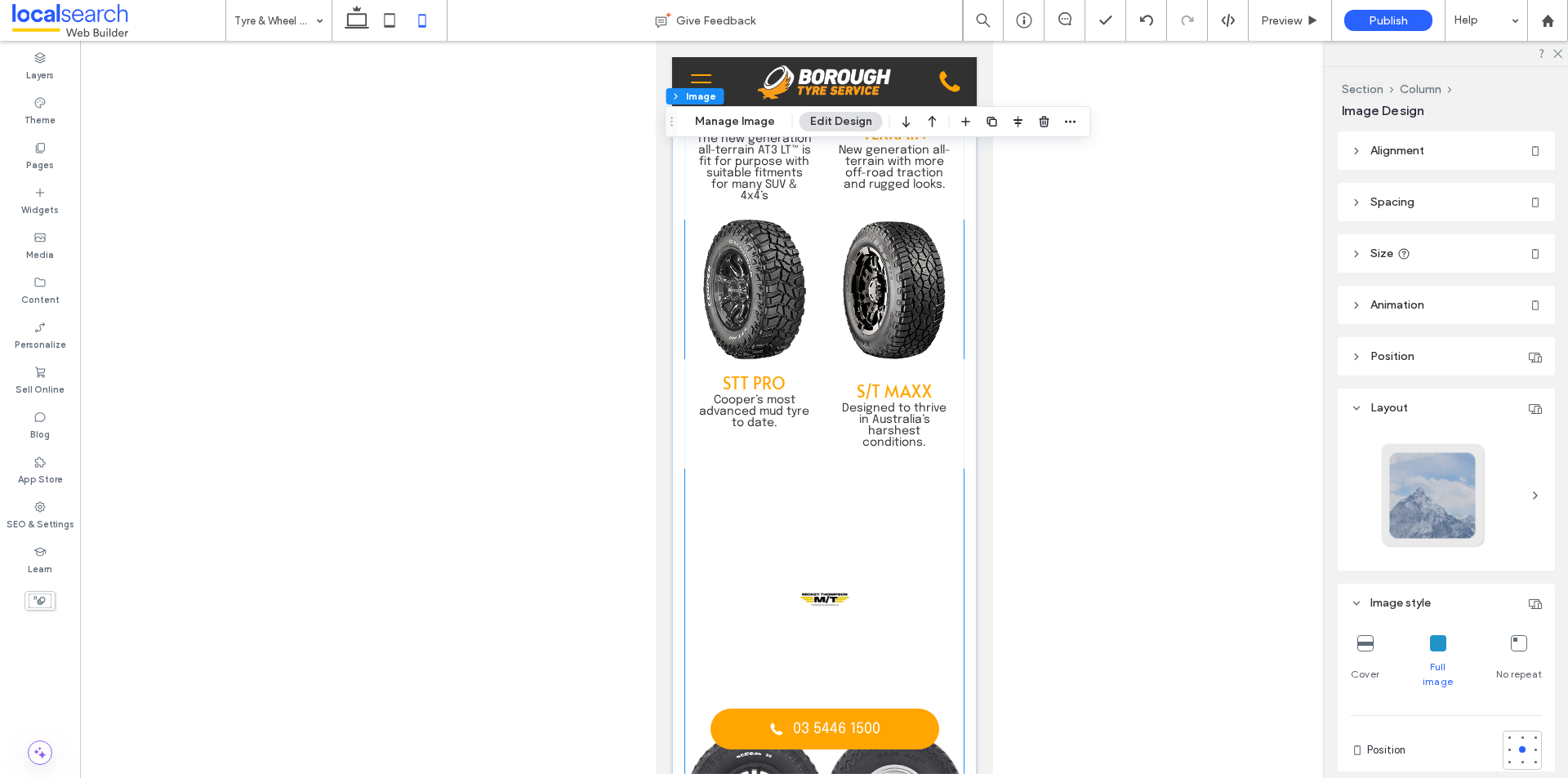 scroll, scrollTop: 5306, scrollLeft: 0, axis: vertical 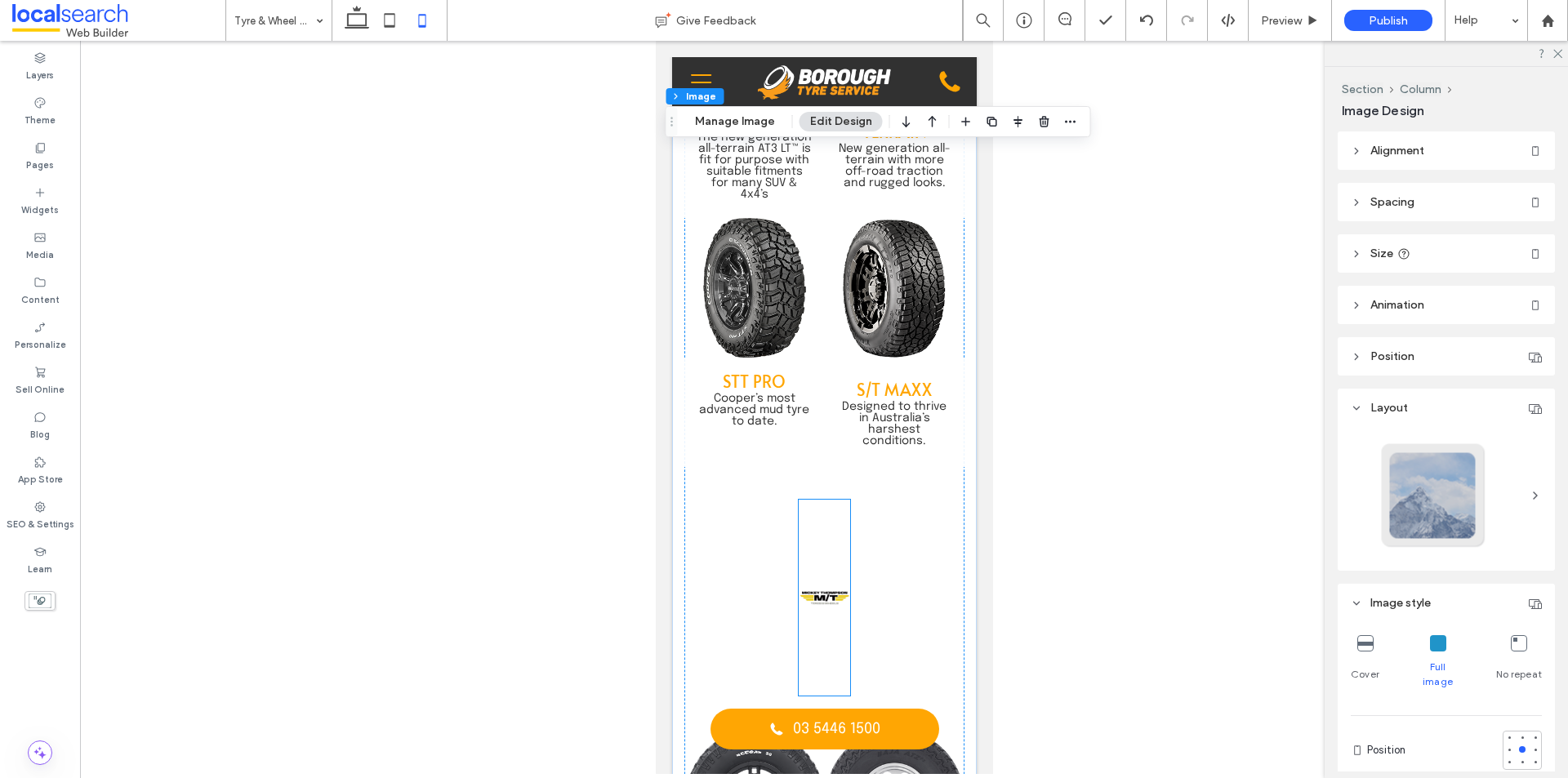 click at bounding box center (823, 598) 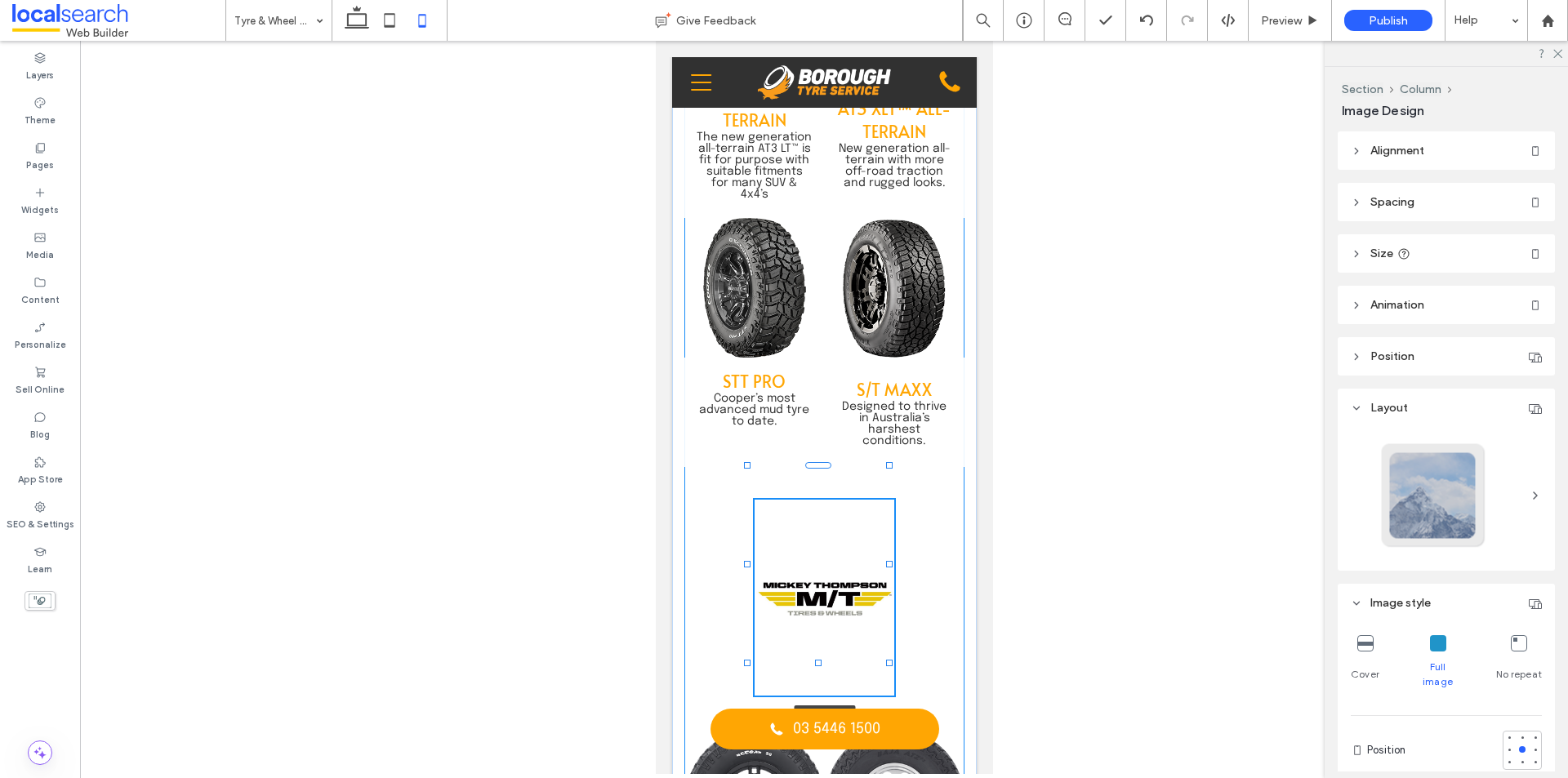 drag, startPoint x: 791, startPoint y: 522, endPoint x: 745, endPoint y: 522, distance: 46 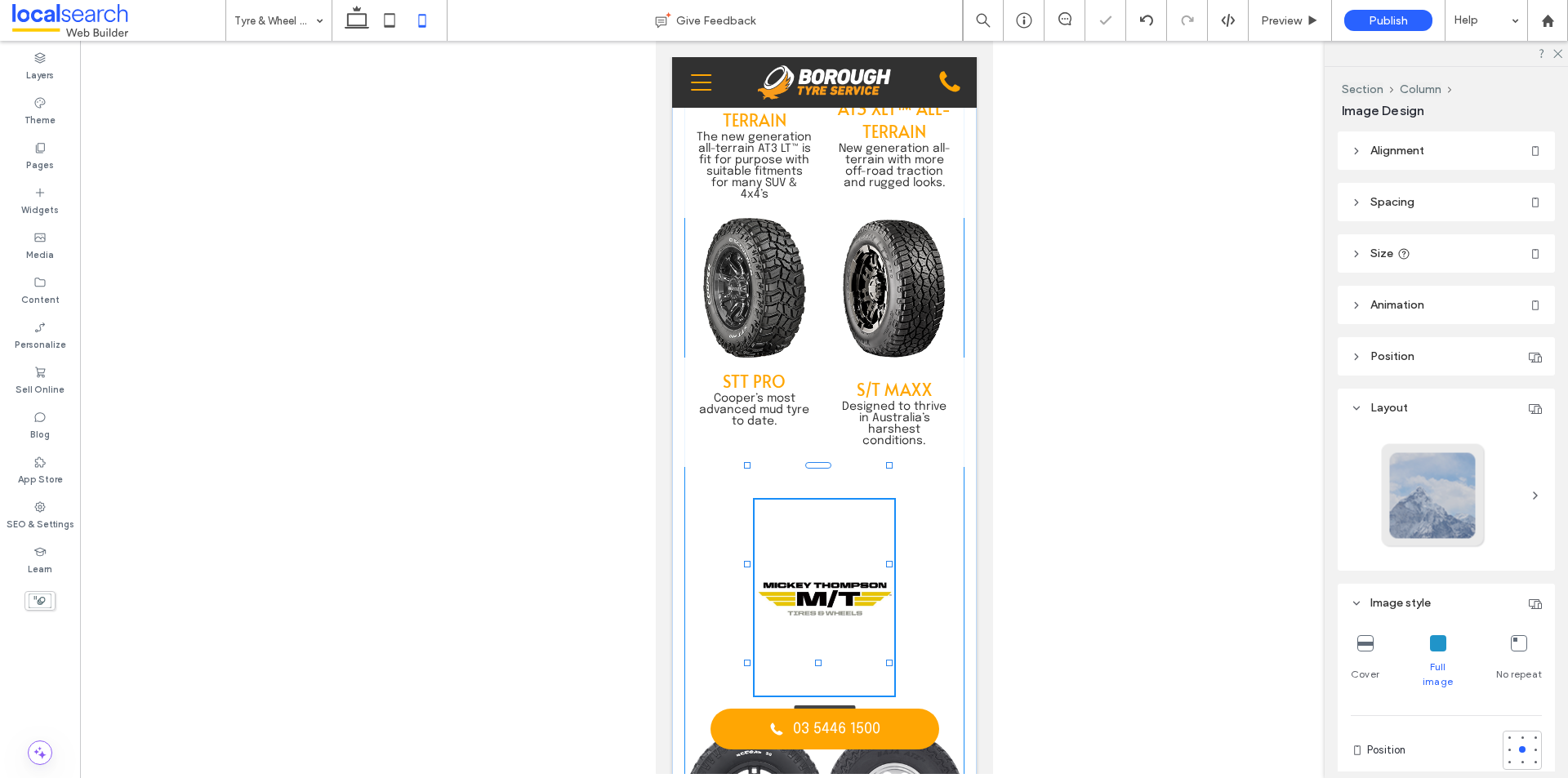 type on "**" 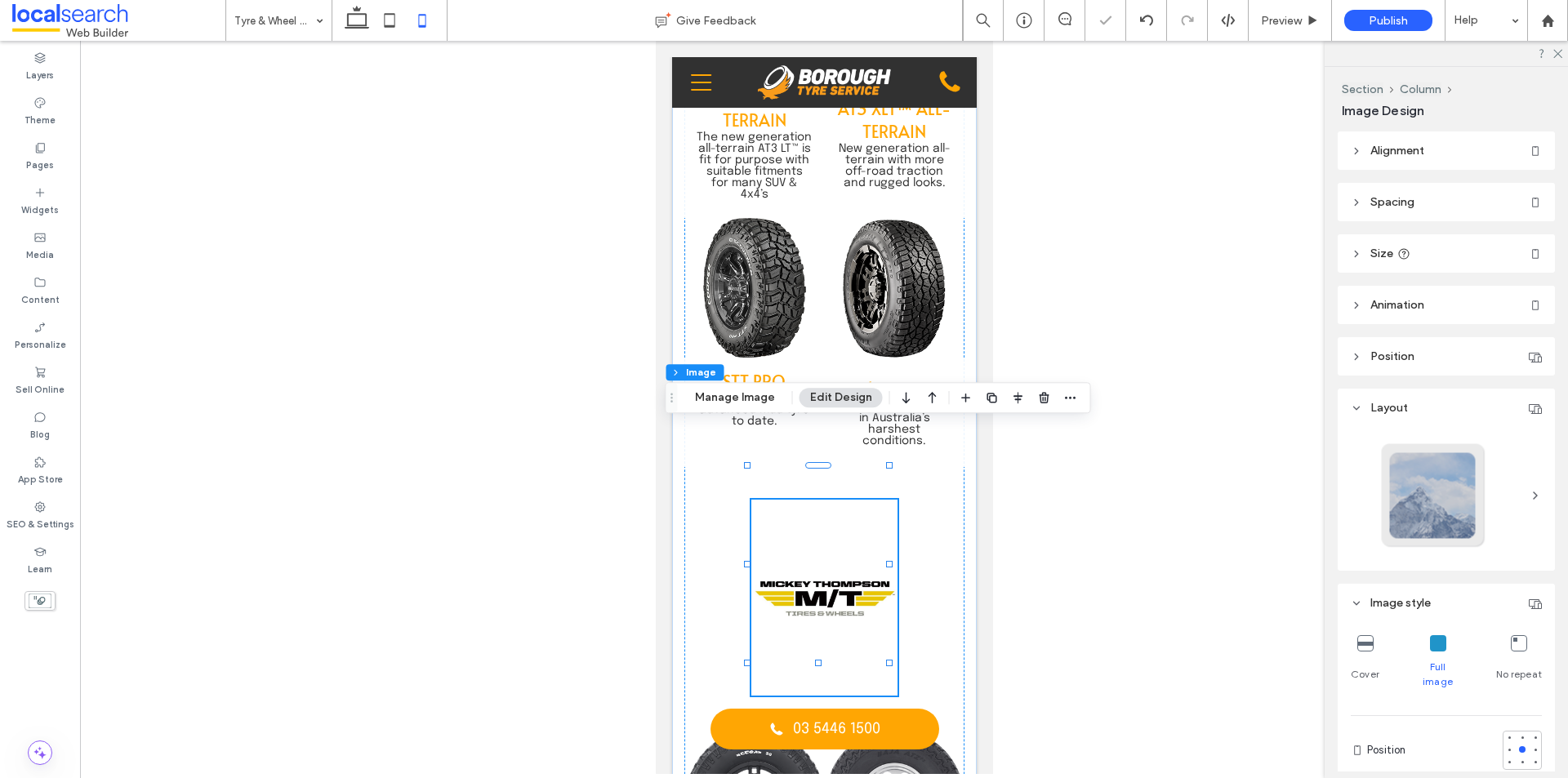 click at bounding box center (824, 407) 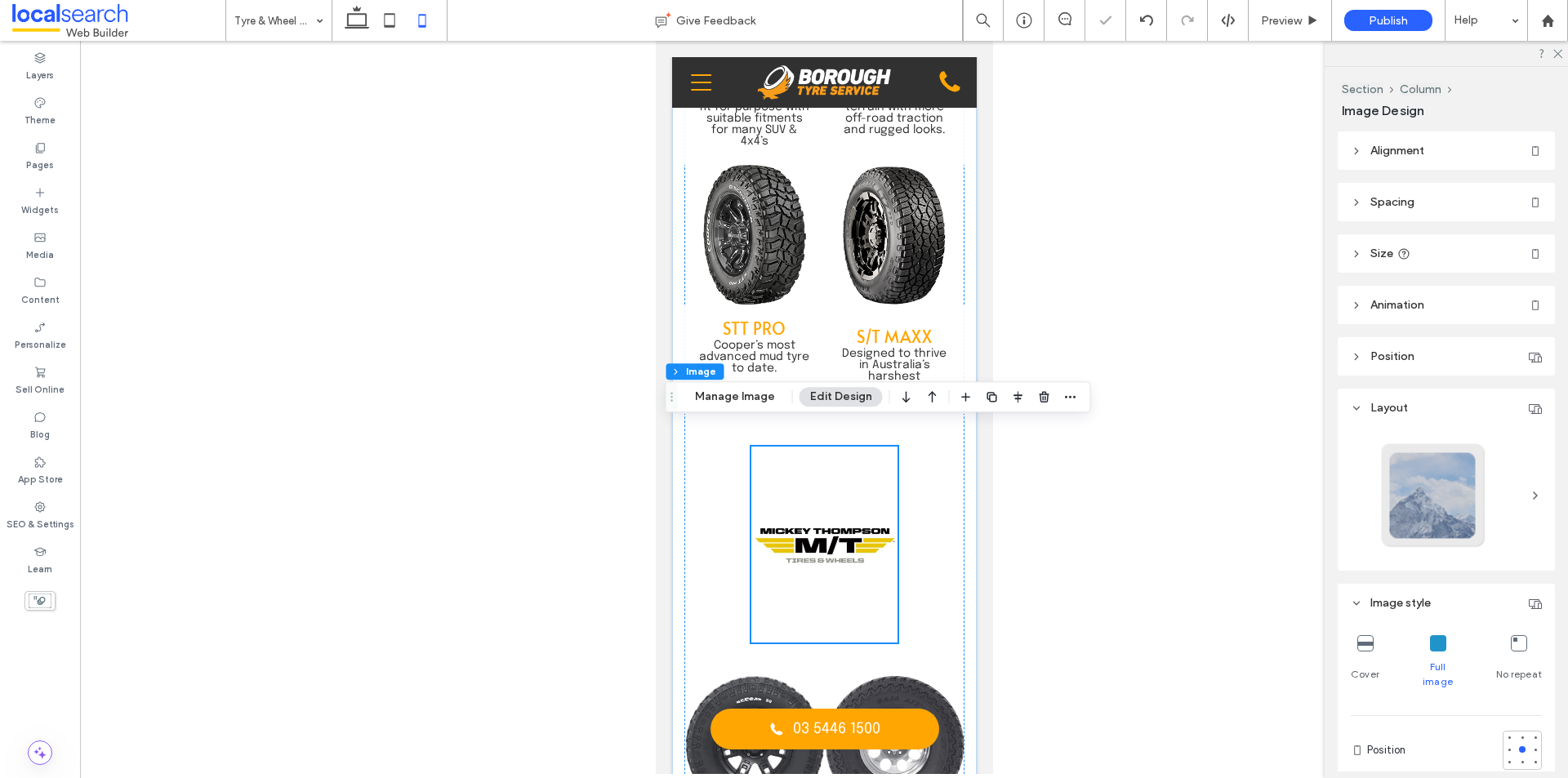 scroll, scrollTop: 5388, scrollLeft: 0, axis: vertical 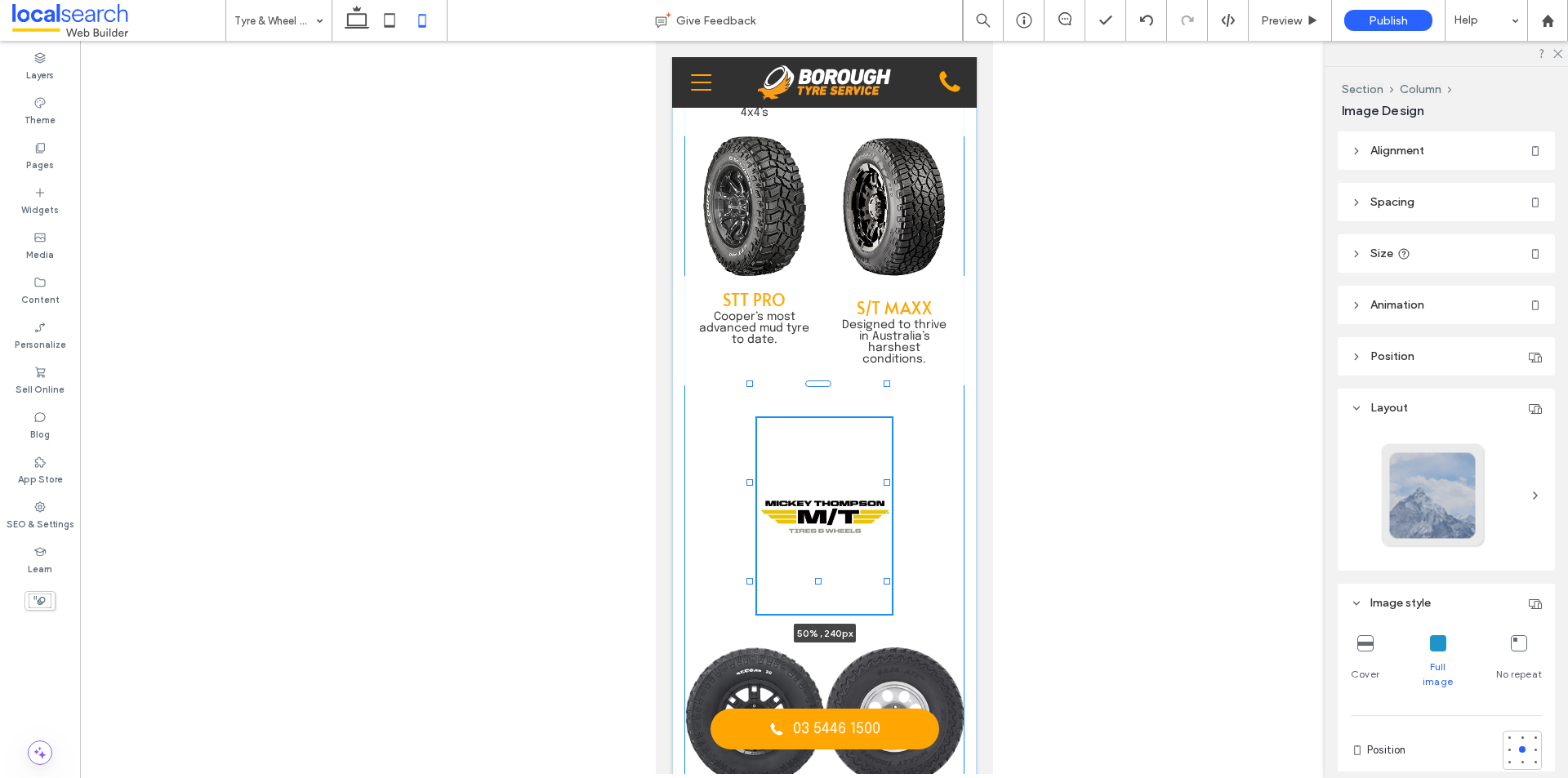 click at bounding box center (886, 482) 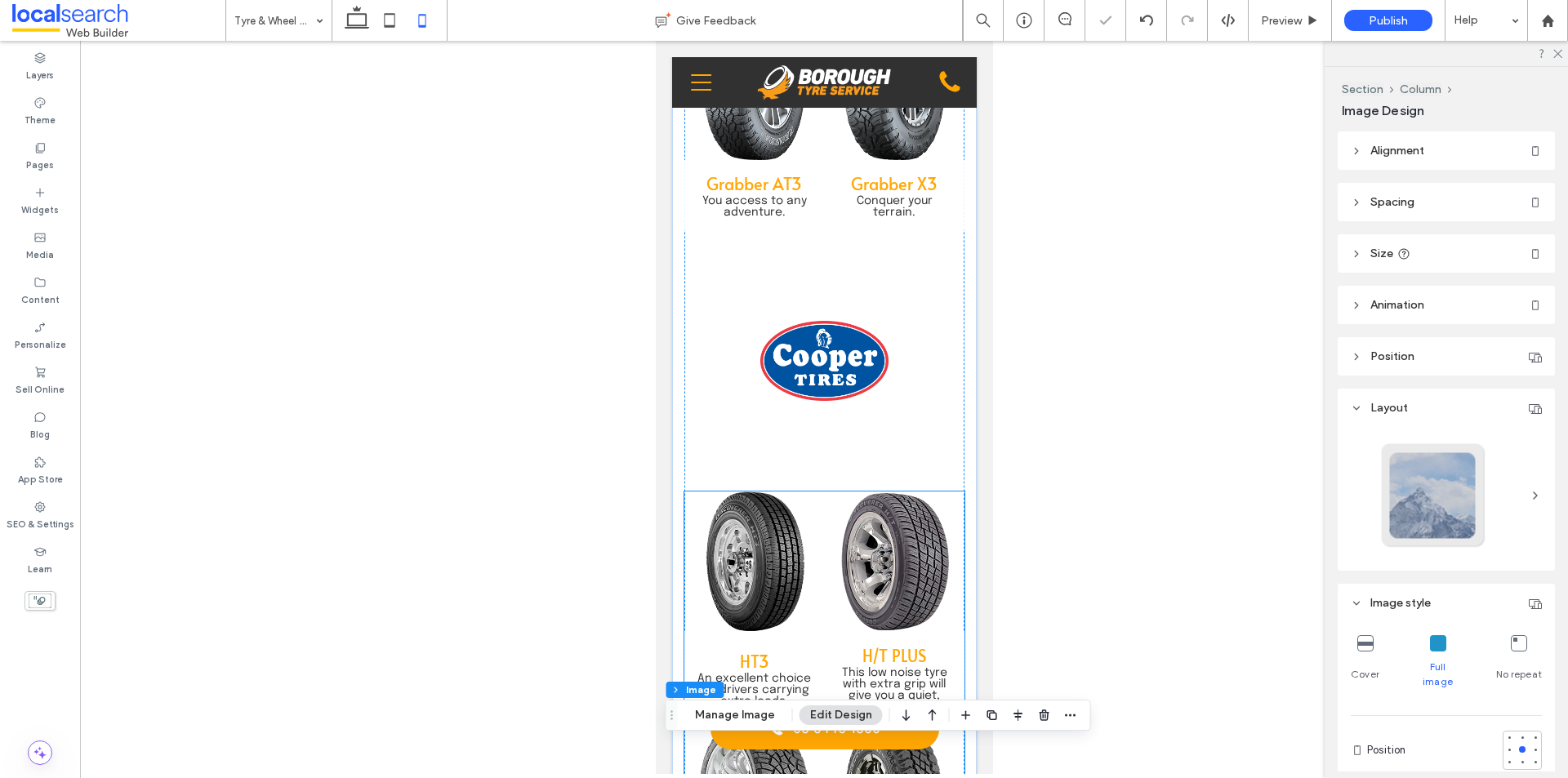scroll, scrollTop: 3837, scrollLeft: 0, axis: vertical 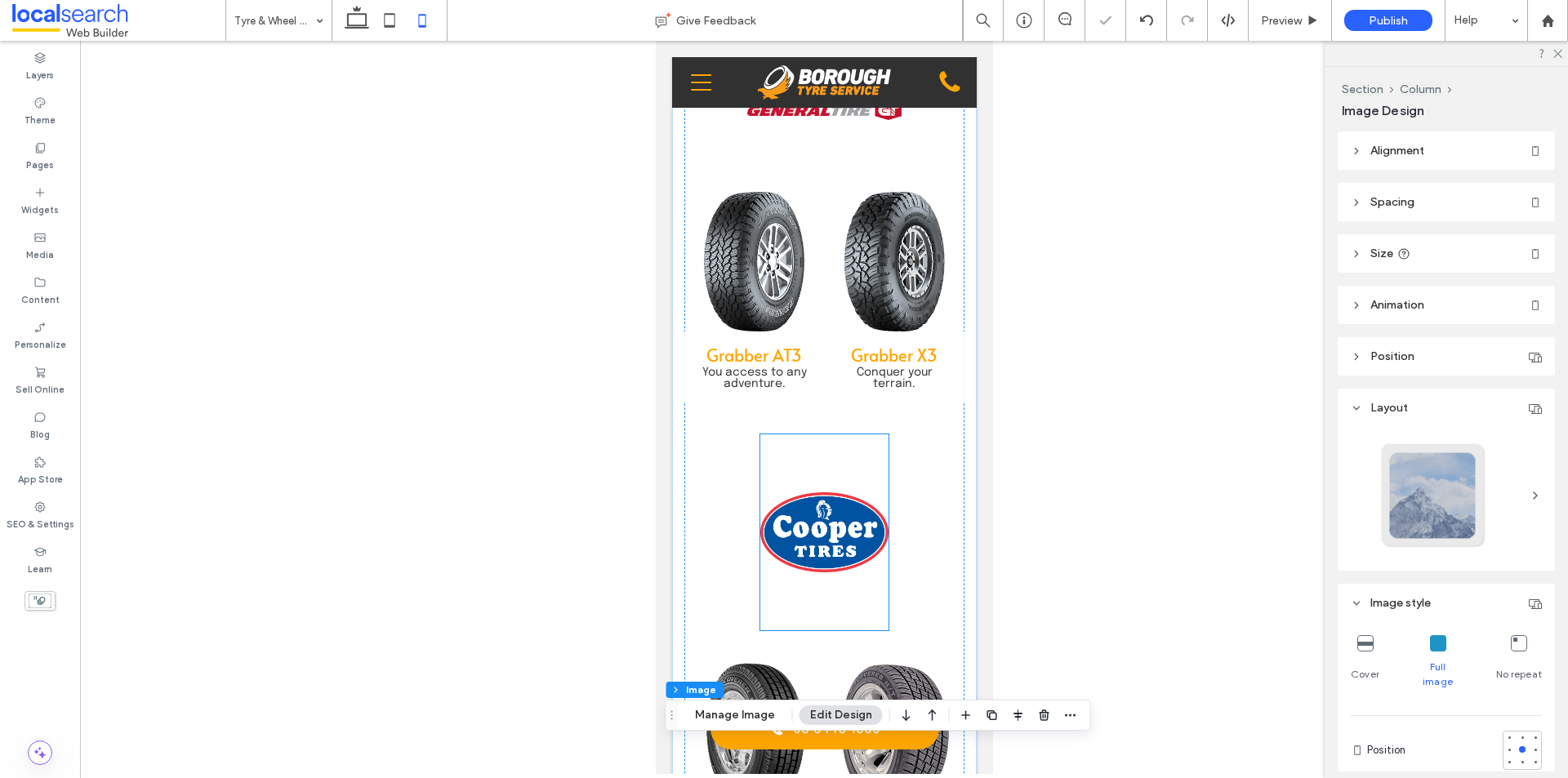 click at bounding box center [823, 532] 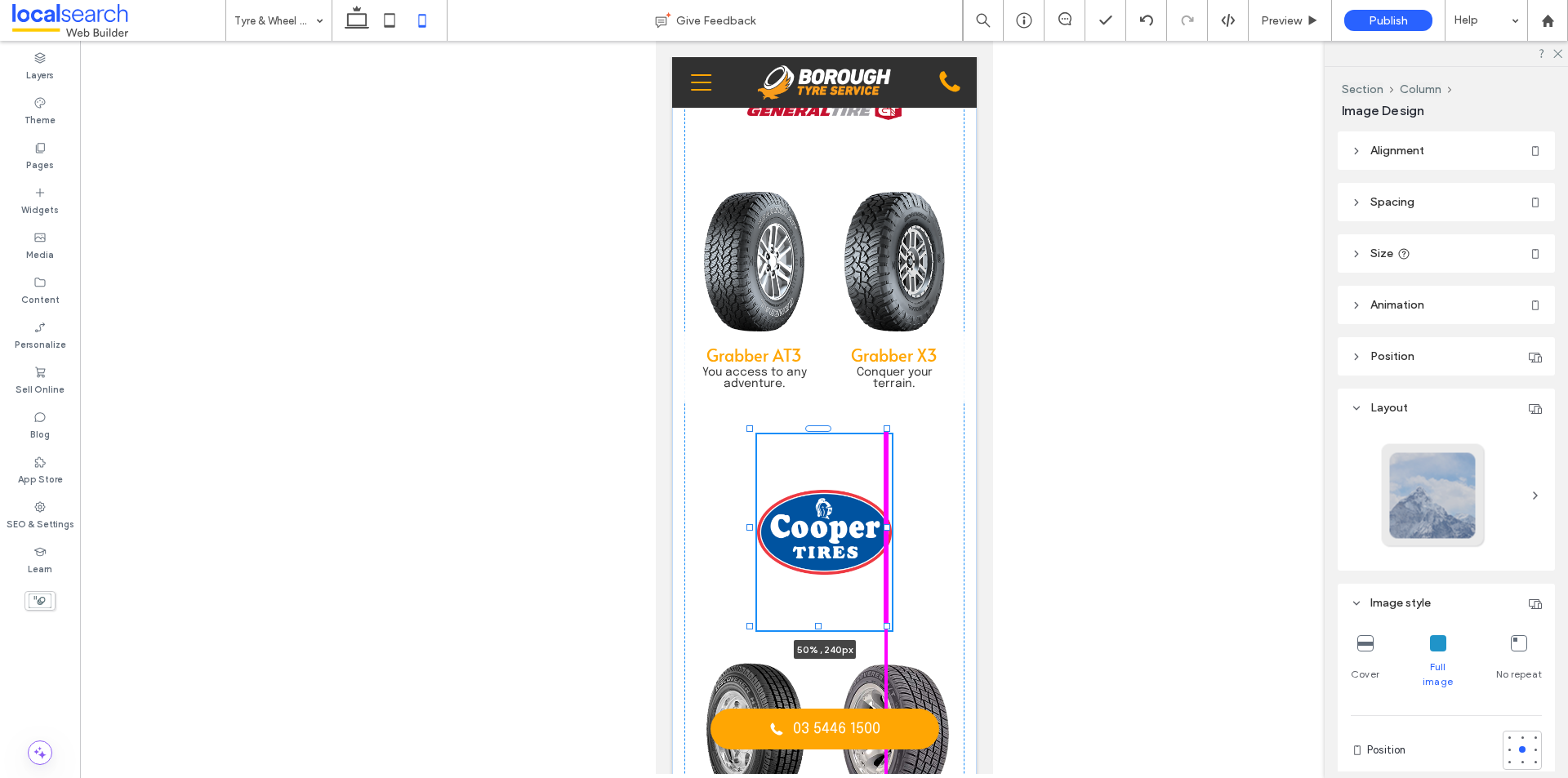click on "SUV / 4WD Tyres
Grabber AT3
You access to any adventure.
Grabber X3
Conquer your terrain.
50% , 240px
HT3
An excellent choice for drivers carrying extra loads.
H/T PLUS
This low noise tyre with extra grip will give you a quiet, comfortable ride.
ZEON LTZ
A hybrid between a sports truck tyre and an all-terrain tyre with extra high load ratings.
ZEON LTZ PRO
Redesigned and engineered to take All-terrain sports tyres to a whole new level.
SRX
Fitments for a wide range of SUVs.
AT3 4S™ ALL-TERRAIN
AT3 XLT™ ALL-TERRAIN" at bounding box center (823, 1563) 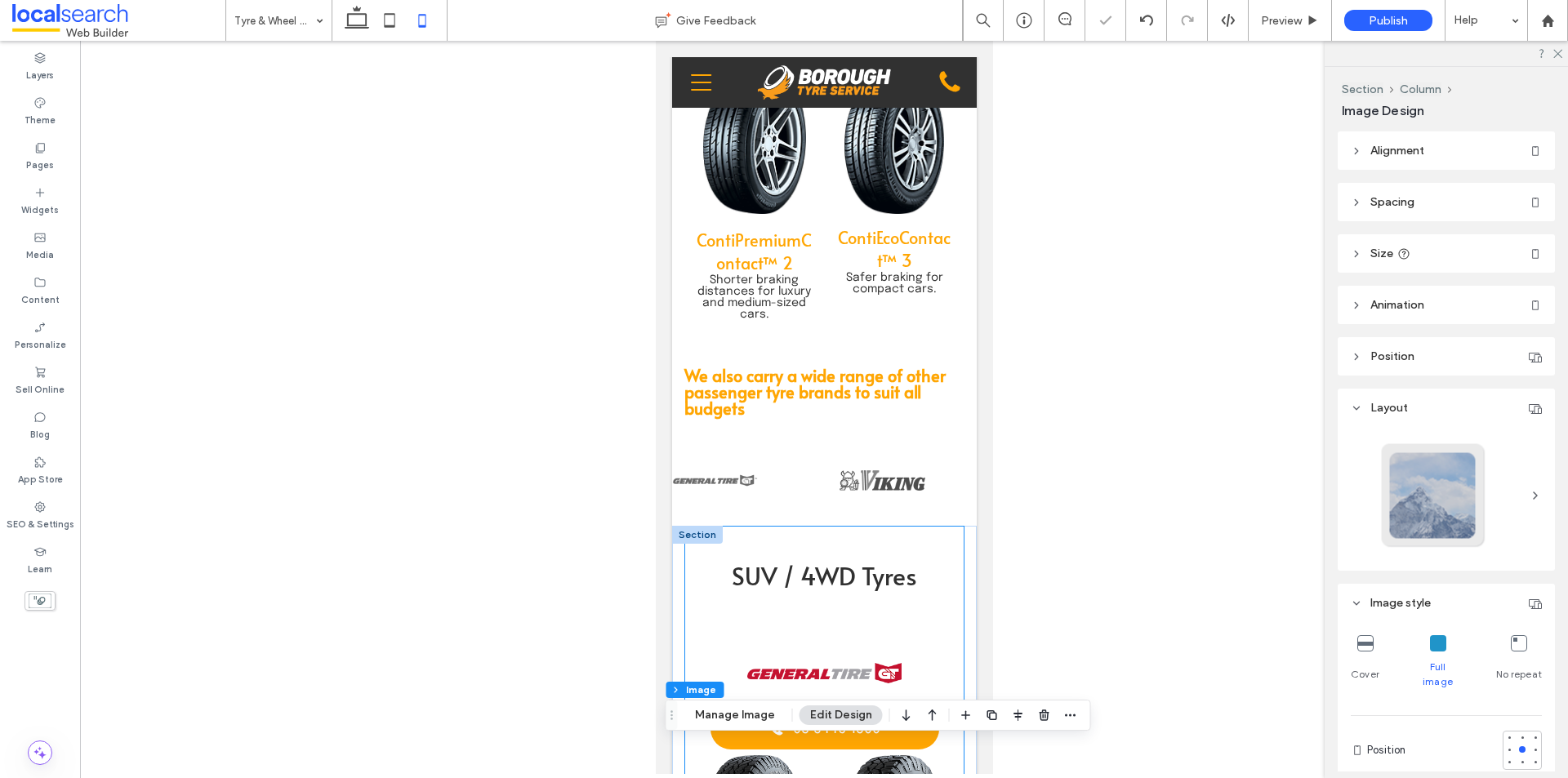 scroll, scrollTop: 3510, scrollLeft: 0, axis: vertical 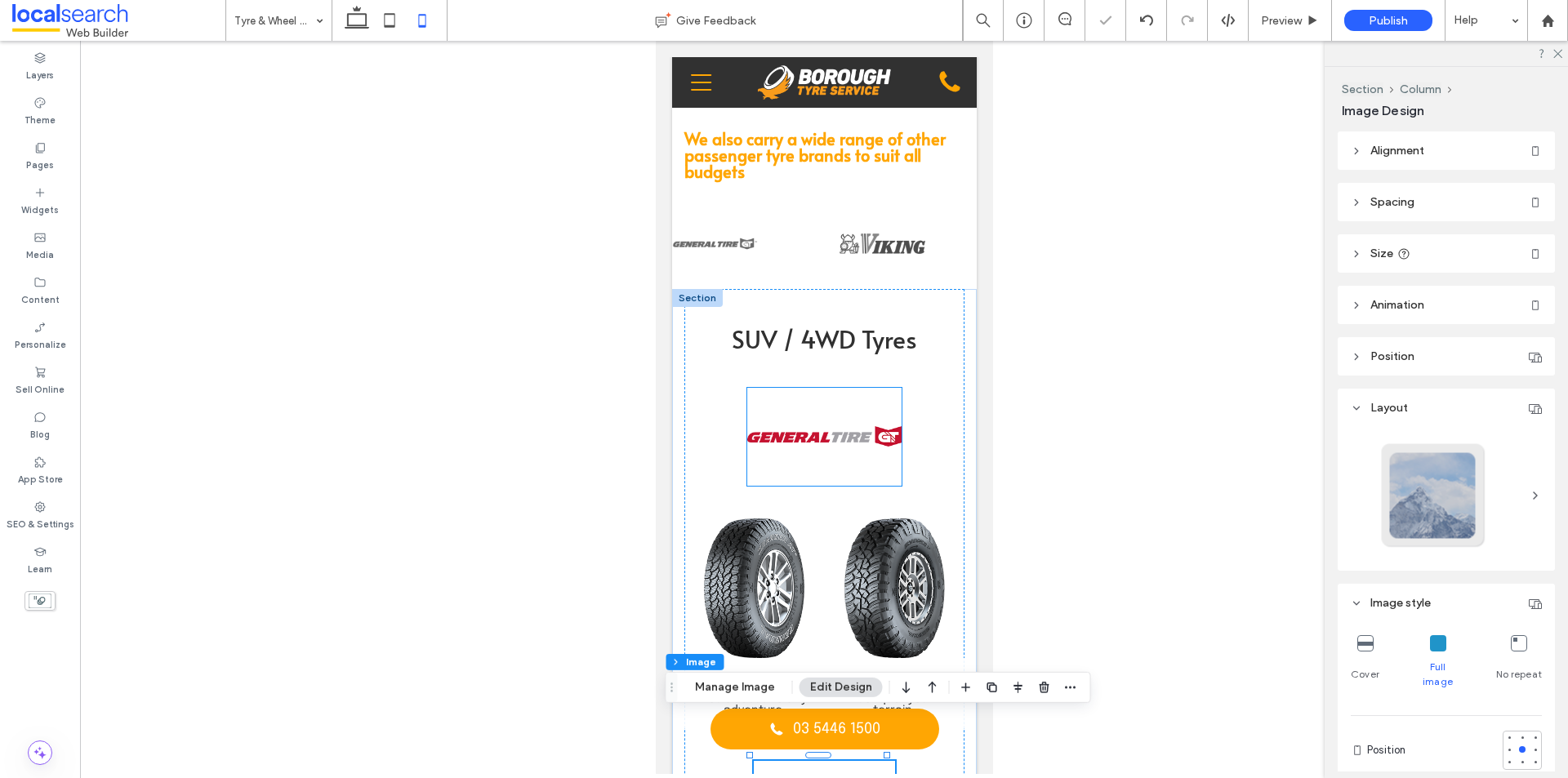 click at bounding box center [823, 437] 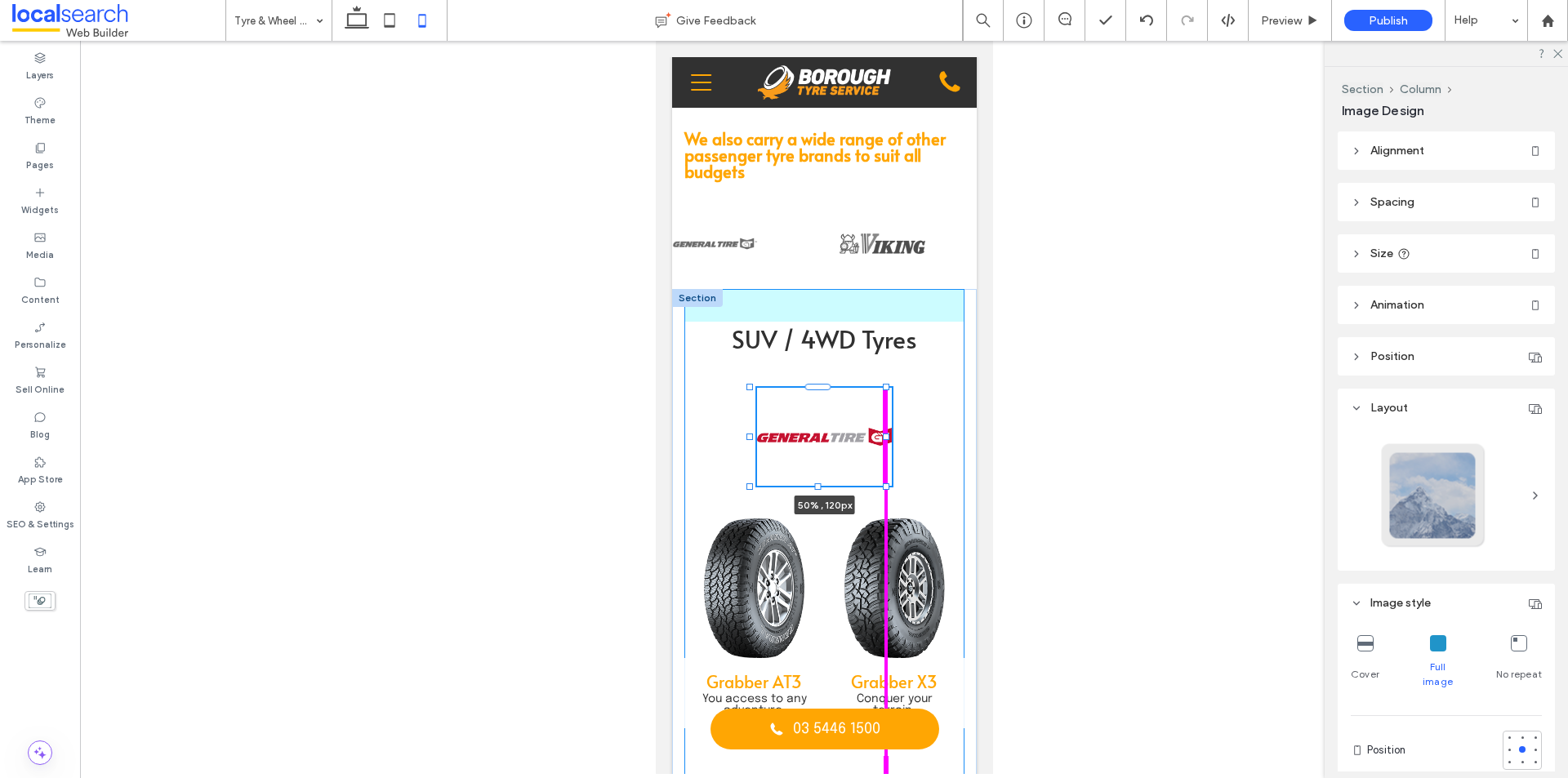 click at bounding box center [885, 437] 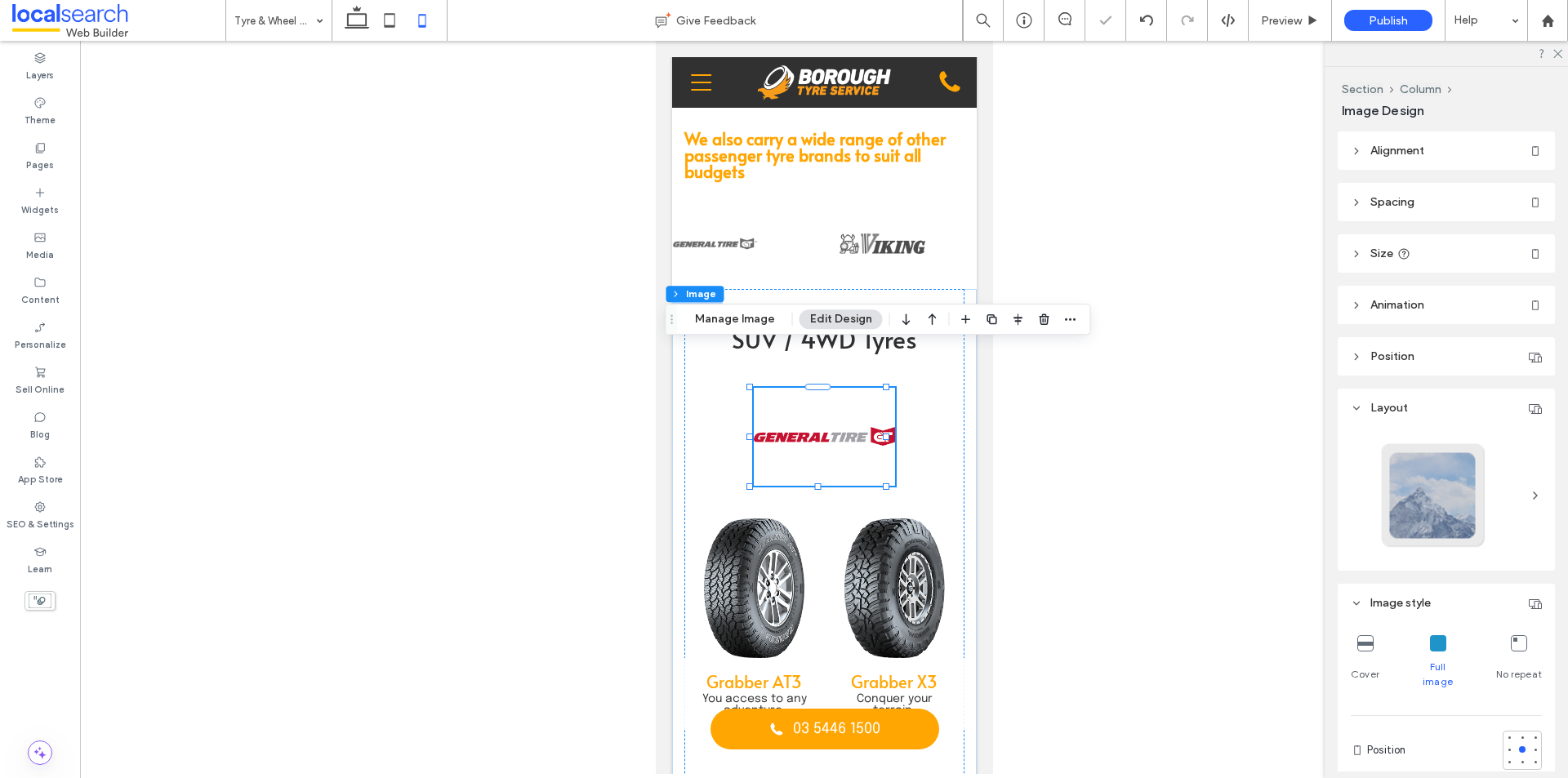 click at bounding box center [823, 437] 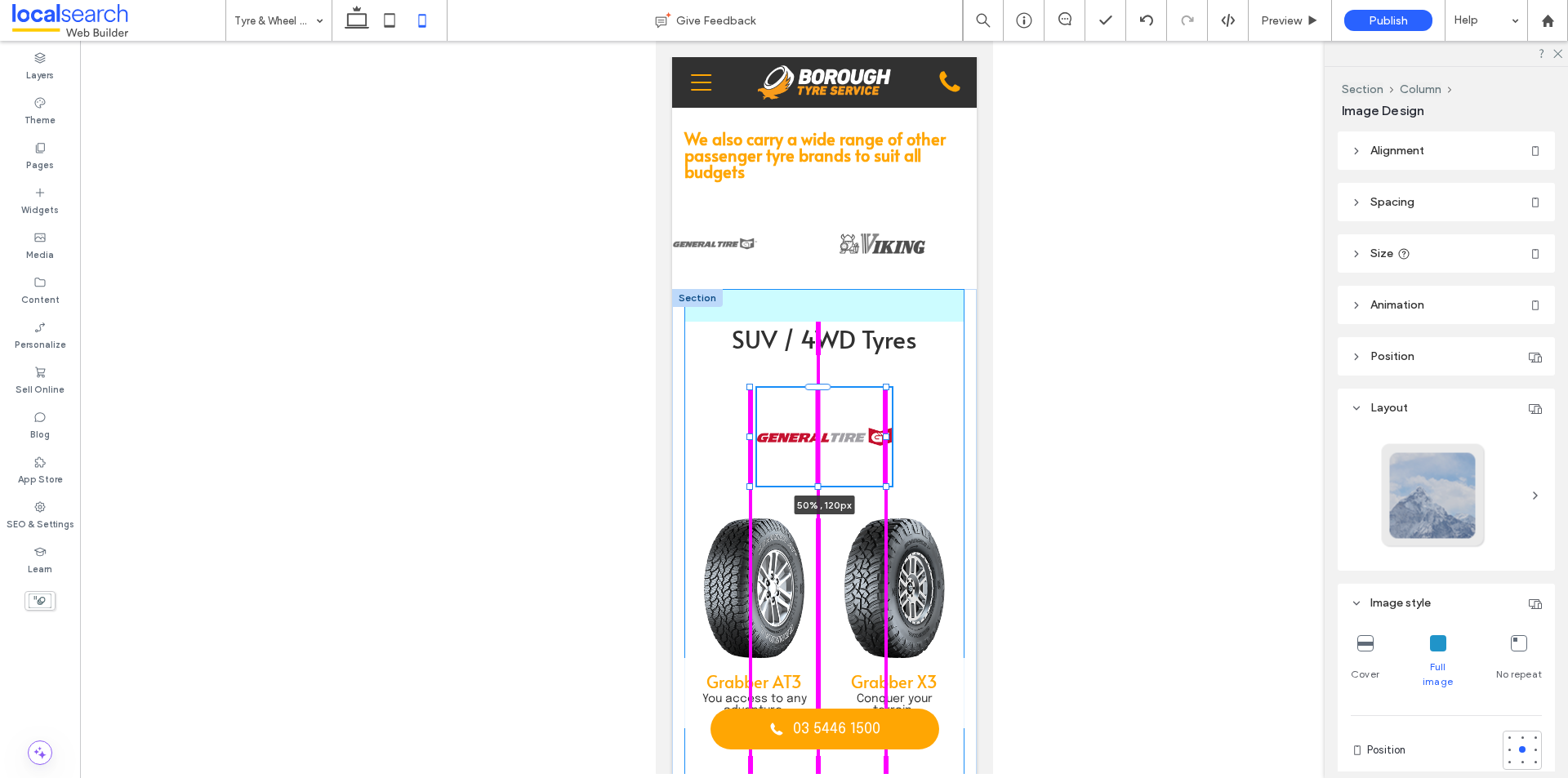 drag, startPoint x: 817, startPoint y: 443, endPoint x: 830, endPoint y: 443, distance: 13 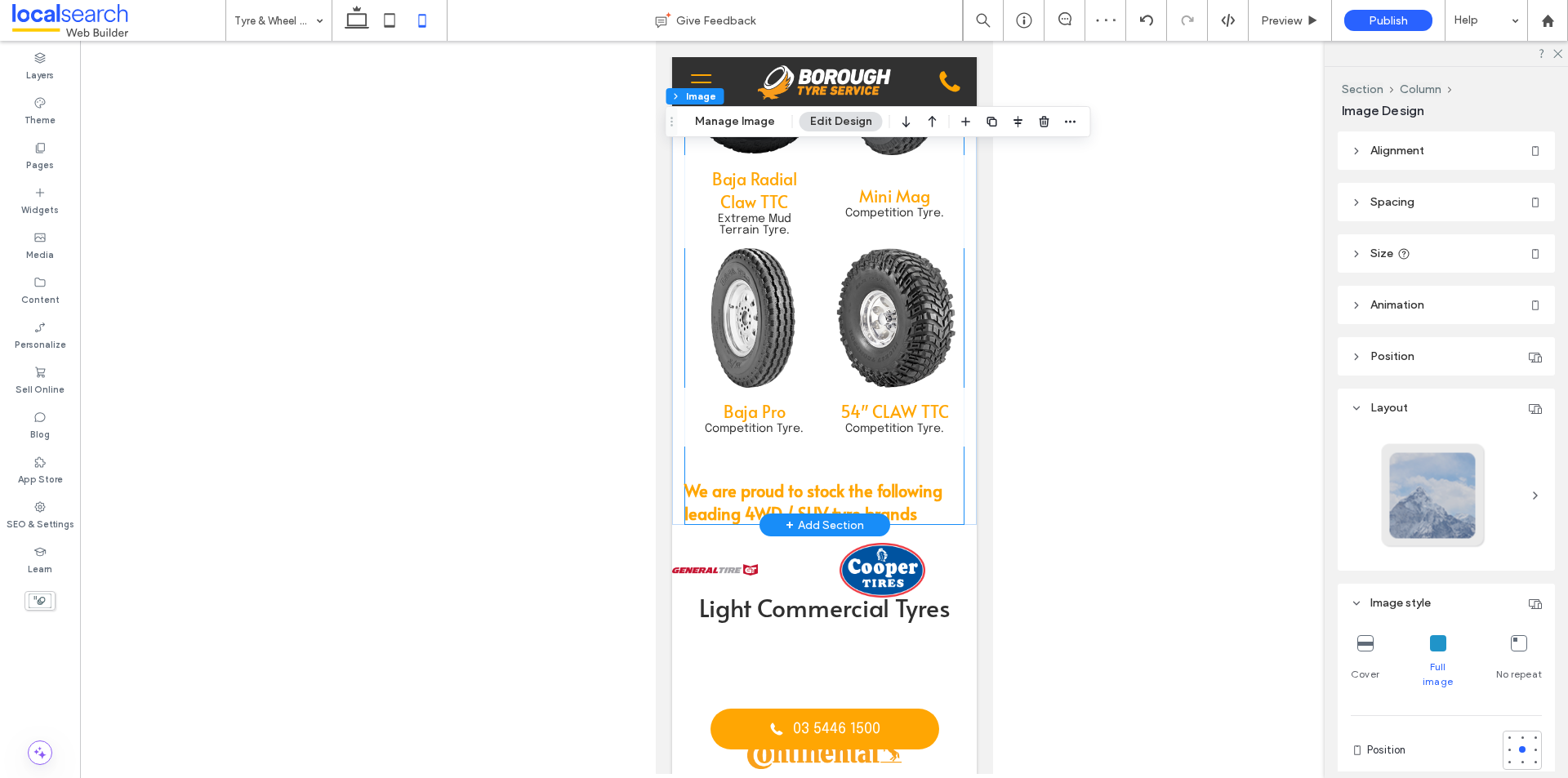 scroll, scrollTop: 6613, scrollLeft: 0, axis: vertical 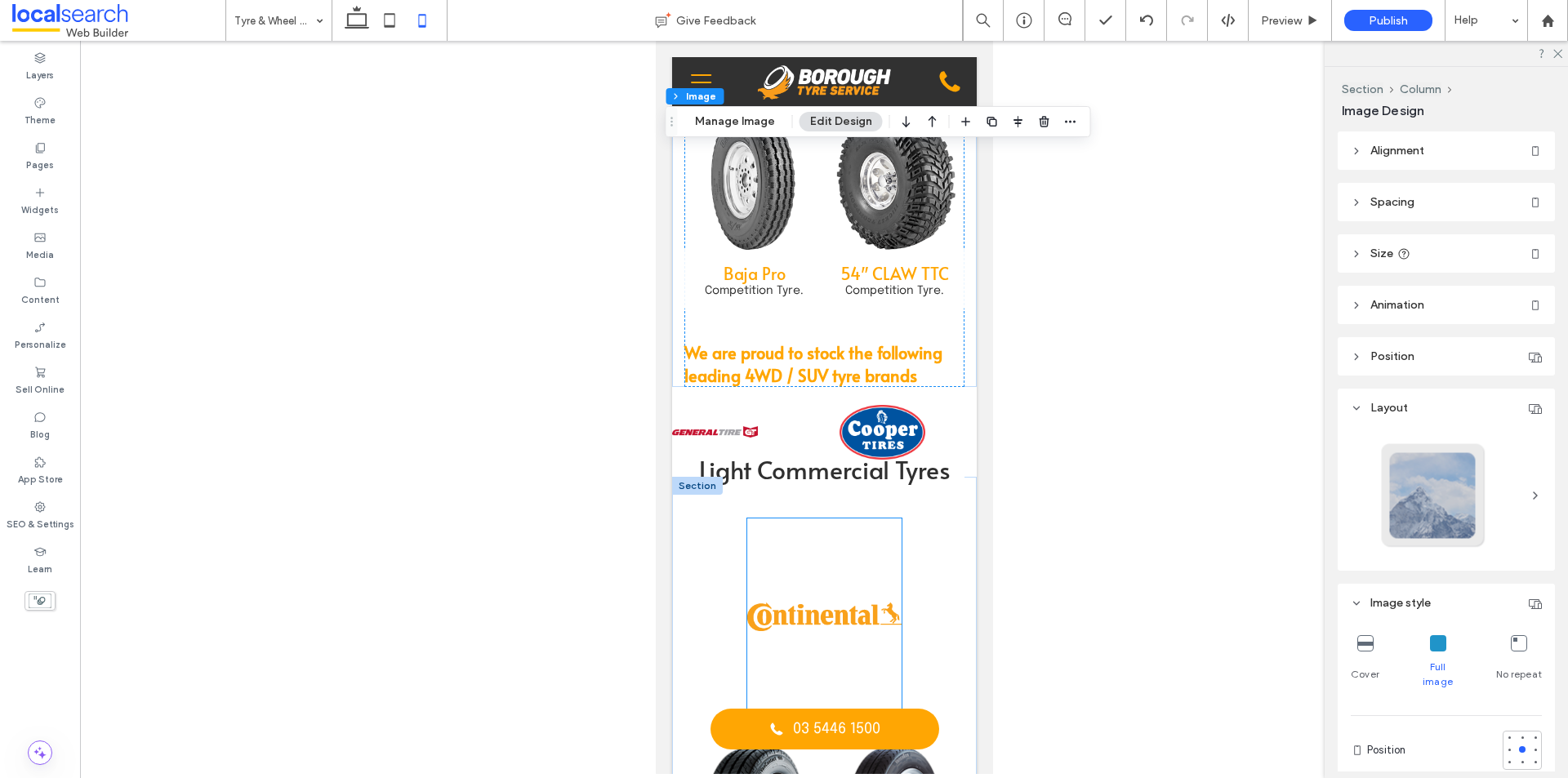click at bounding box center [823, 616] 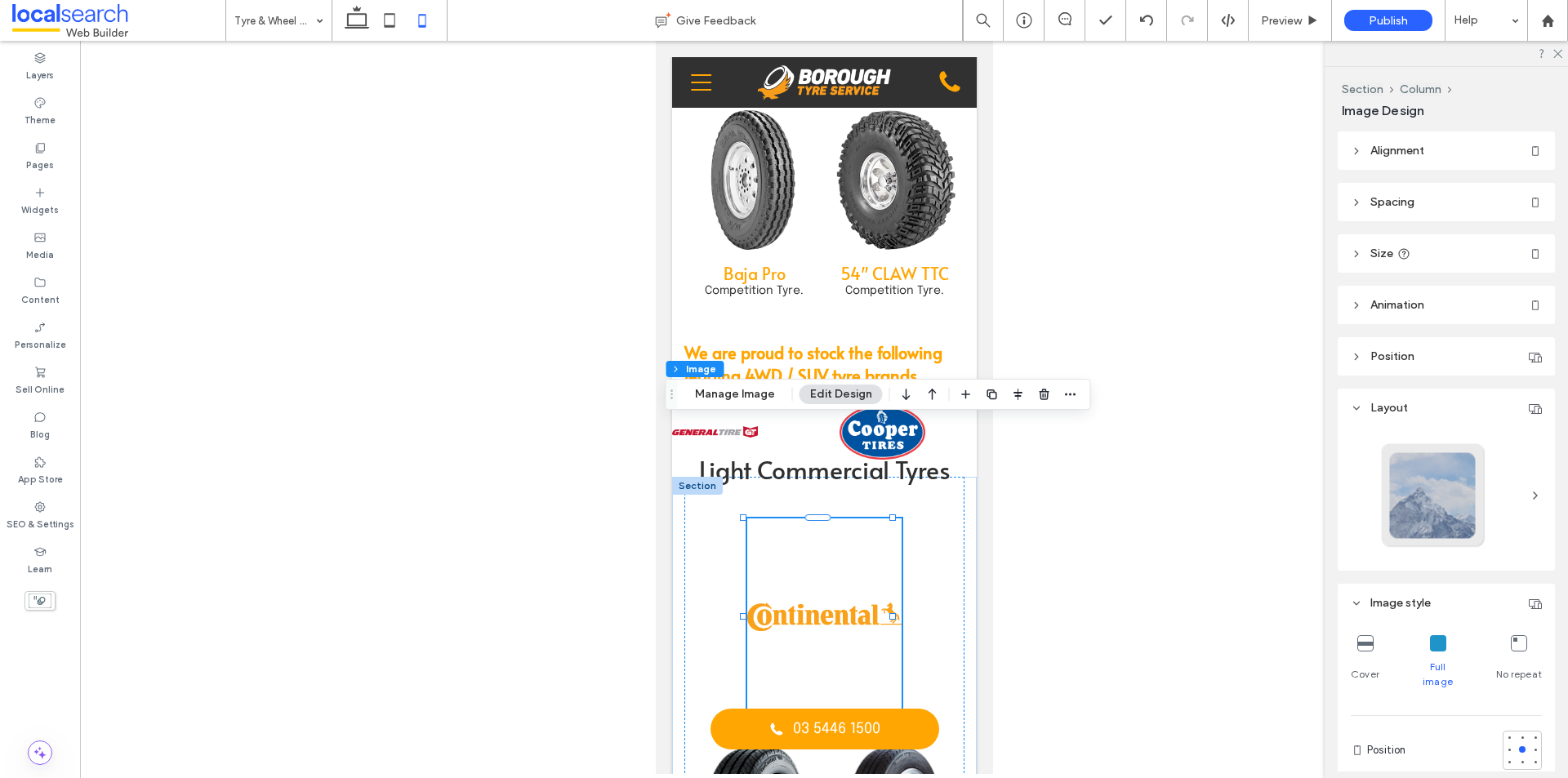 click at bounding box center [824, 407] 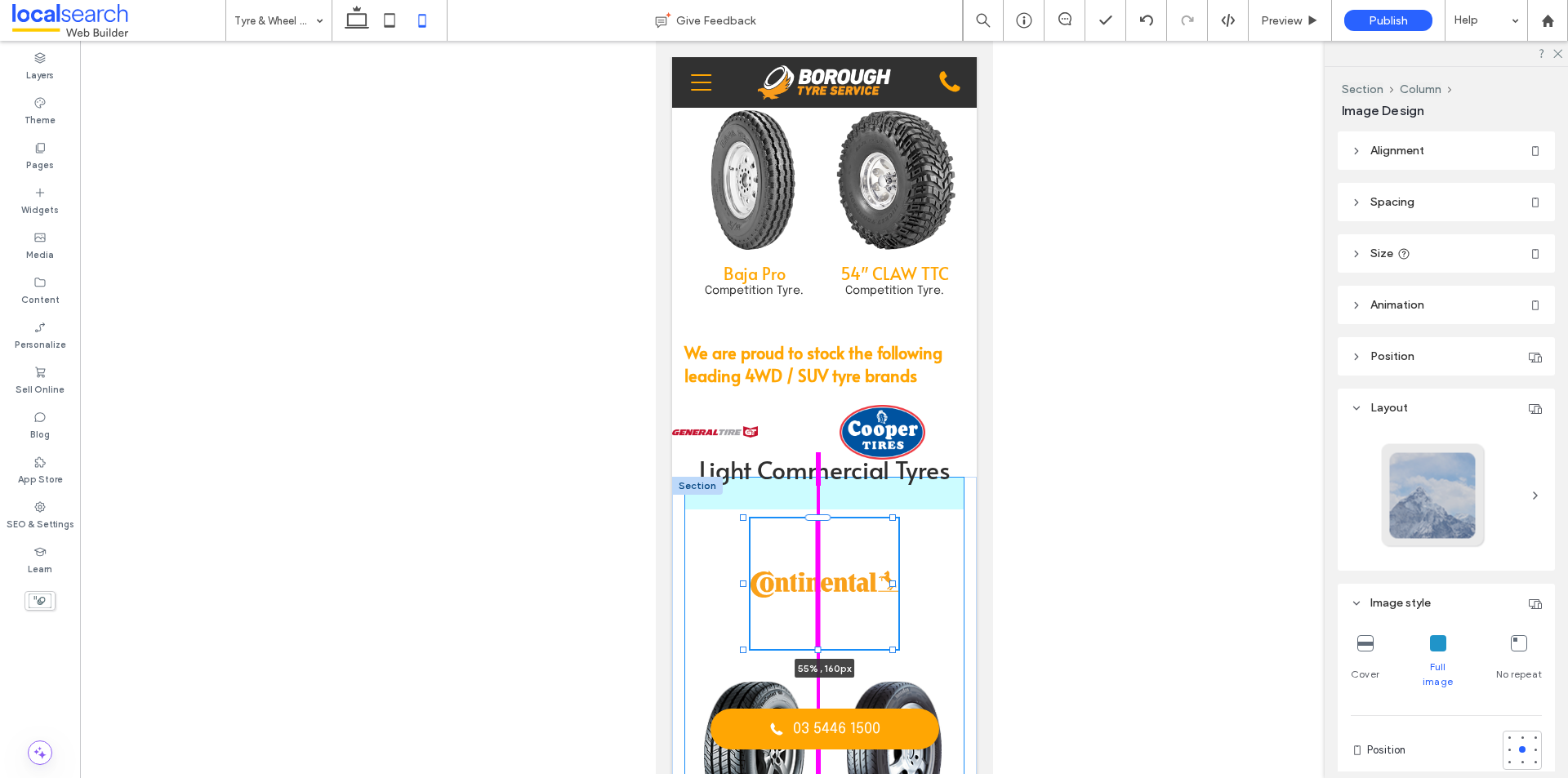 drag, startPoint x: 816, startPoint y: 616, endPoint x: 813, endPoint y: 584, distance: 32.140317 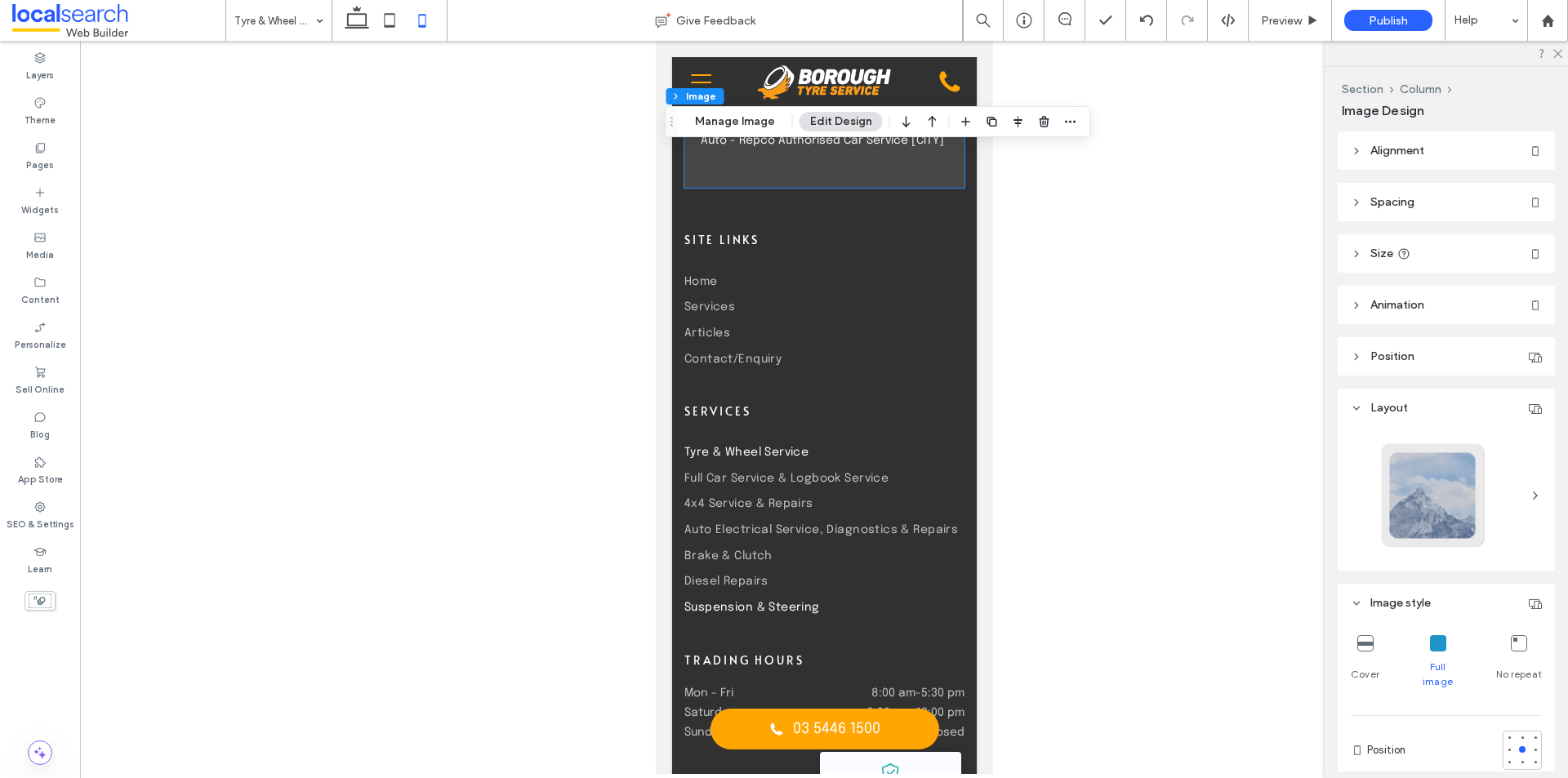 scroll, scrollTop: 9190, scrollLeft: 0, axis: vertical 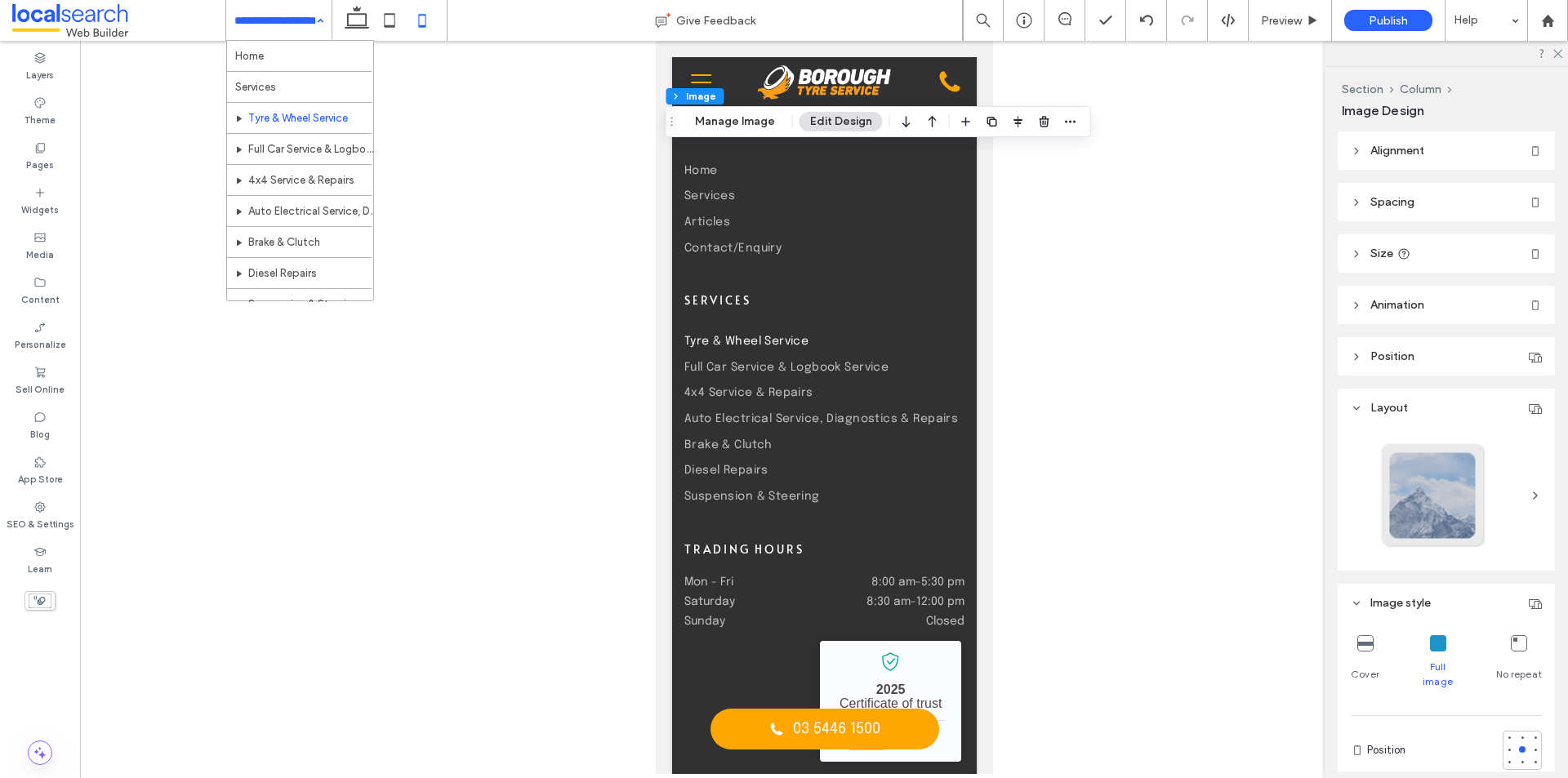 drag, startPoint x: 284, startPoint y: 27, endPoint x: 350, endPoint y: 102, distance: 99.90495 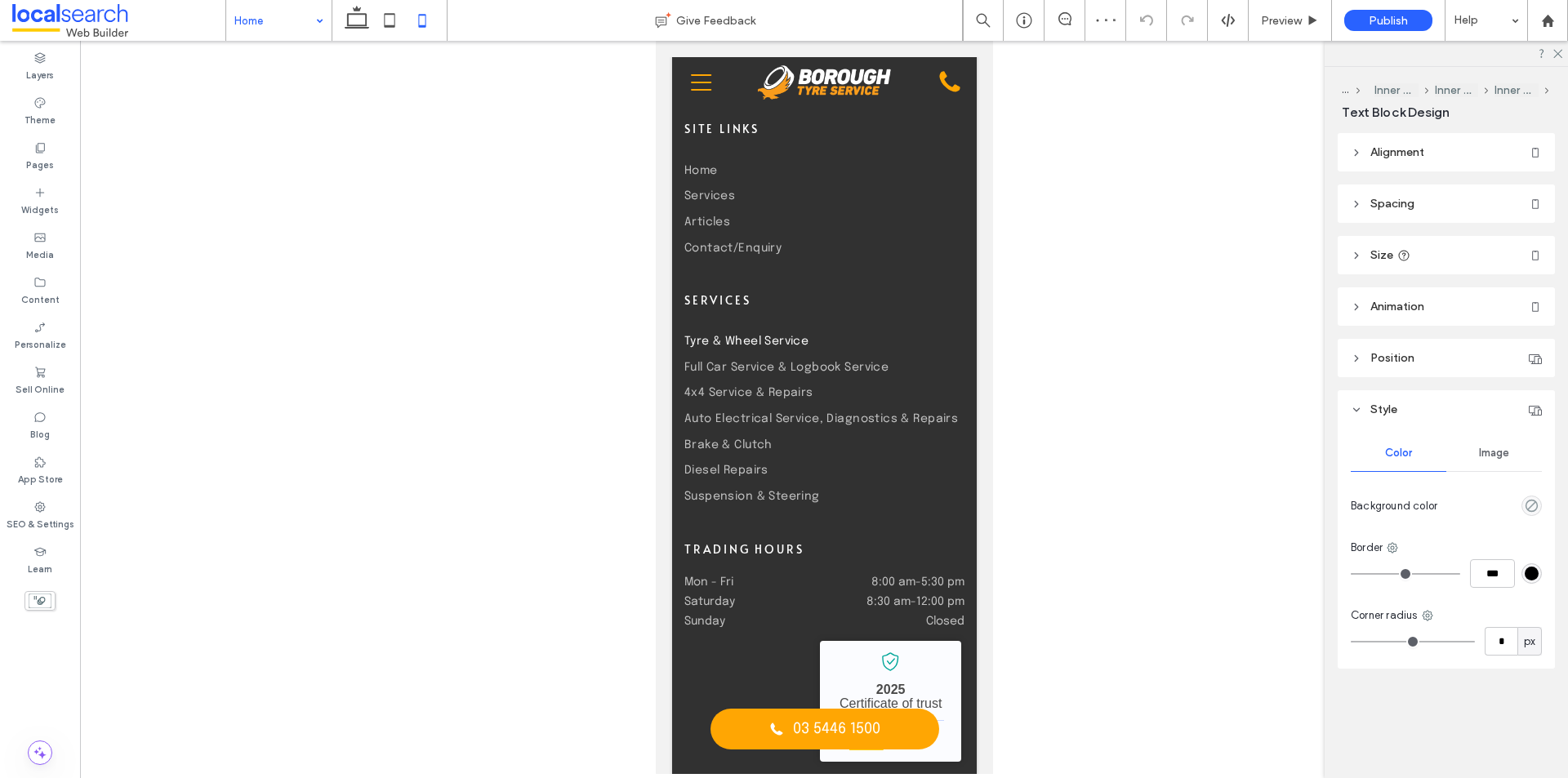 type on "**" 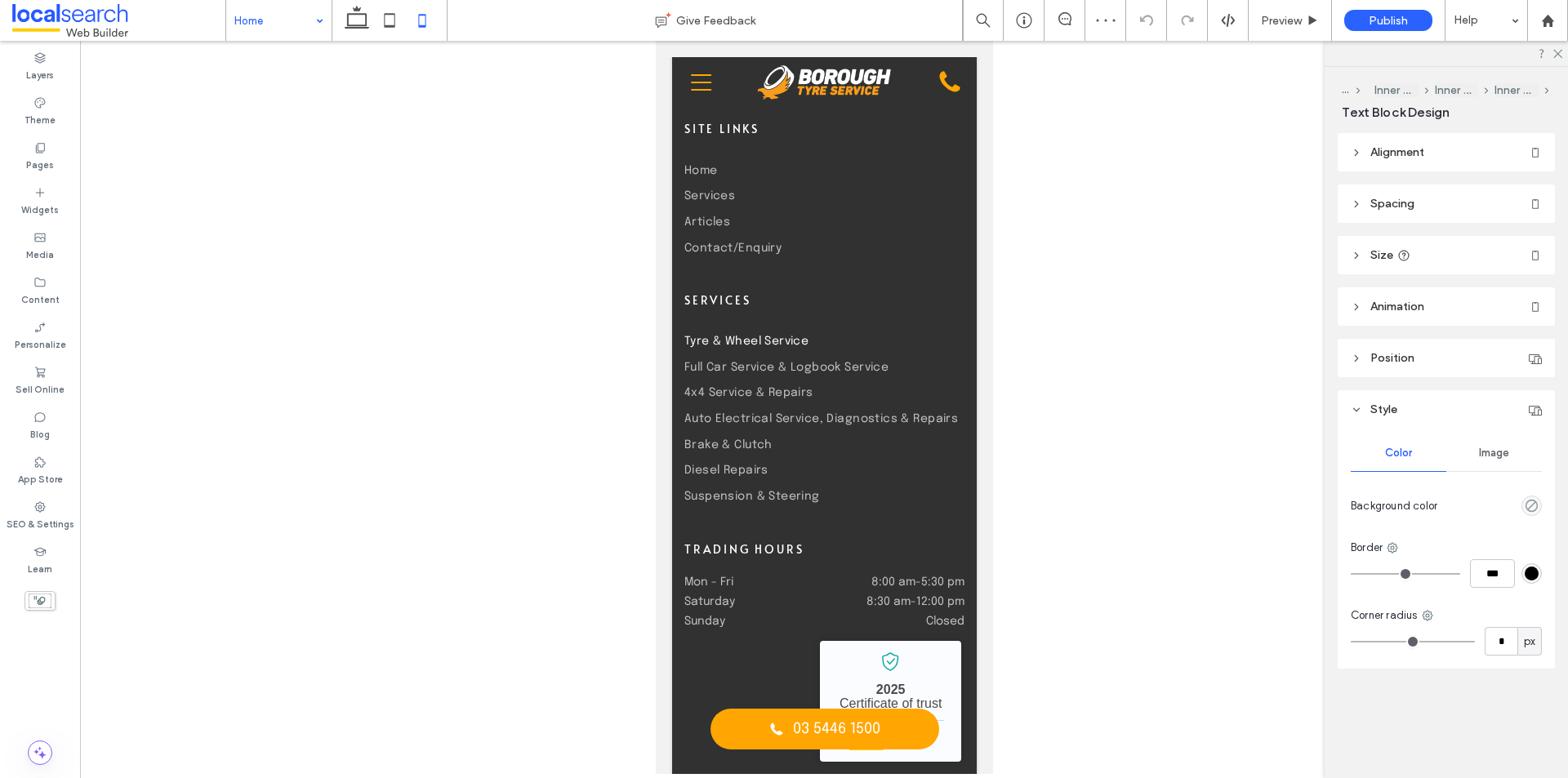 type on "**" 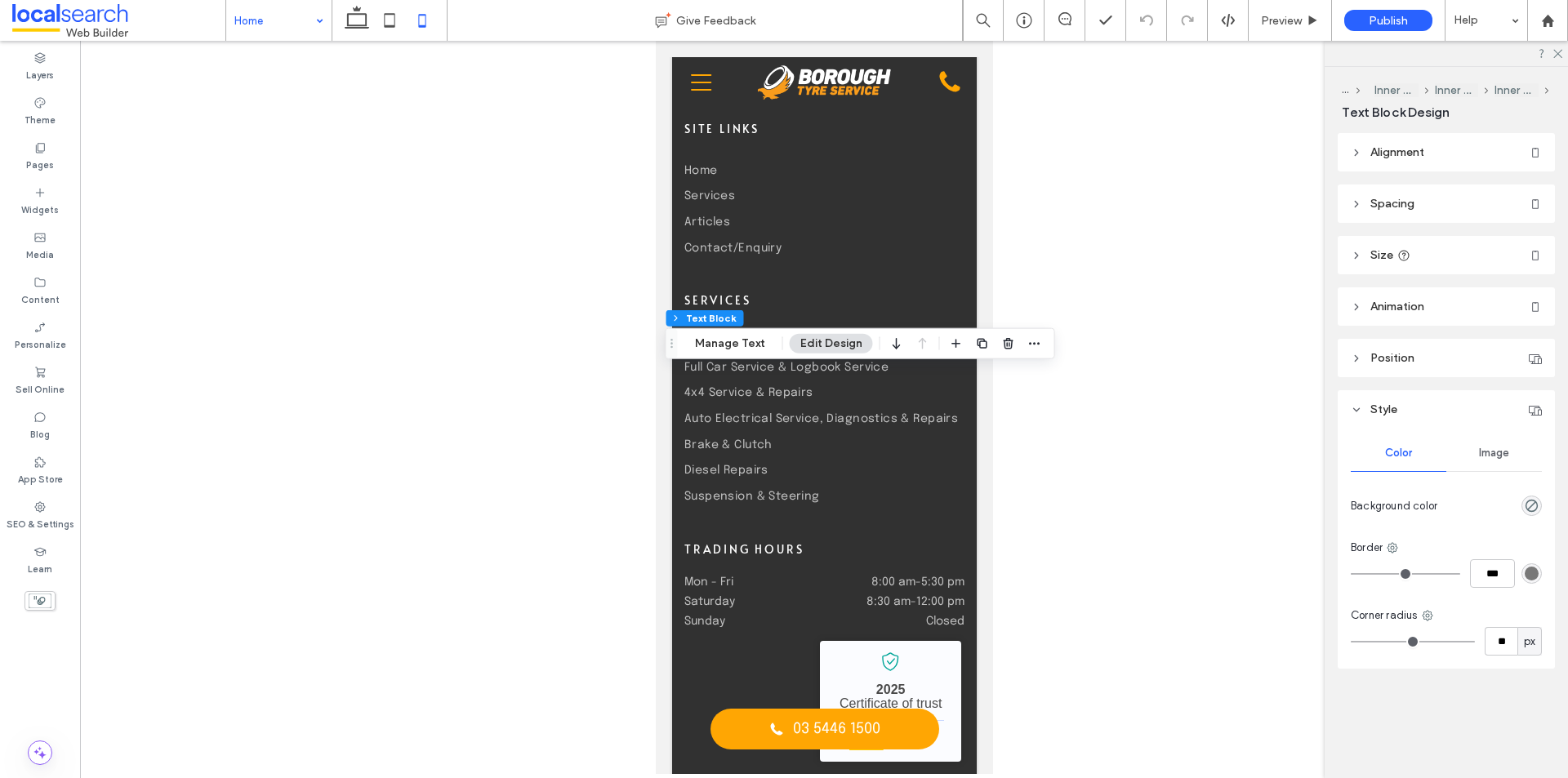 click on "Alignment" at bounding box center [1446, 152] 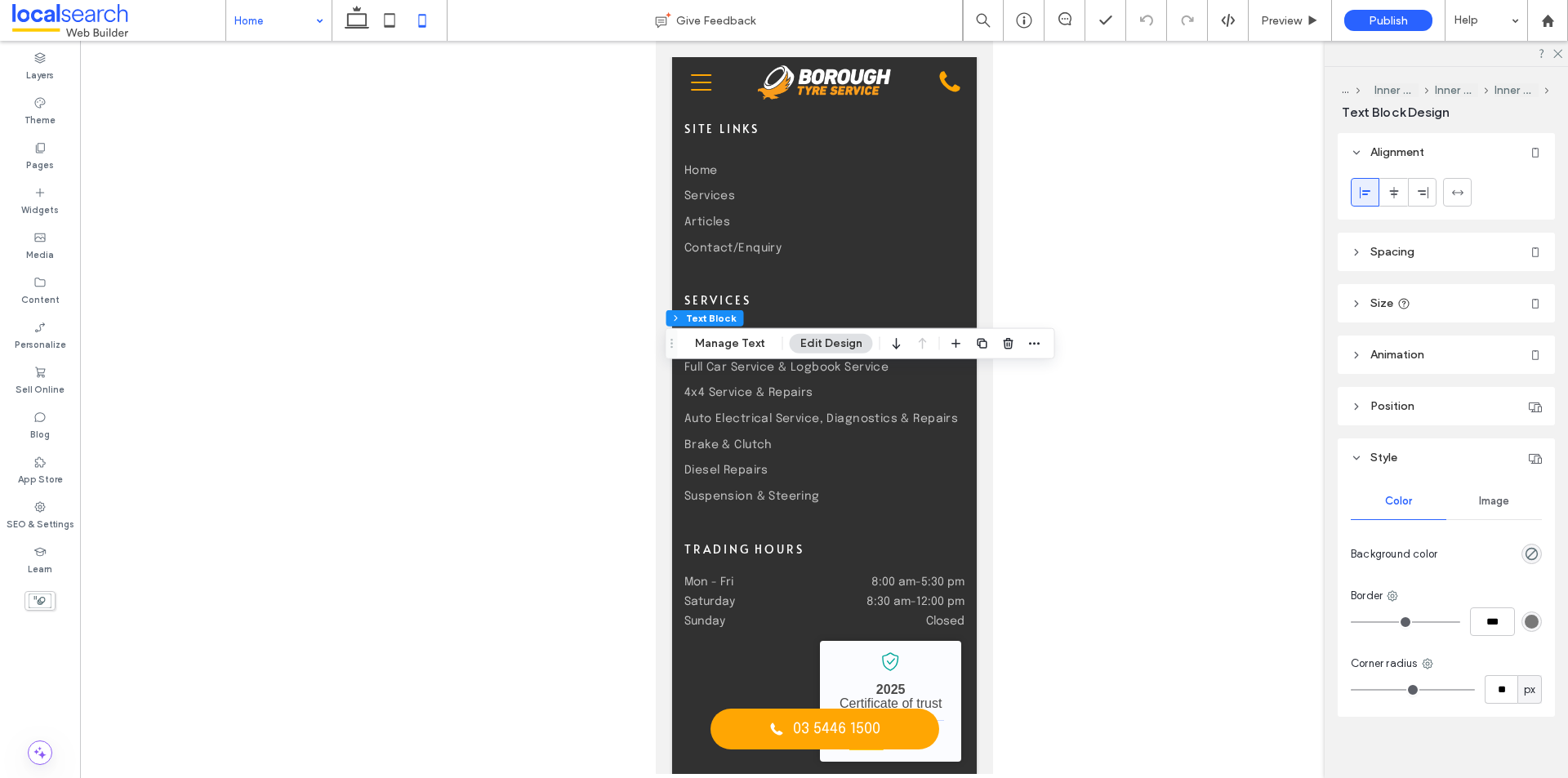 click on "Alignment" at bounding box center (1446, 152) 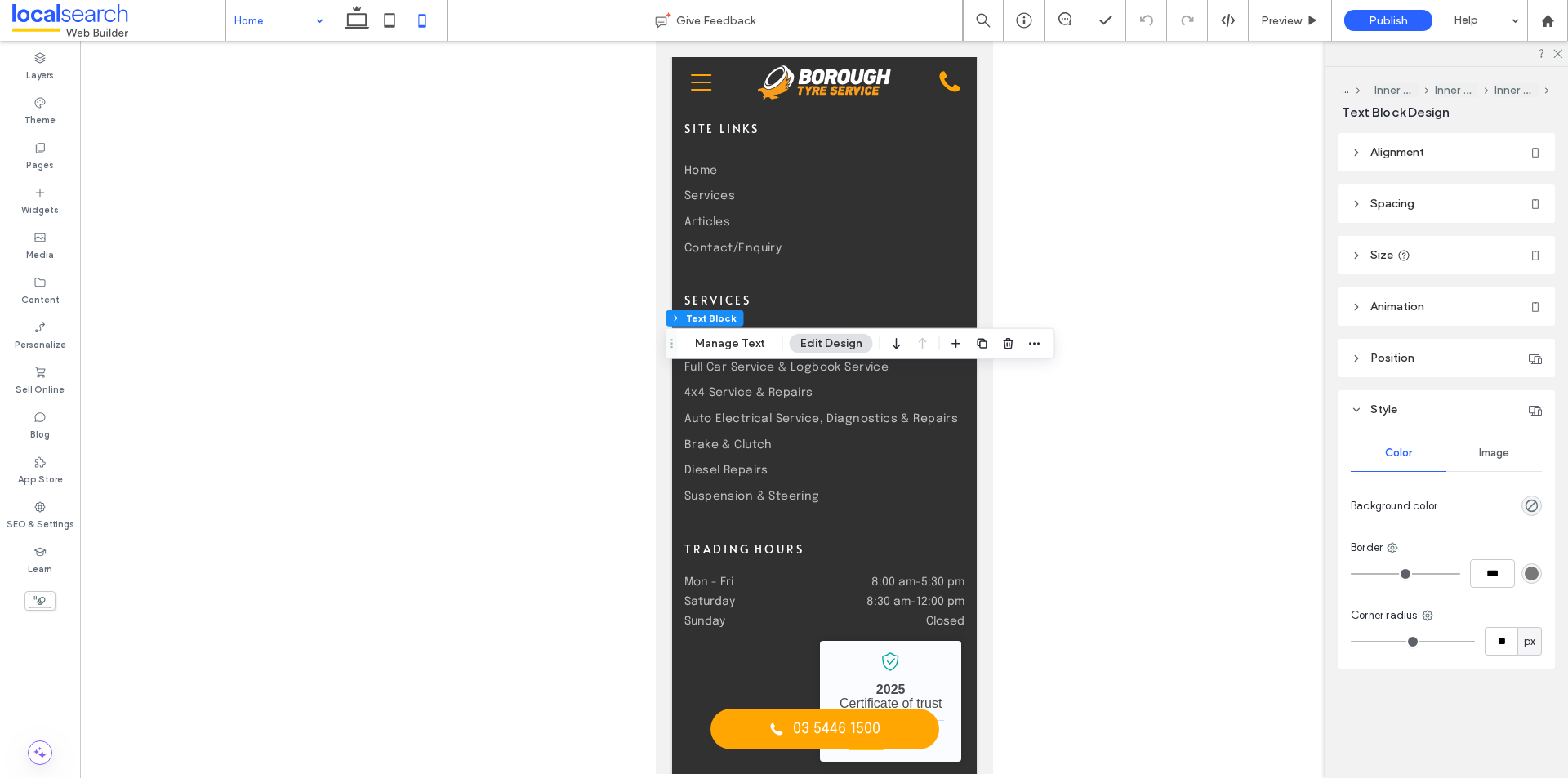 click on "Spacing" at bounding box center [1446, 203] 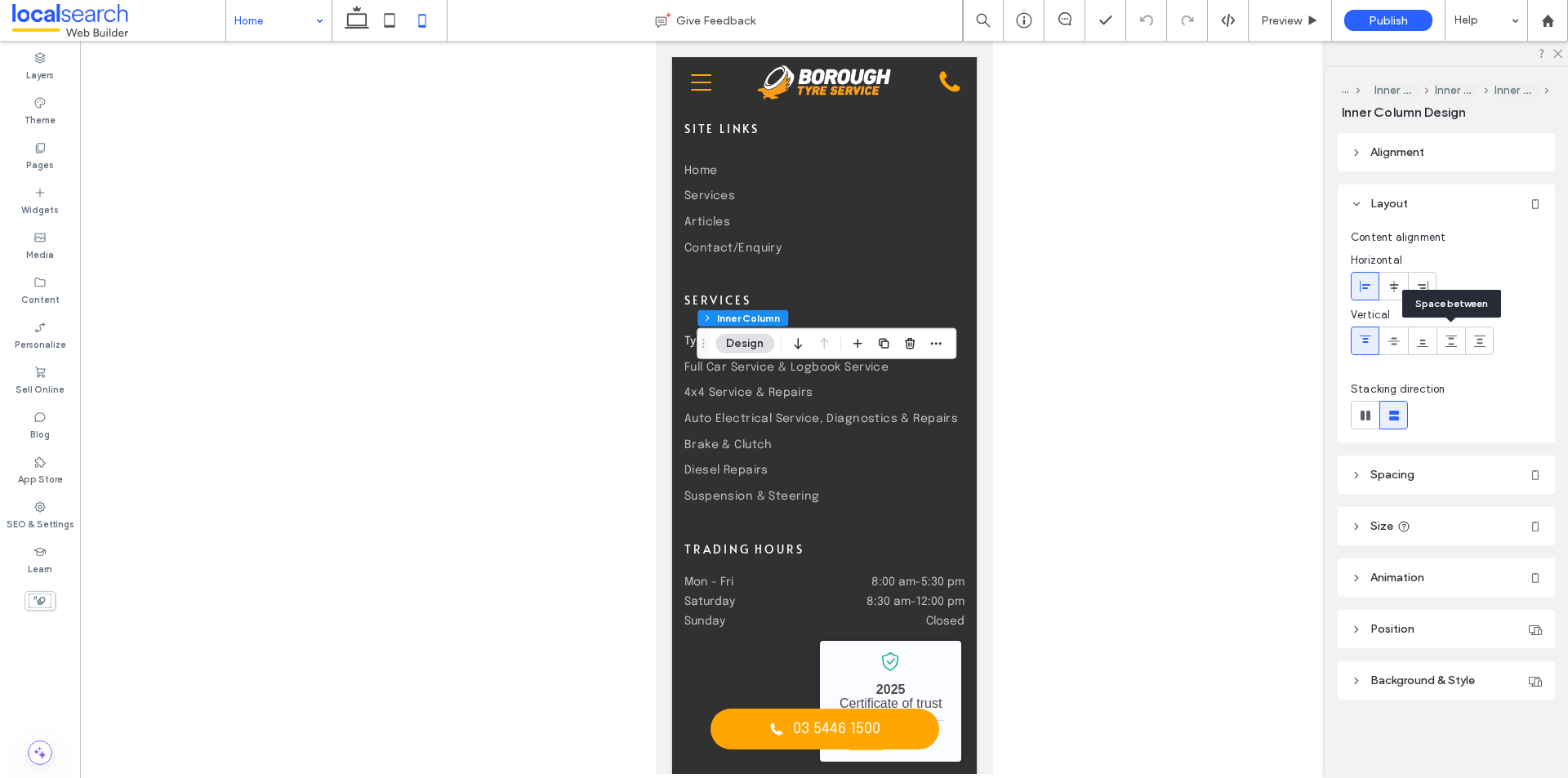 click 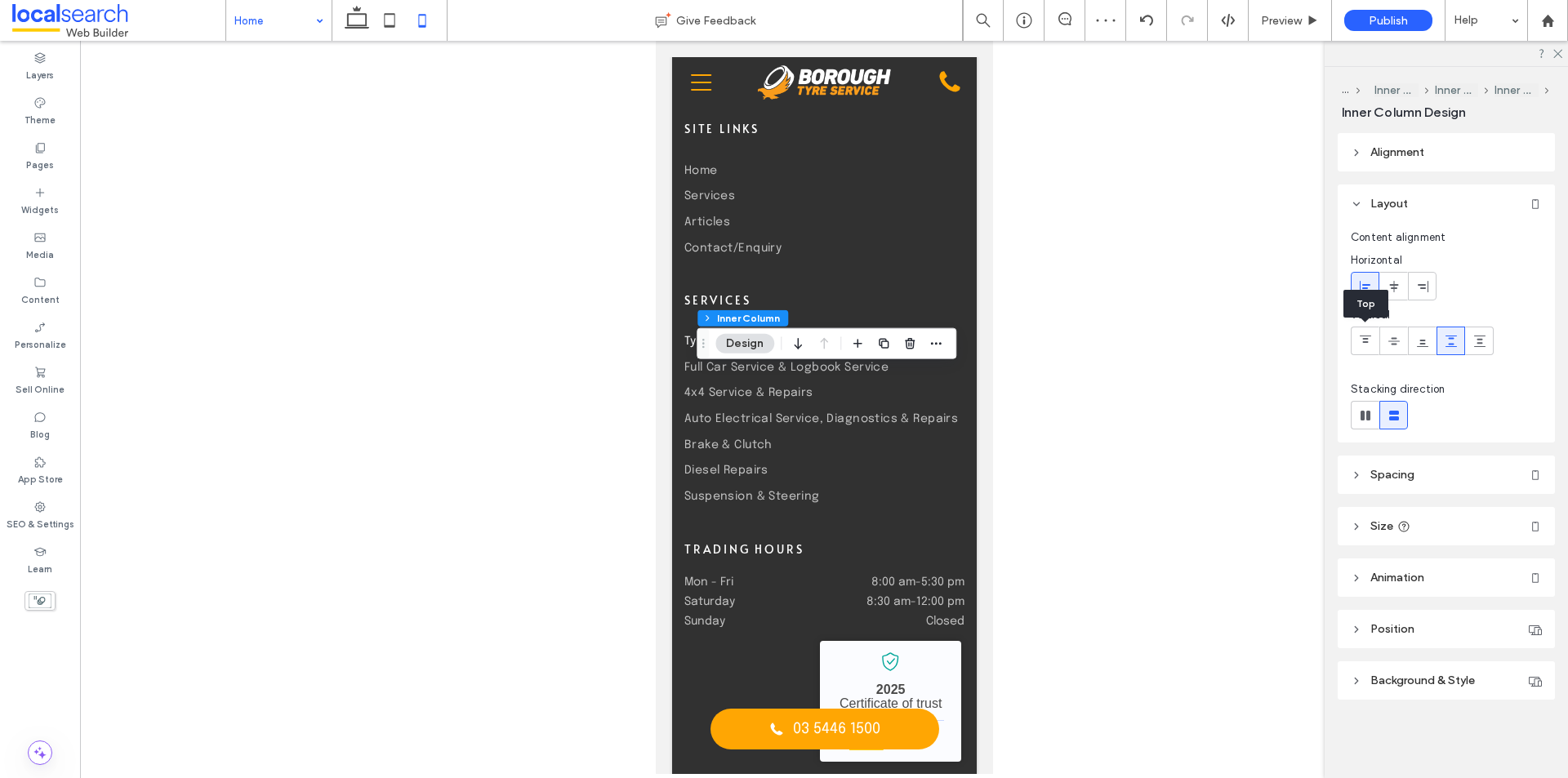 click 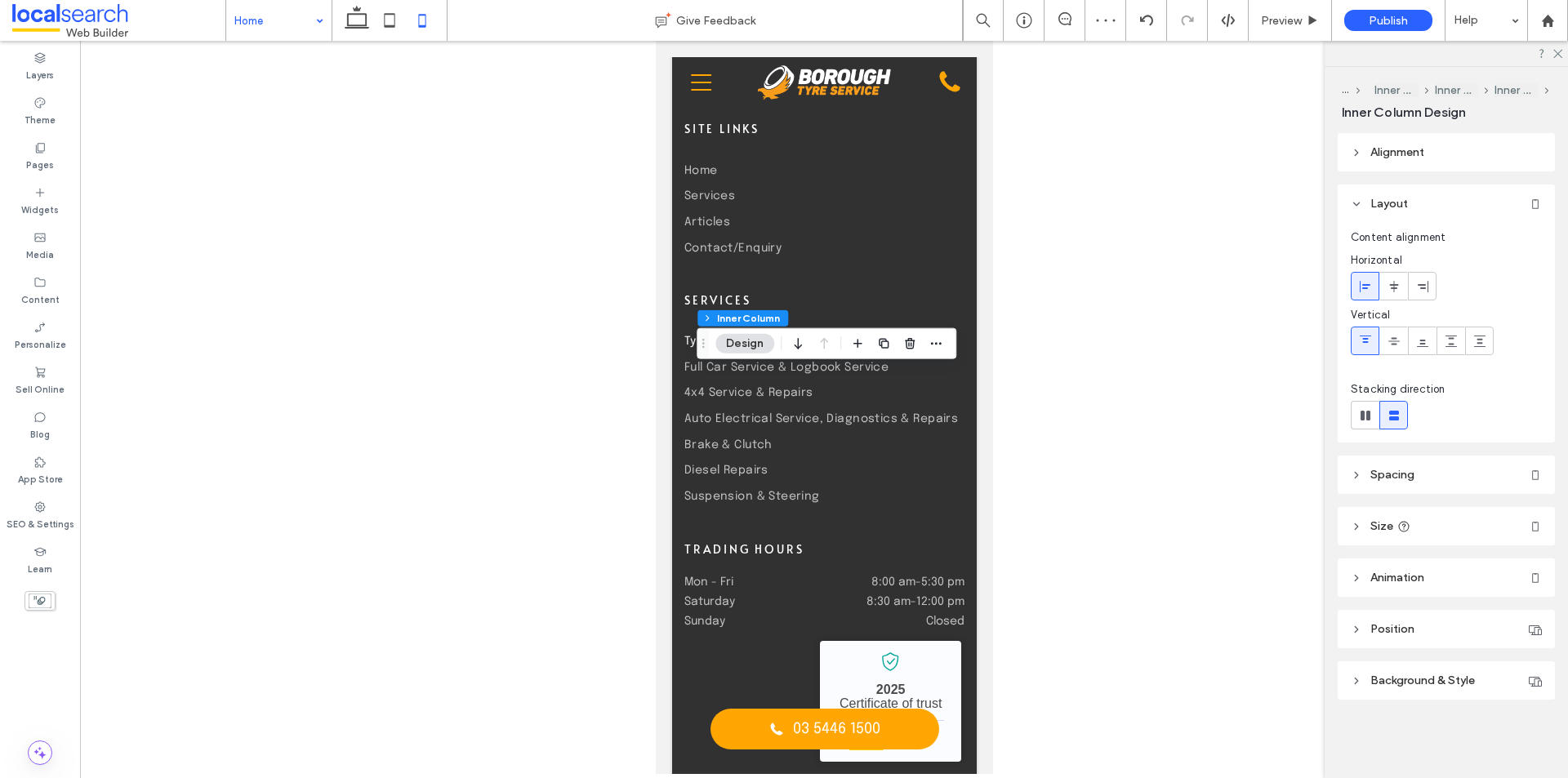 click 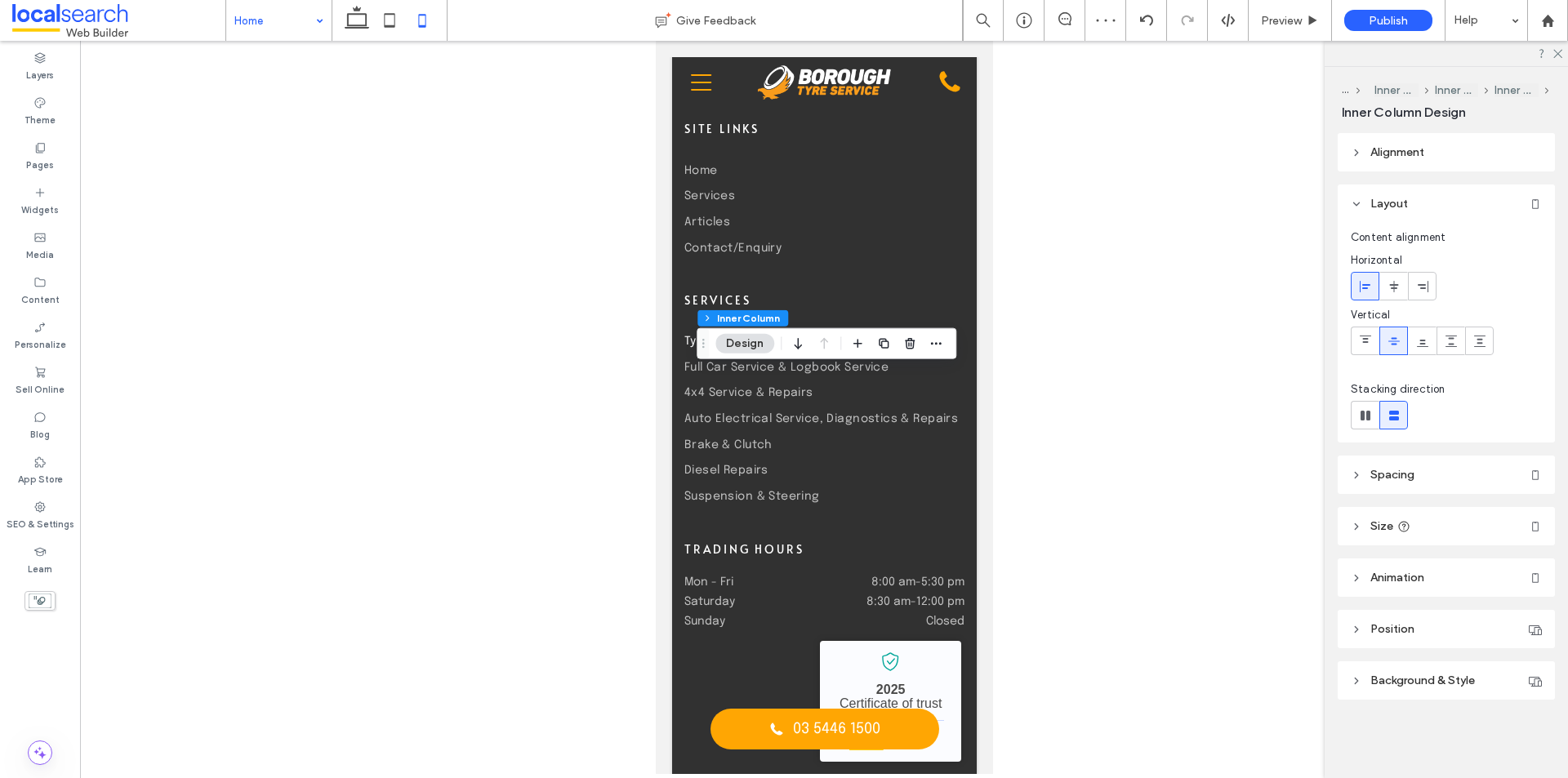 click 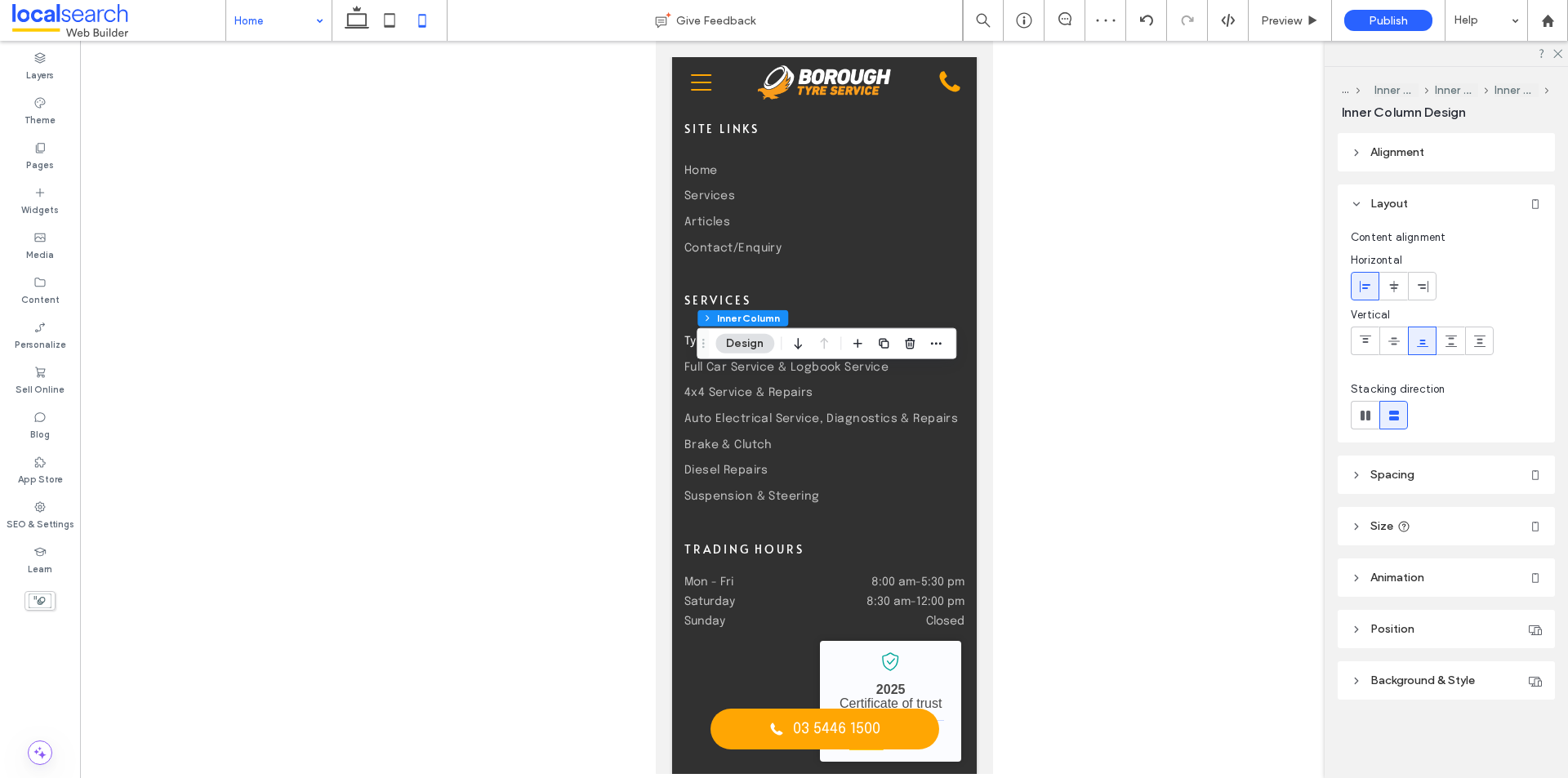 click 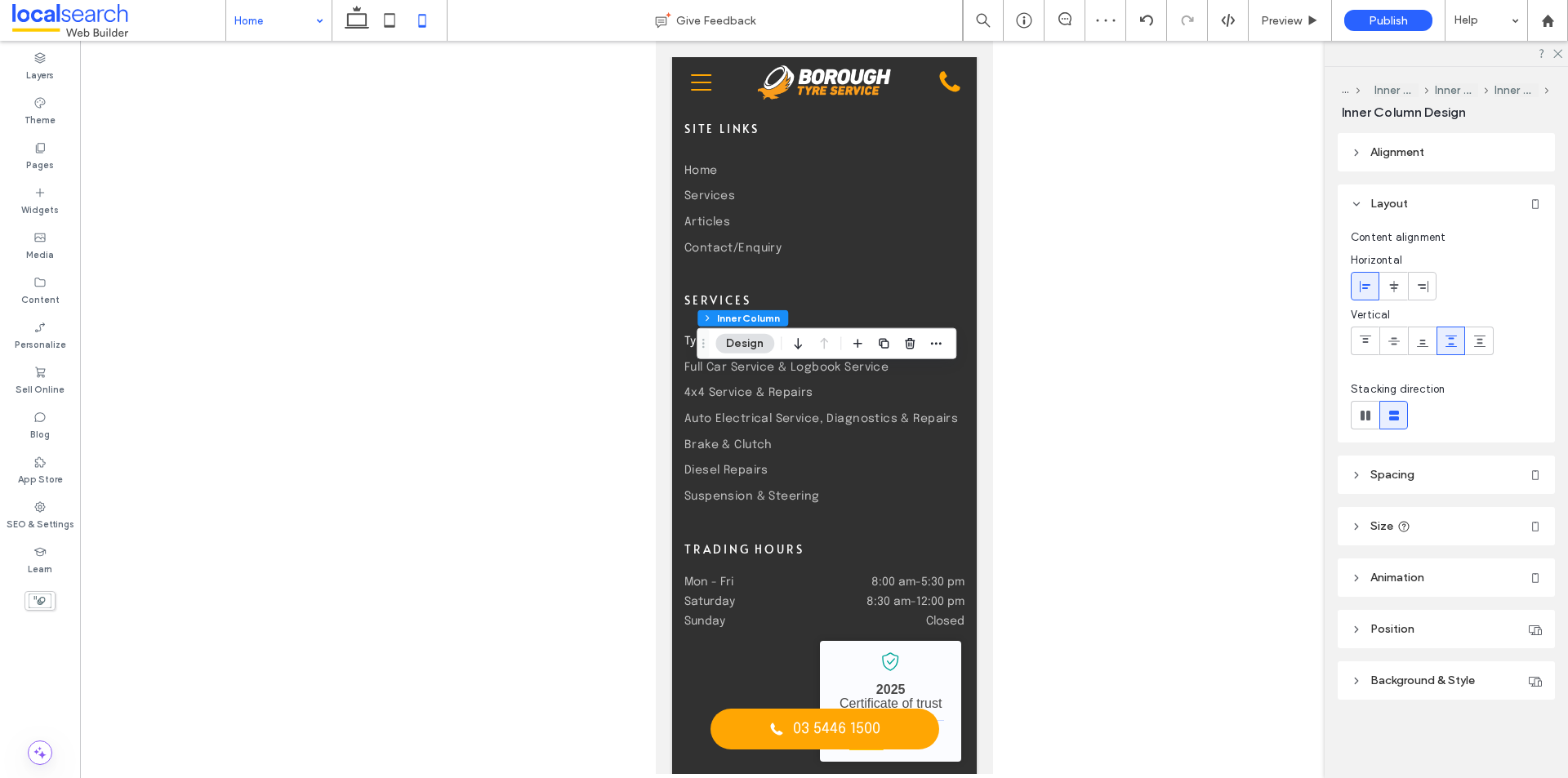 click 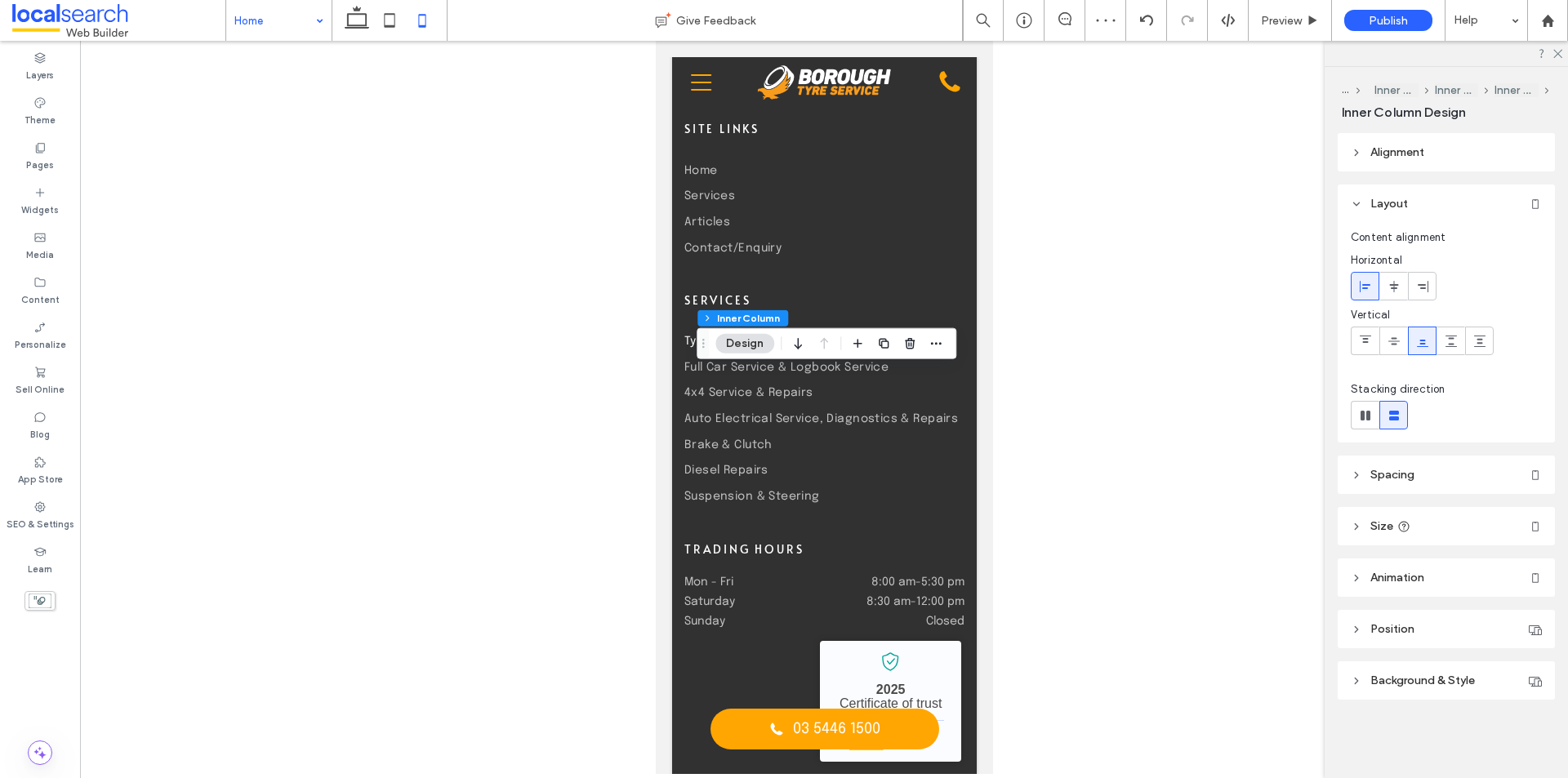click 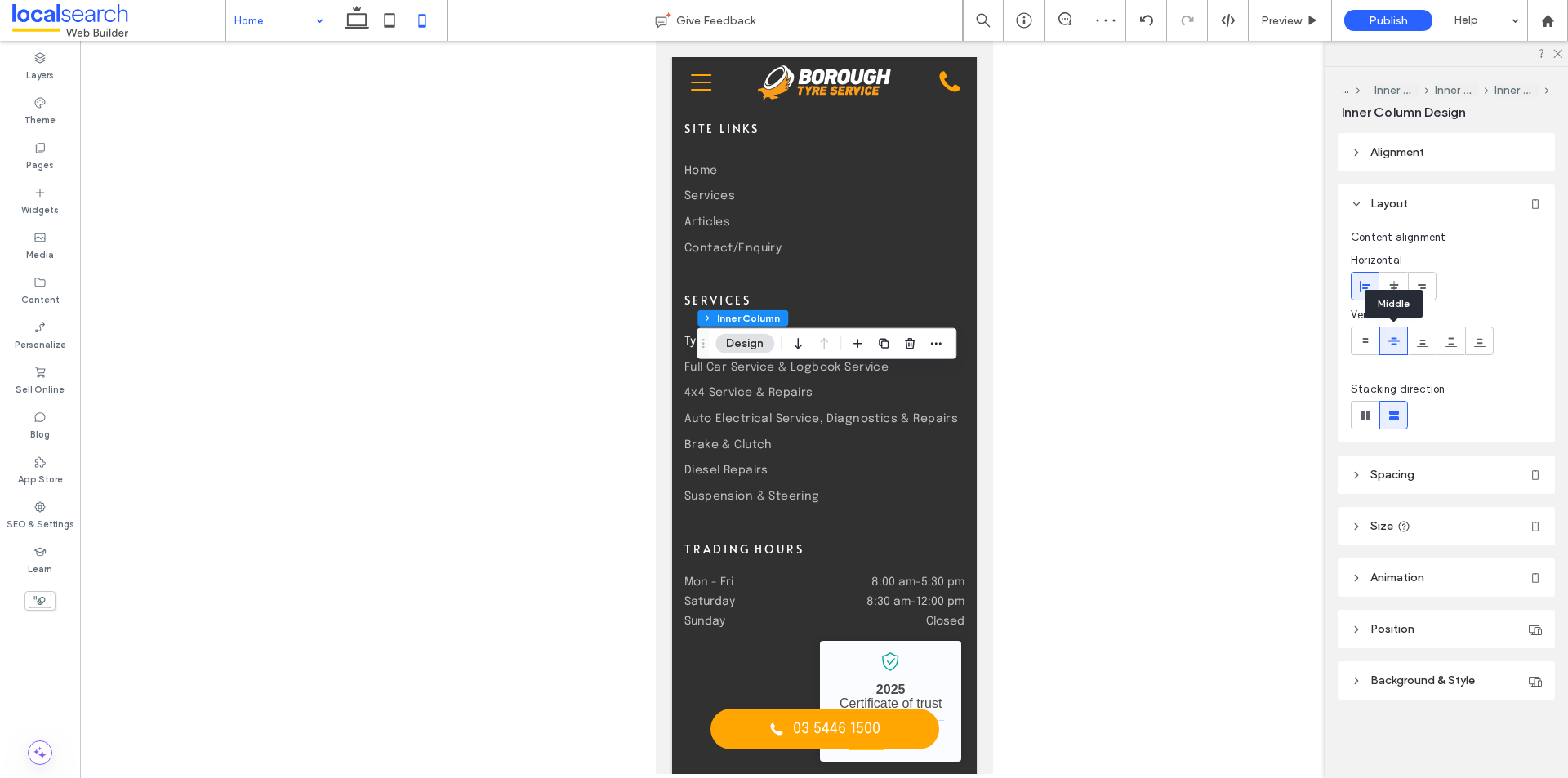 click 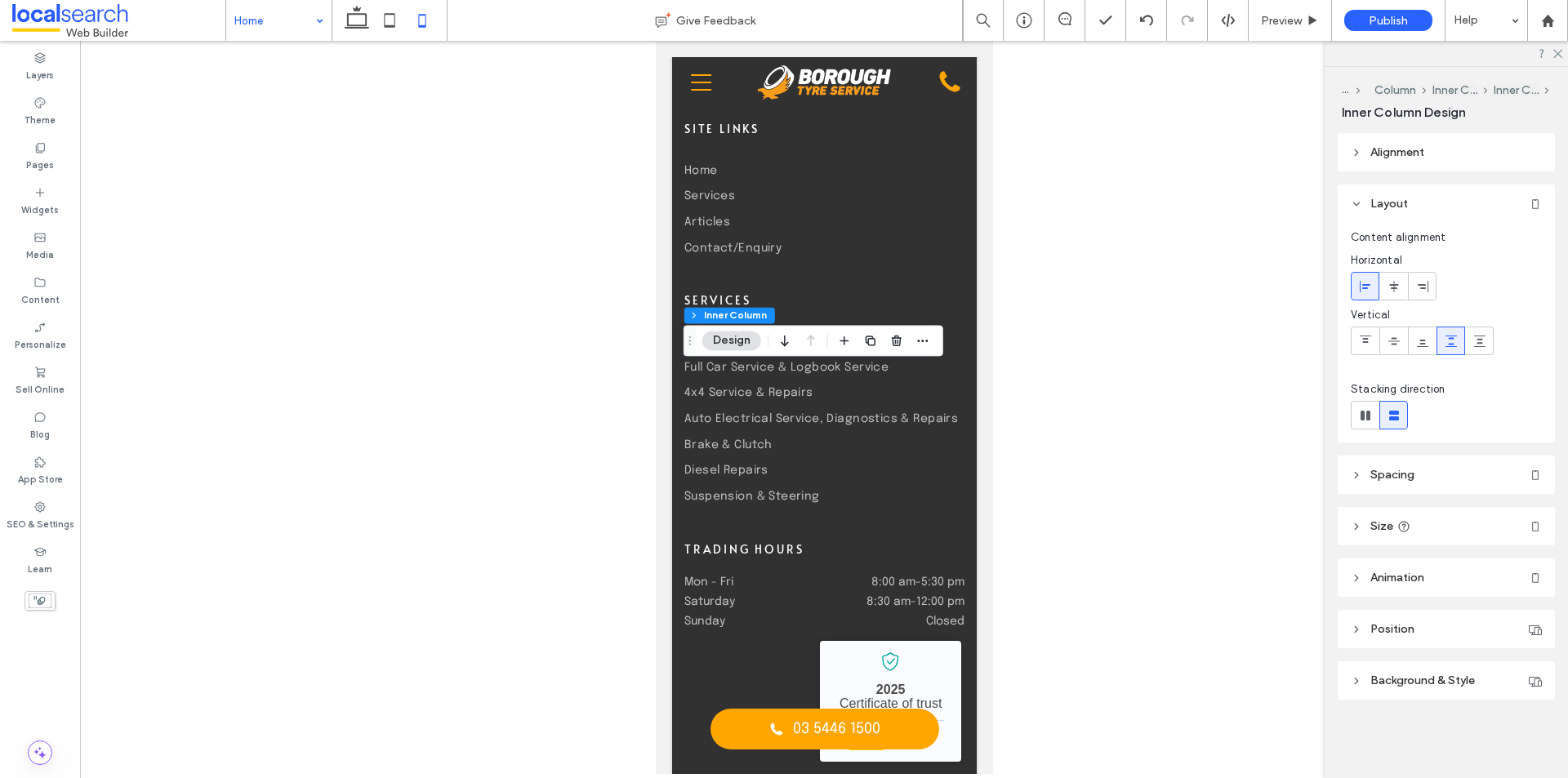 click 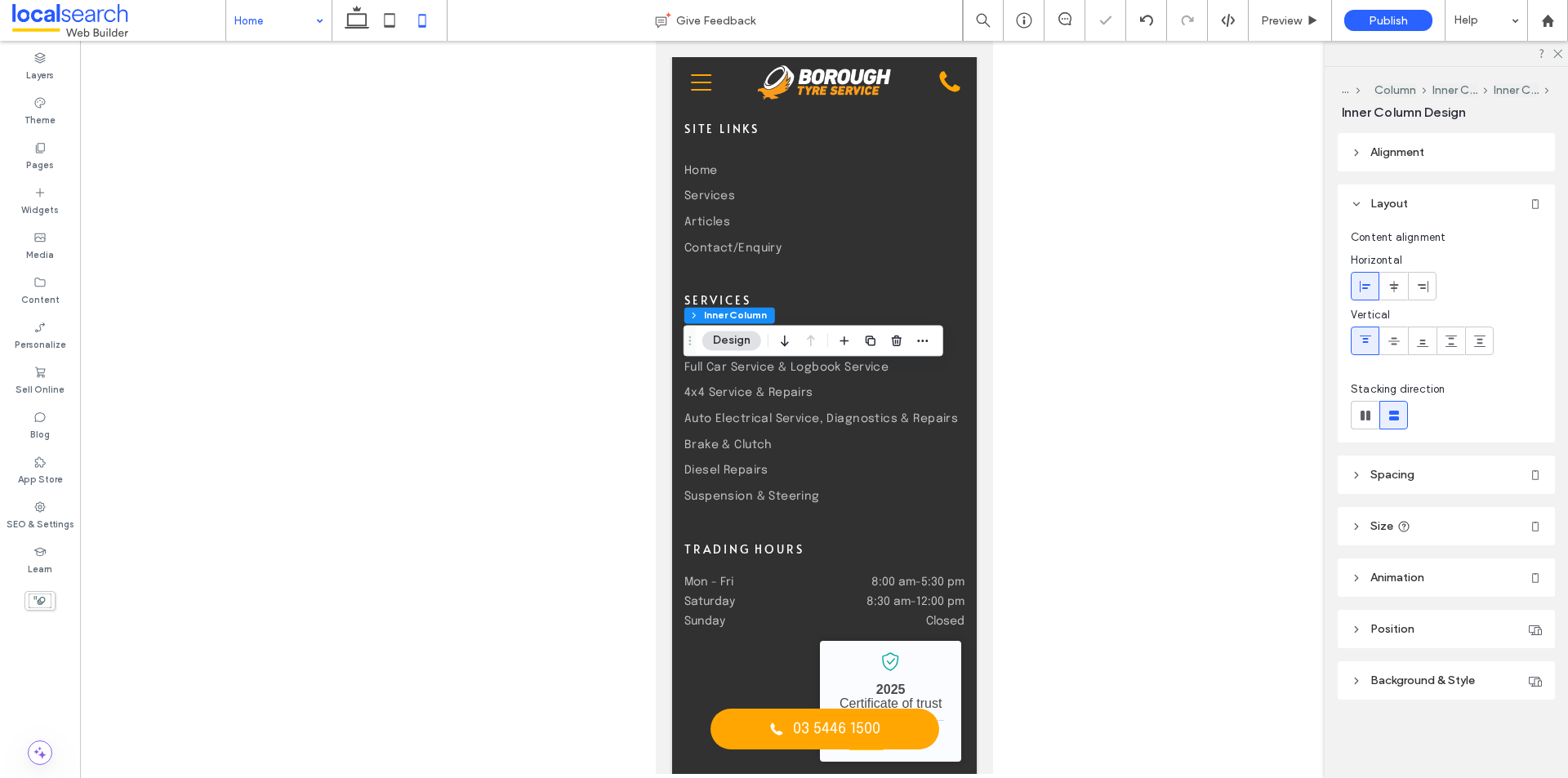 click at bounding box center [1393, 340] 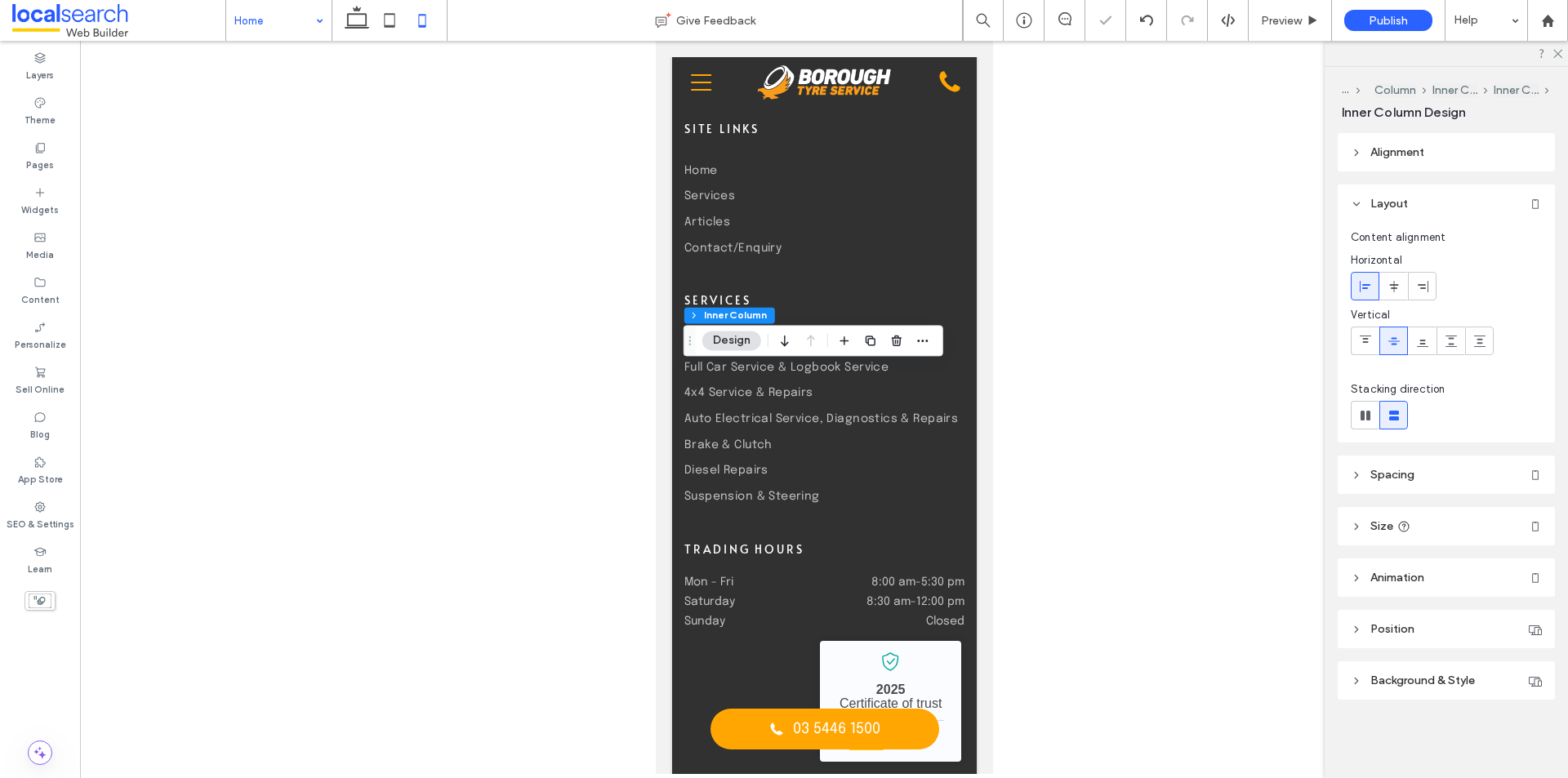 click at bounding box center [1422, 340] 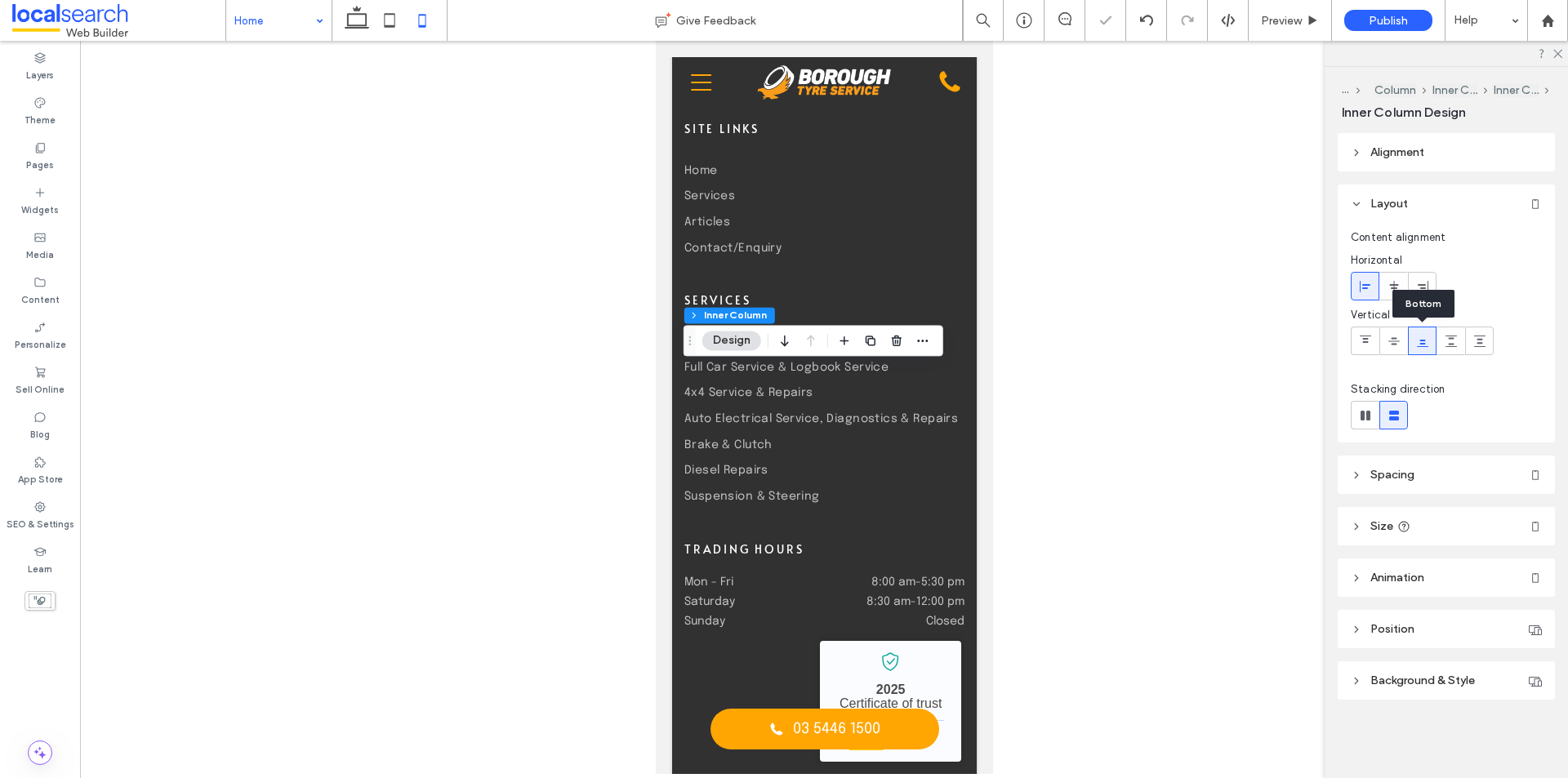 click 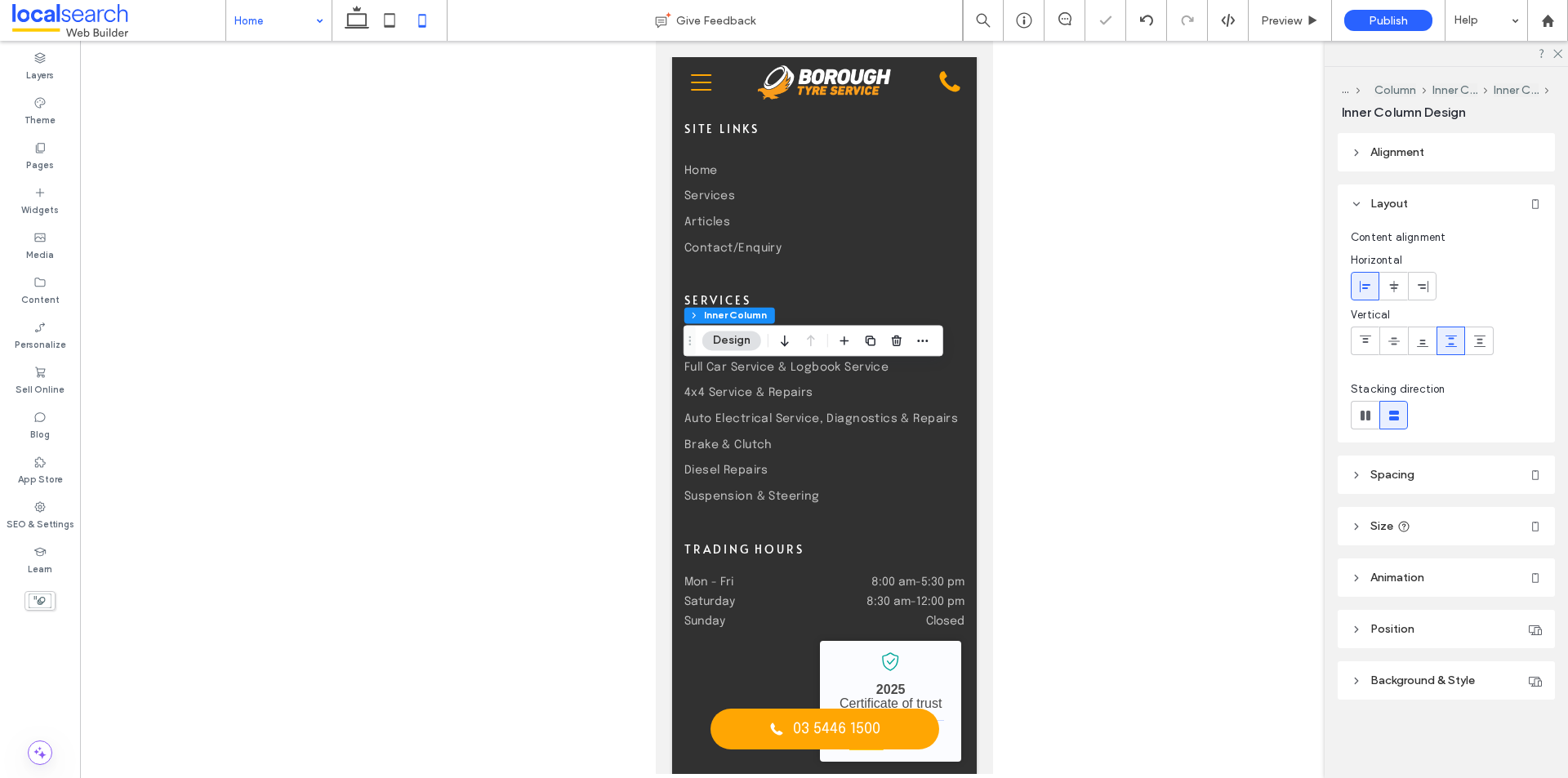 click 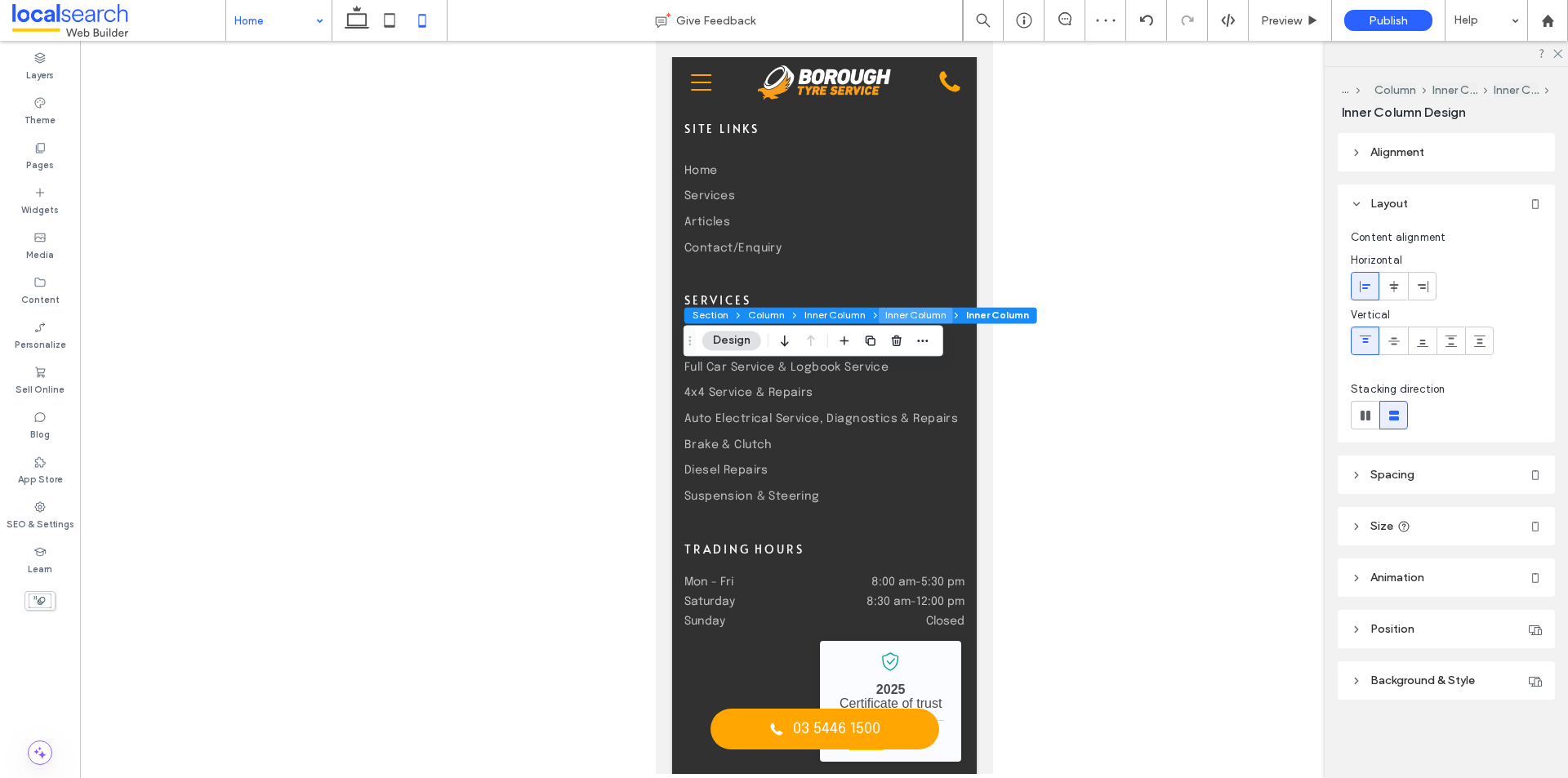 click on "Inner Column" at bounding box center [915, 315] 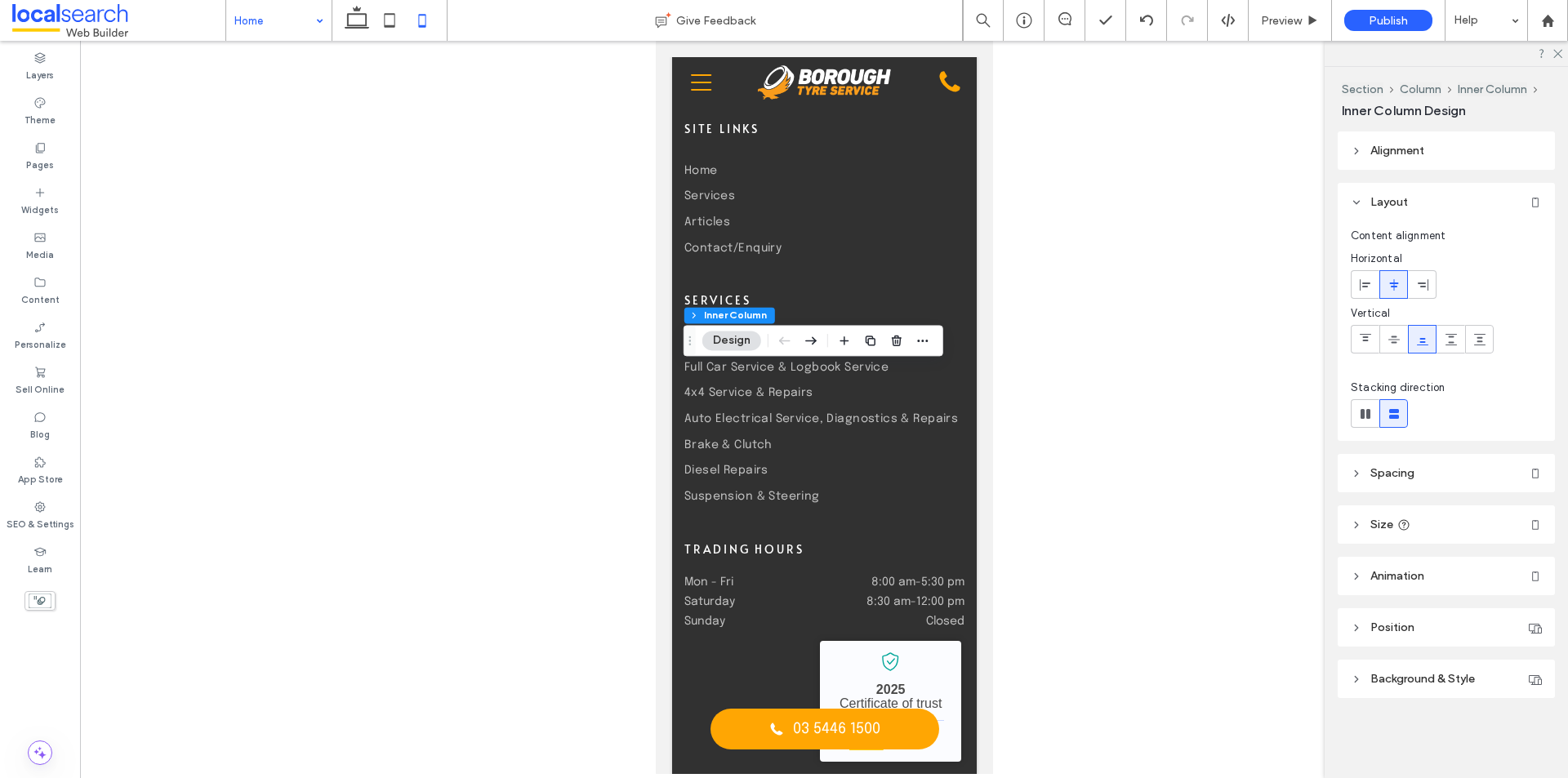 click at bounding box center (1451, 339) 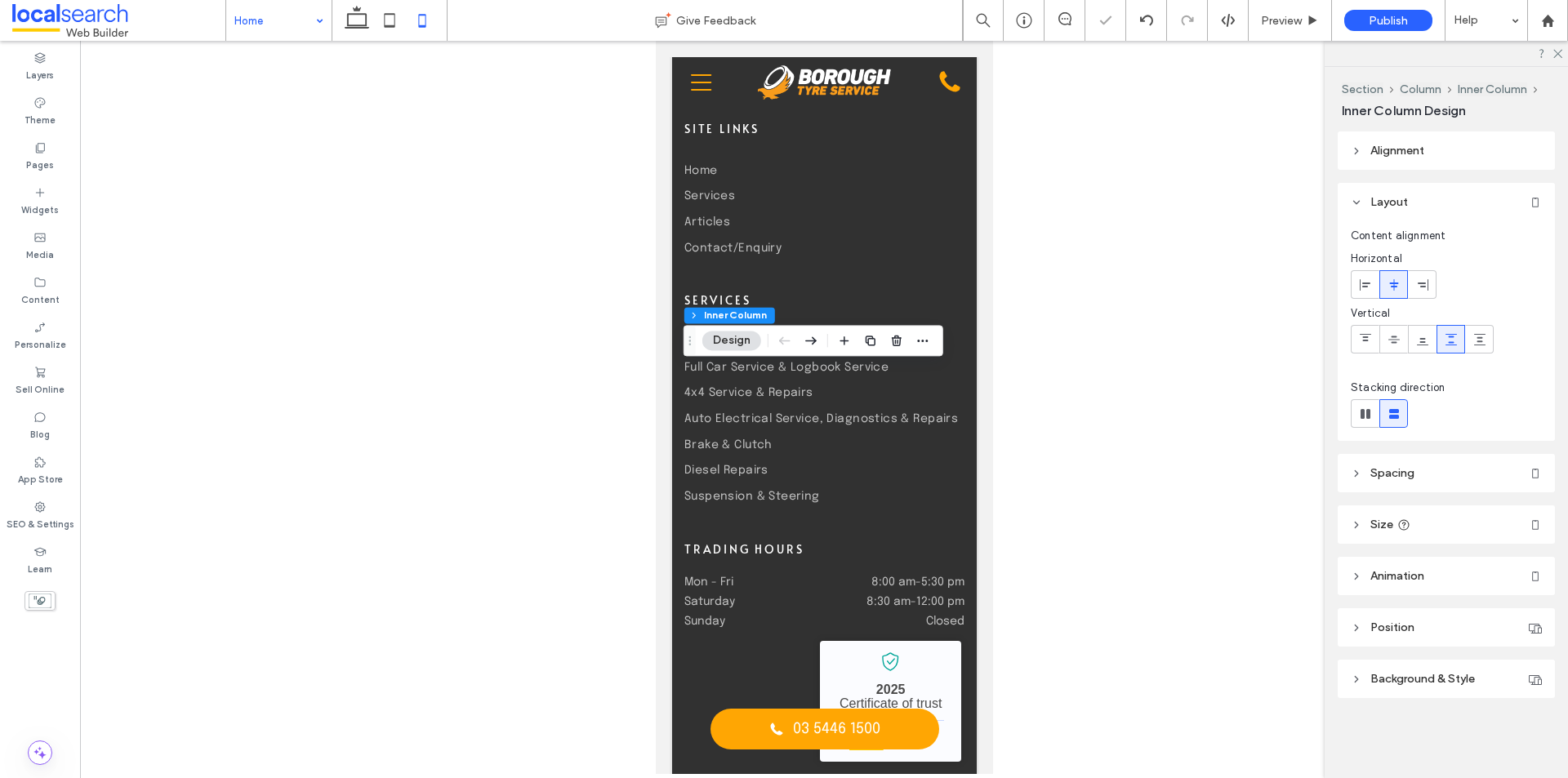 click at bounding box center (1423, 339) 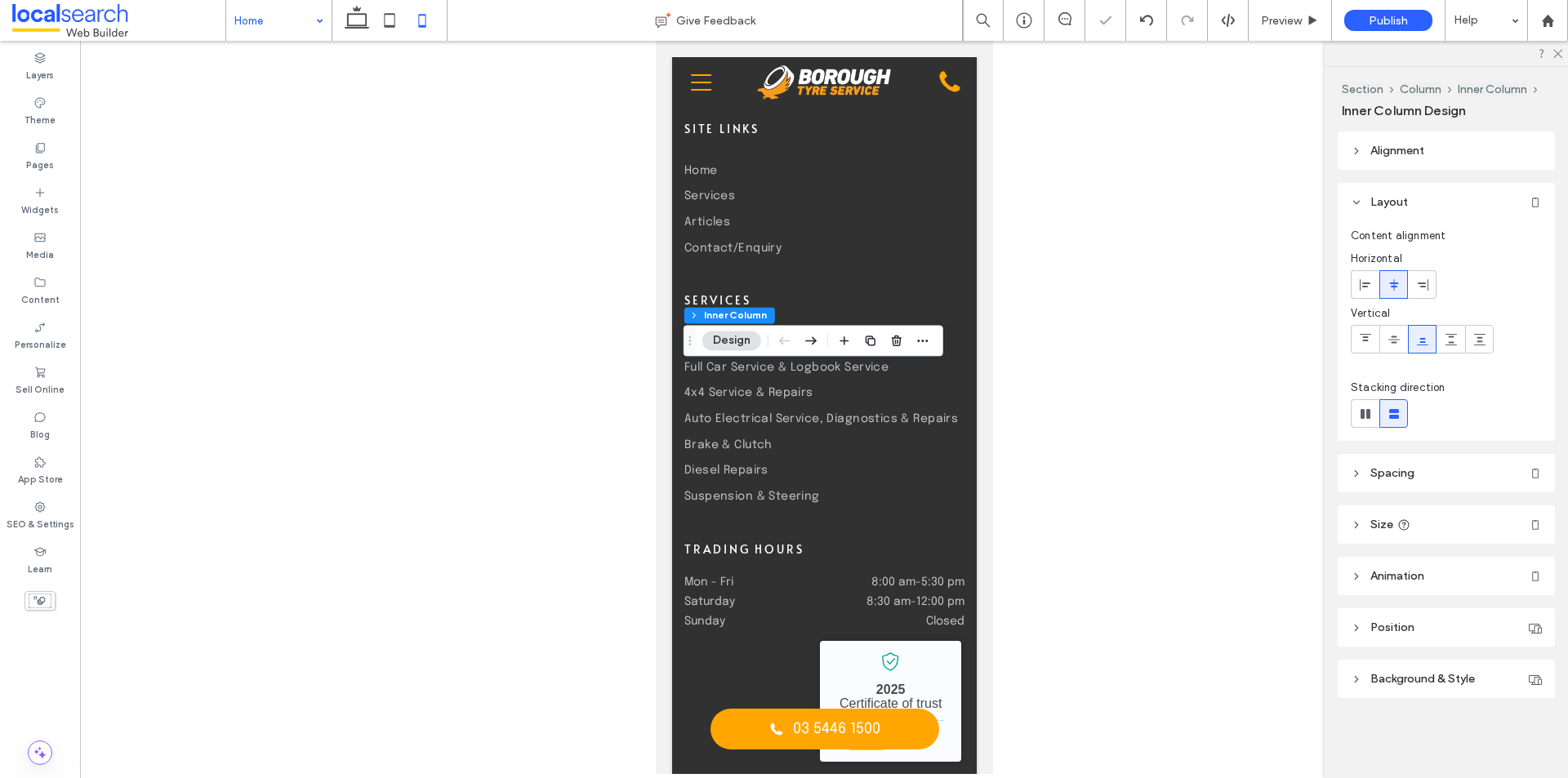click at bounding box center [824, 407] 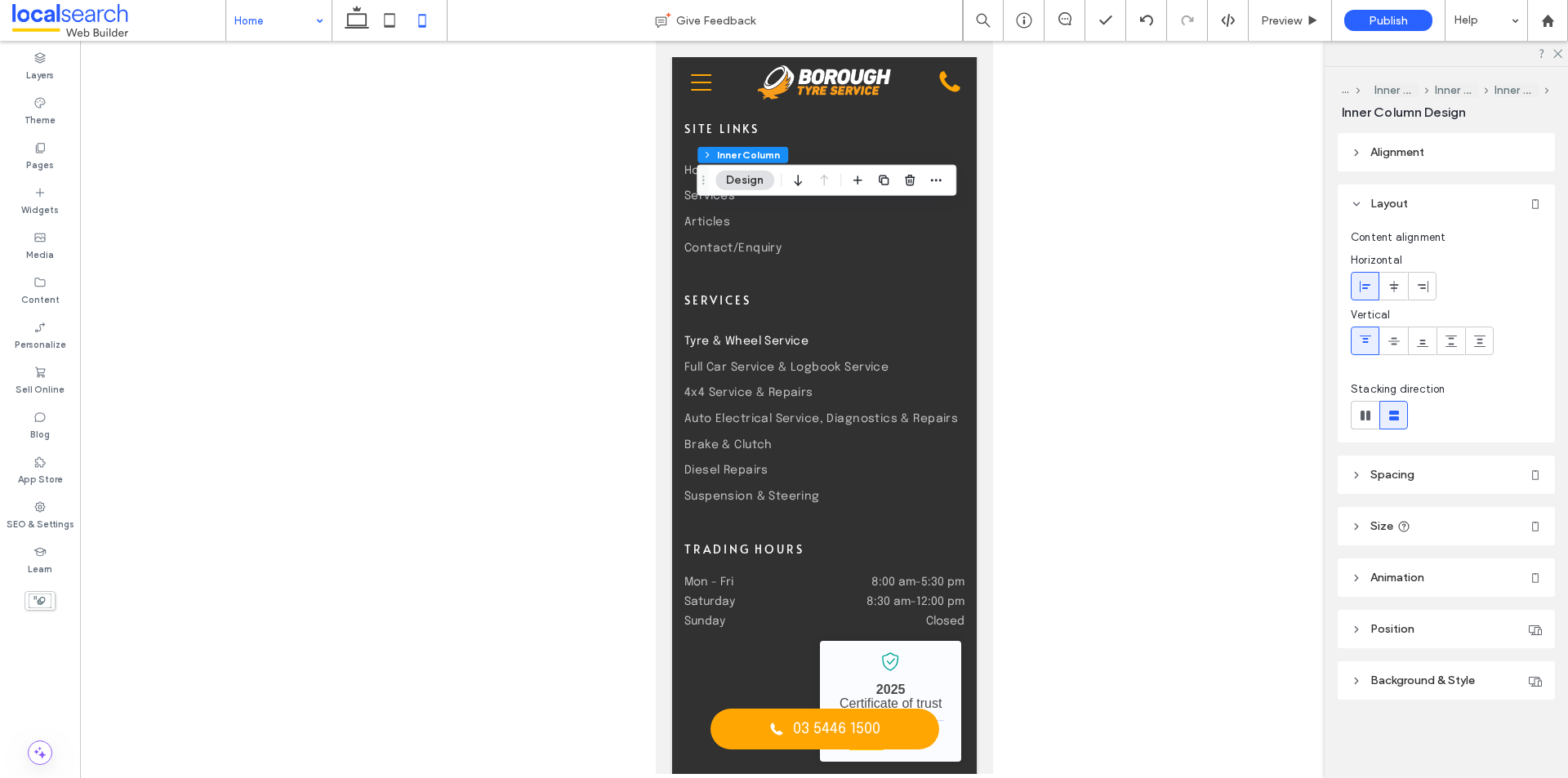click 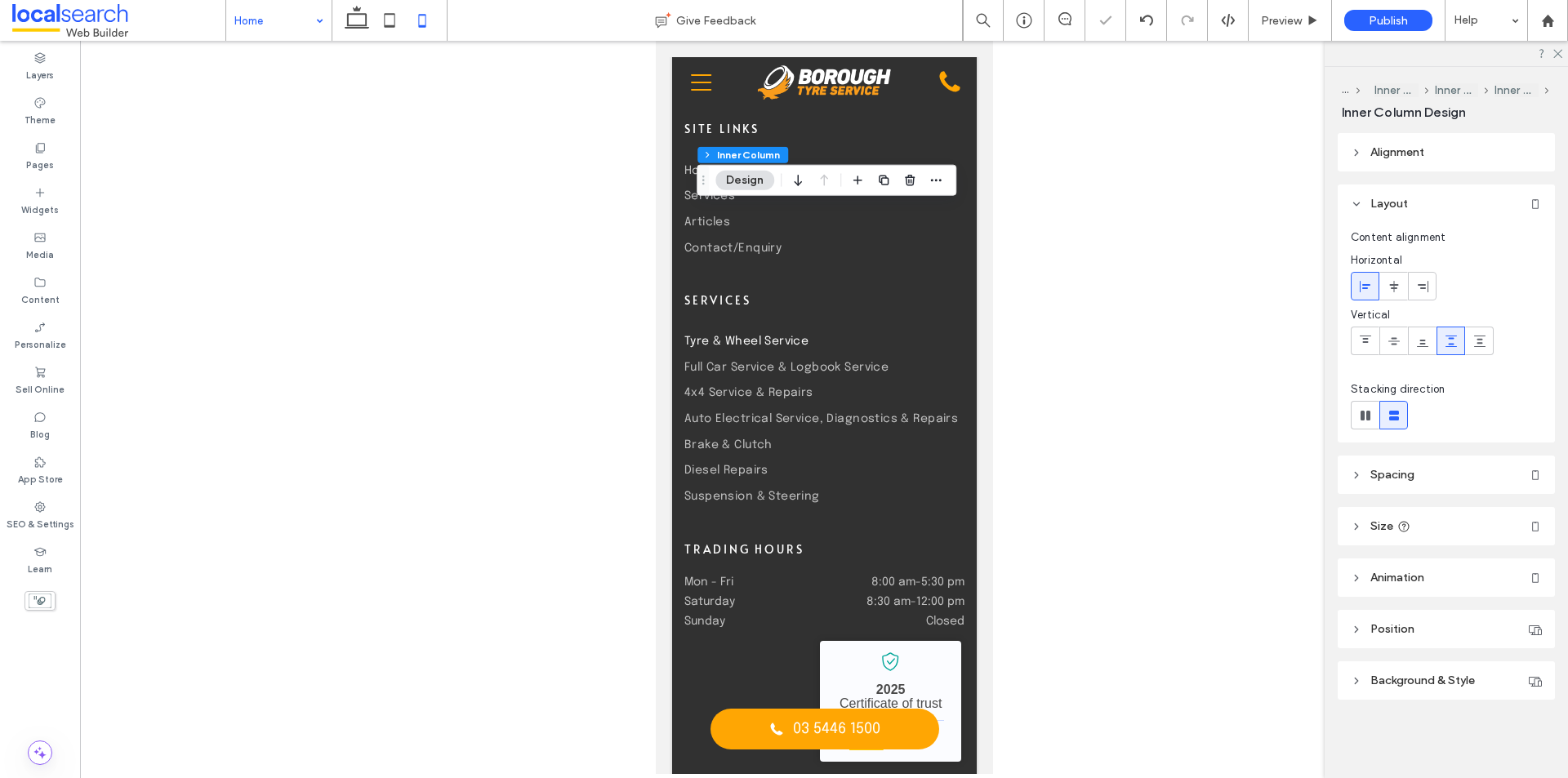 click 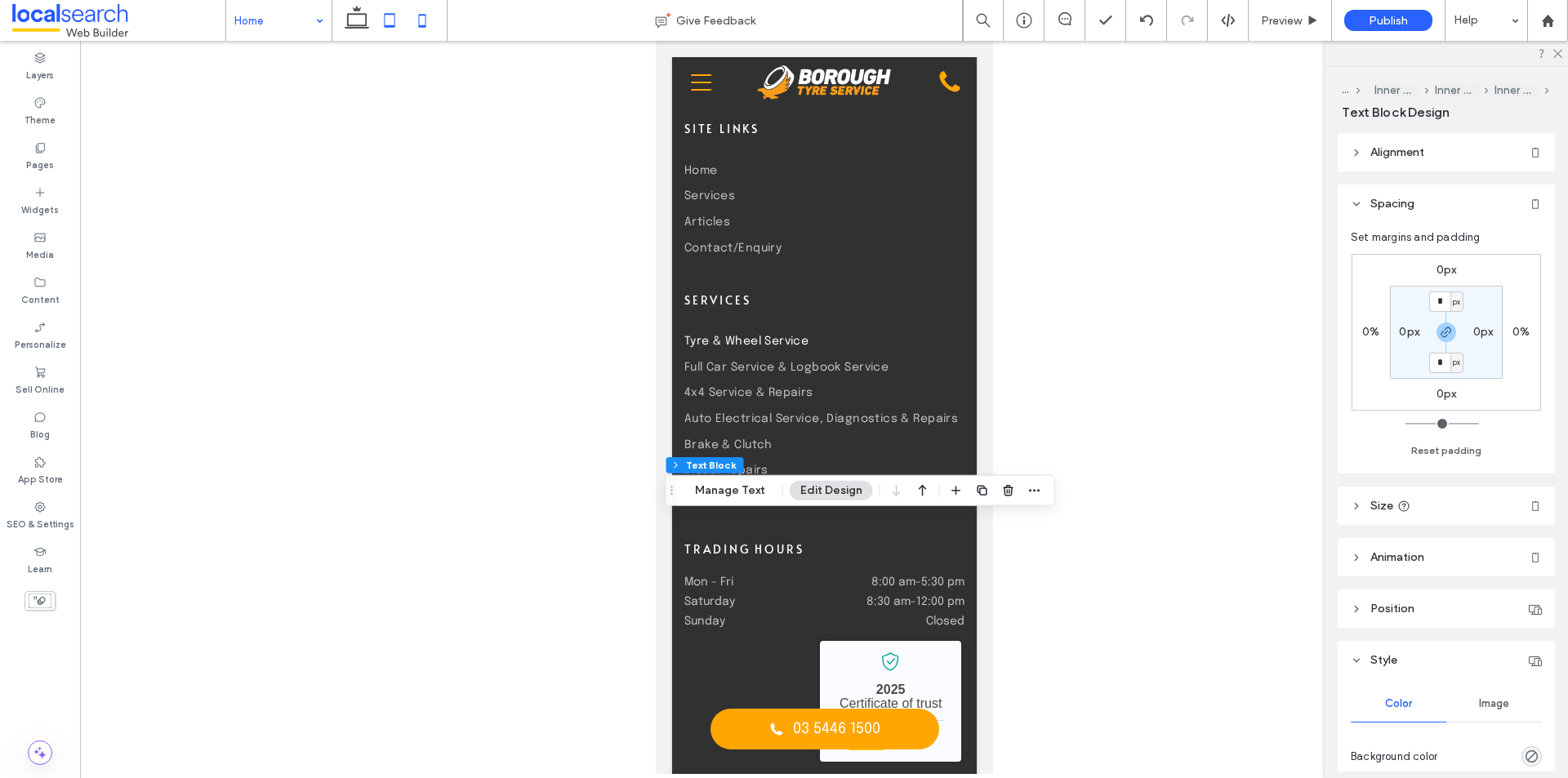 click 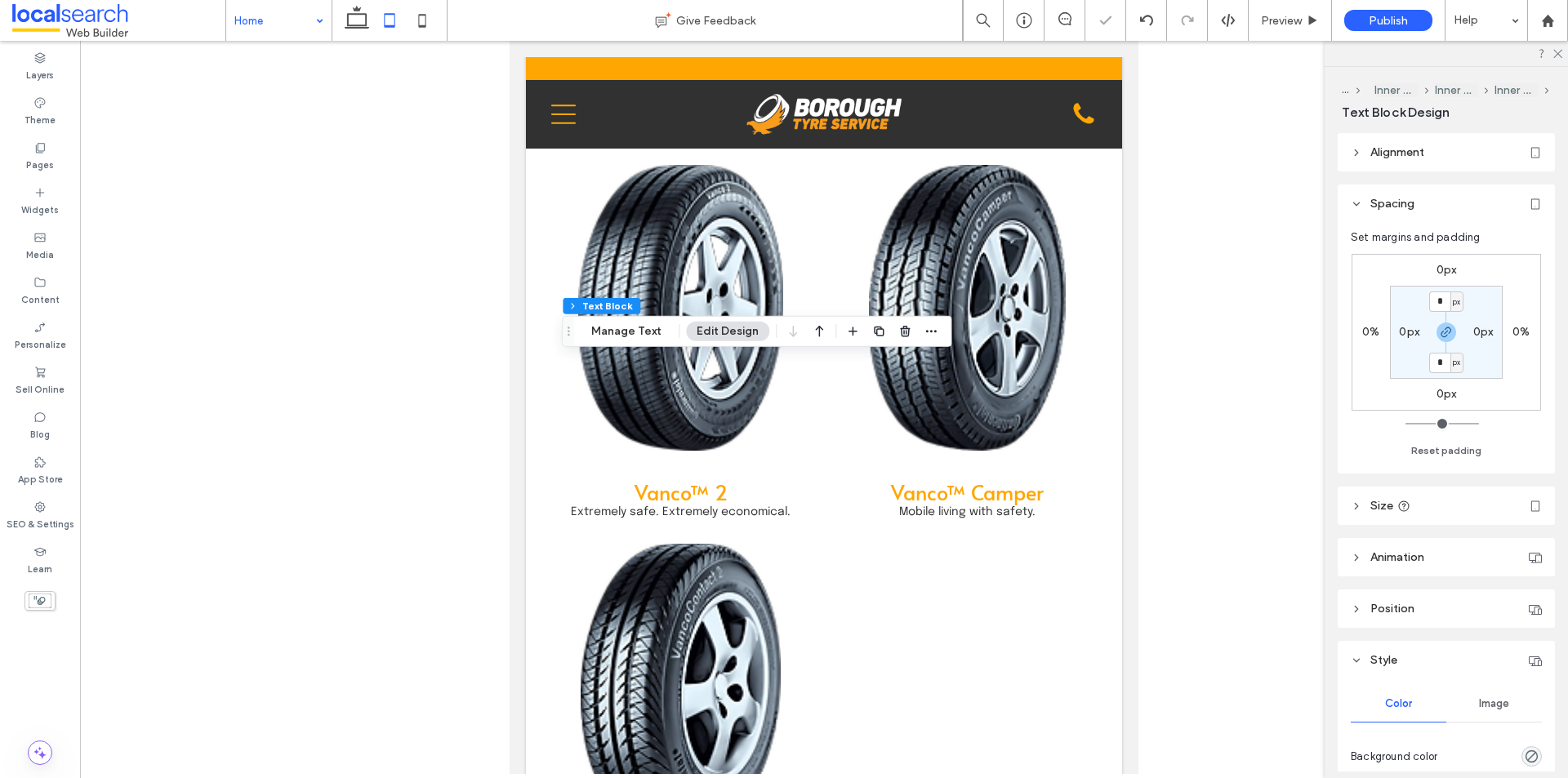 click 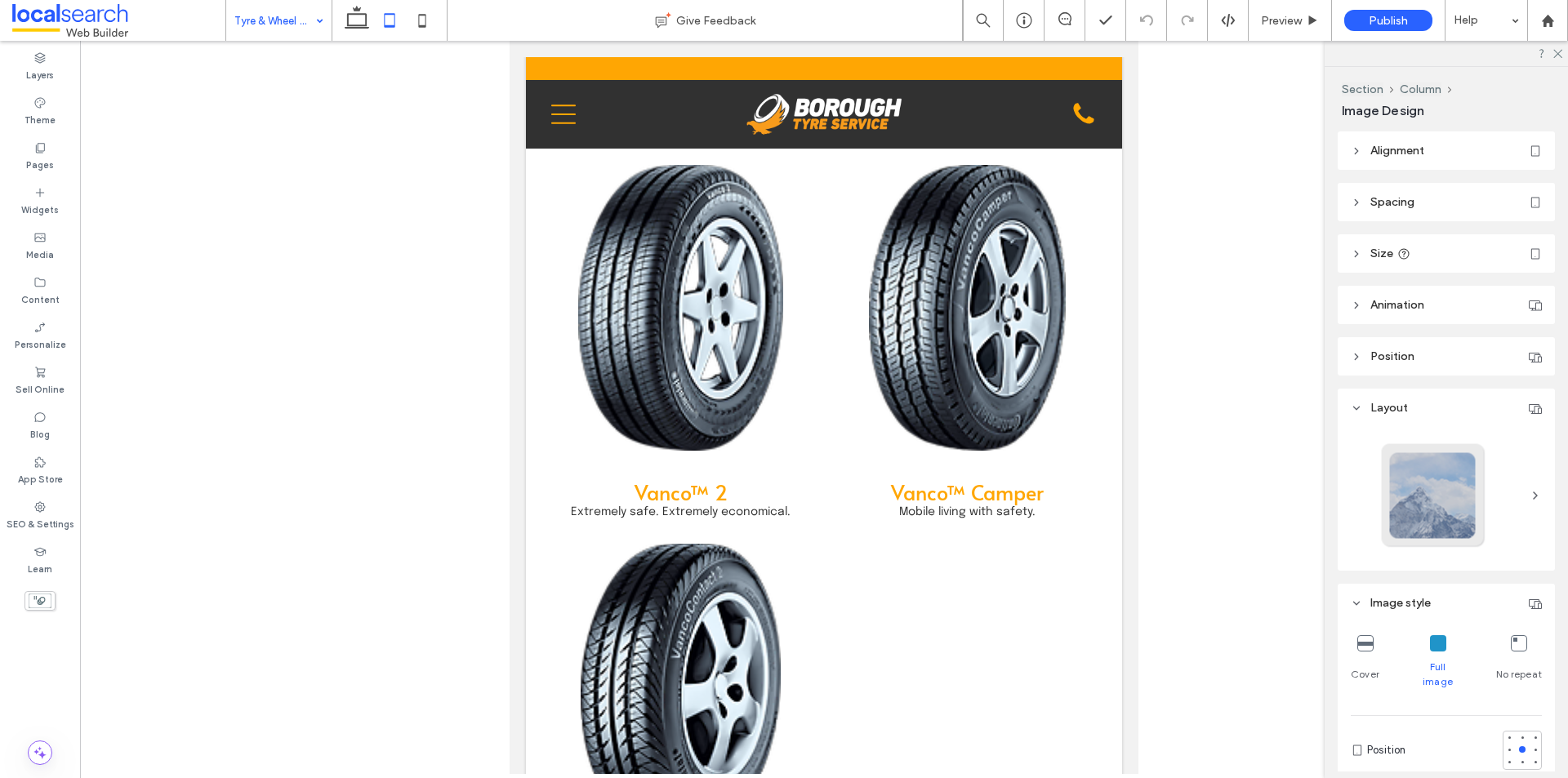 type on "**" 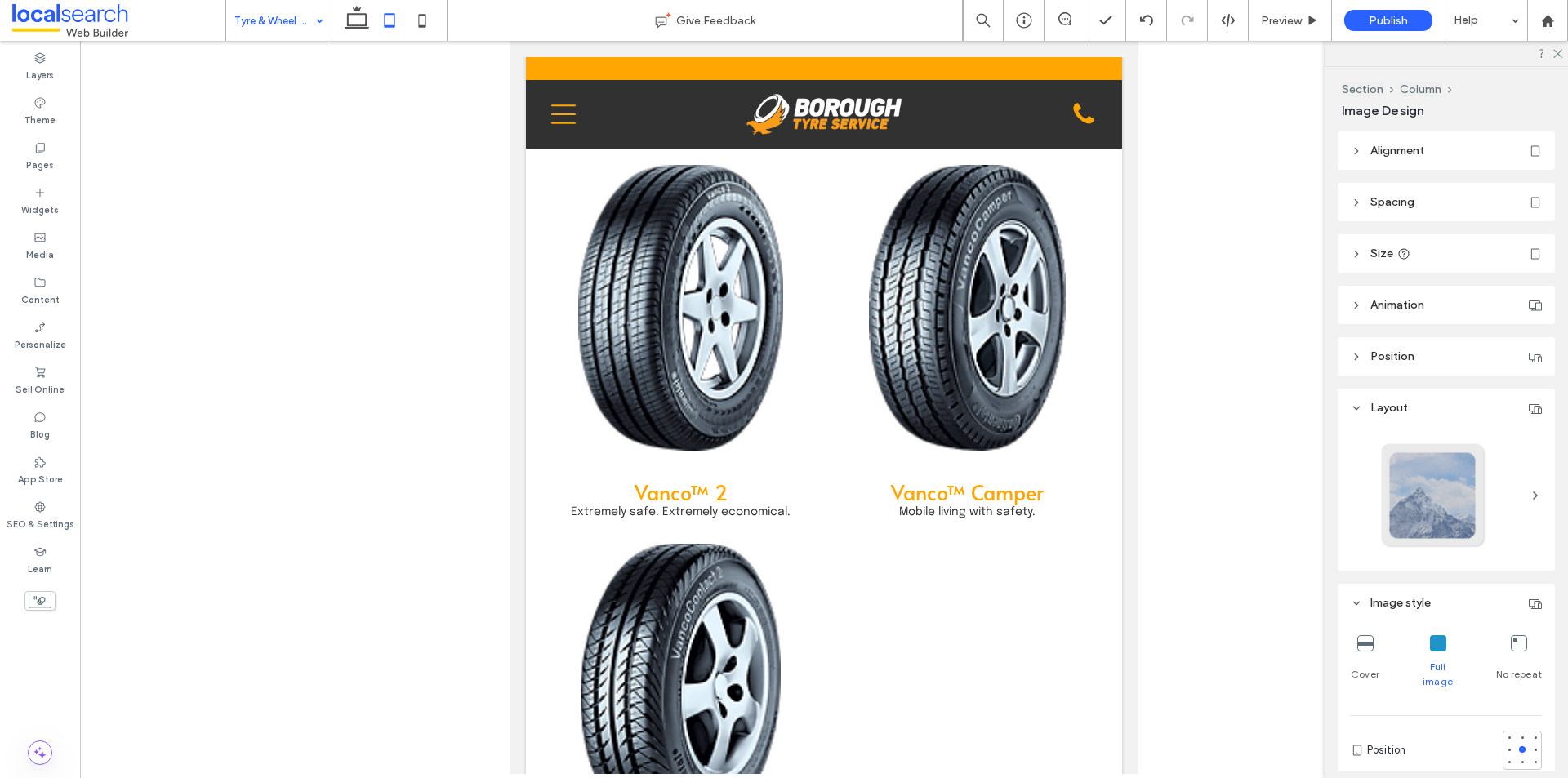 type on "**" 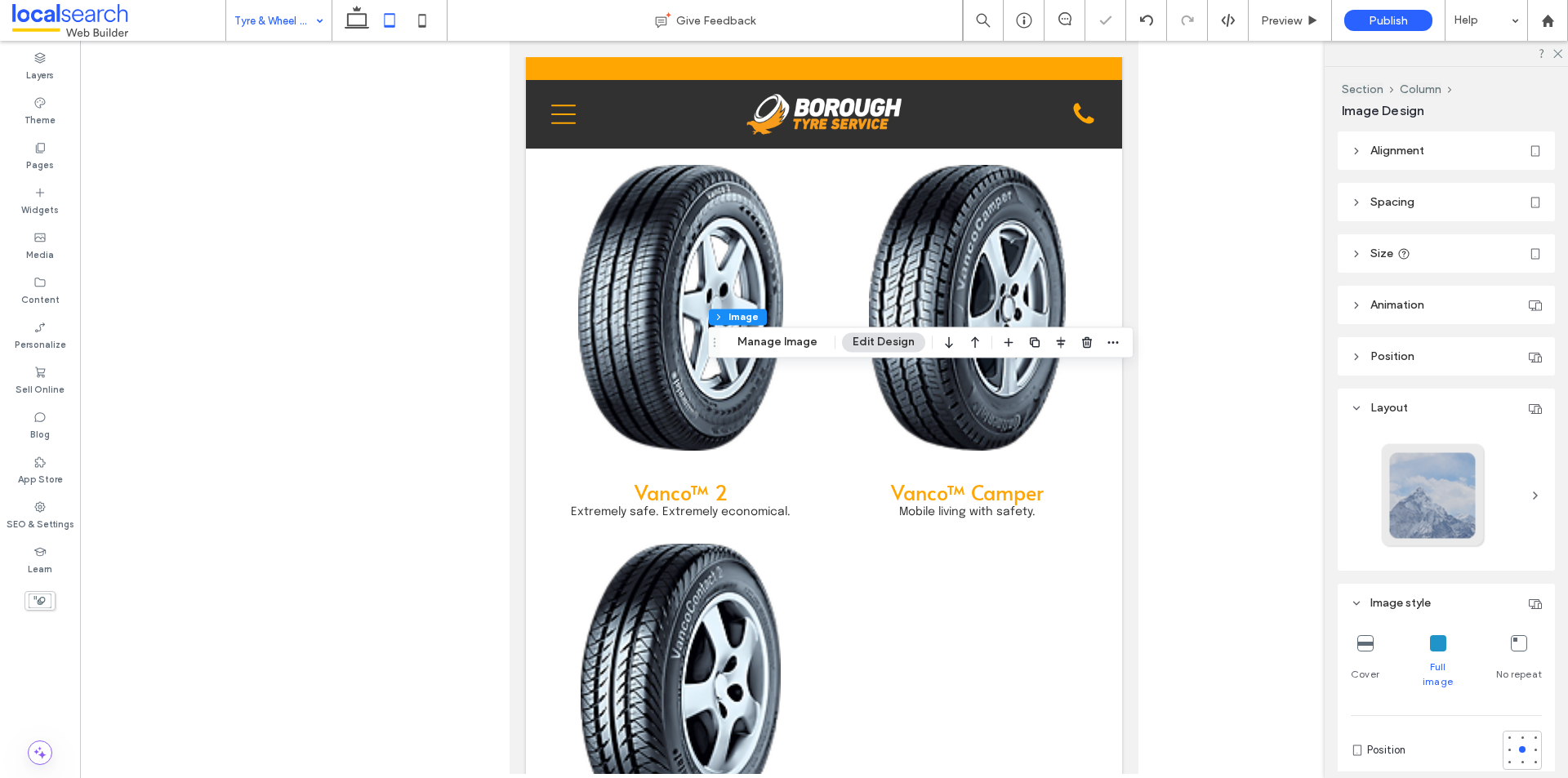 click at bounding box center (824, 407) 